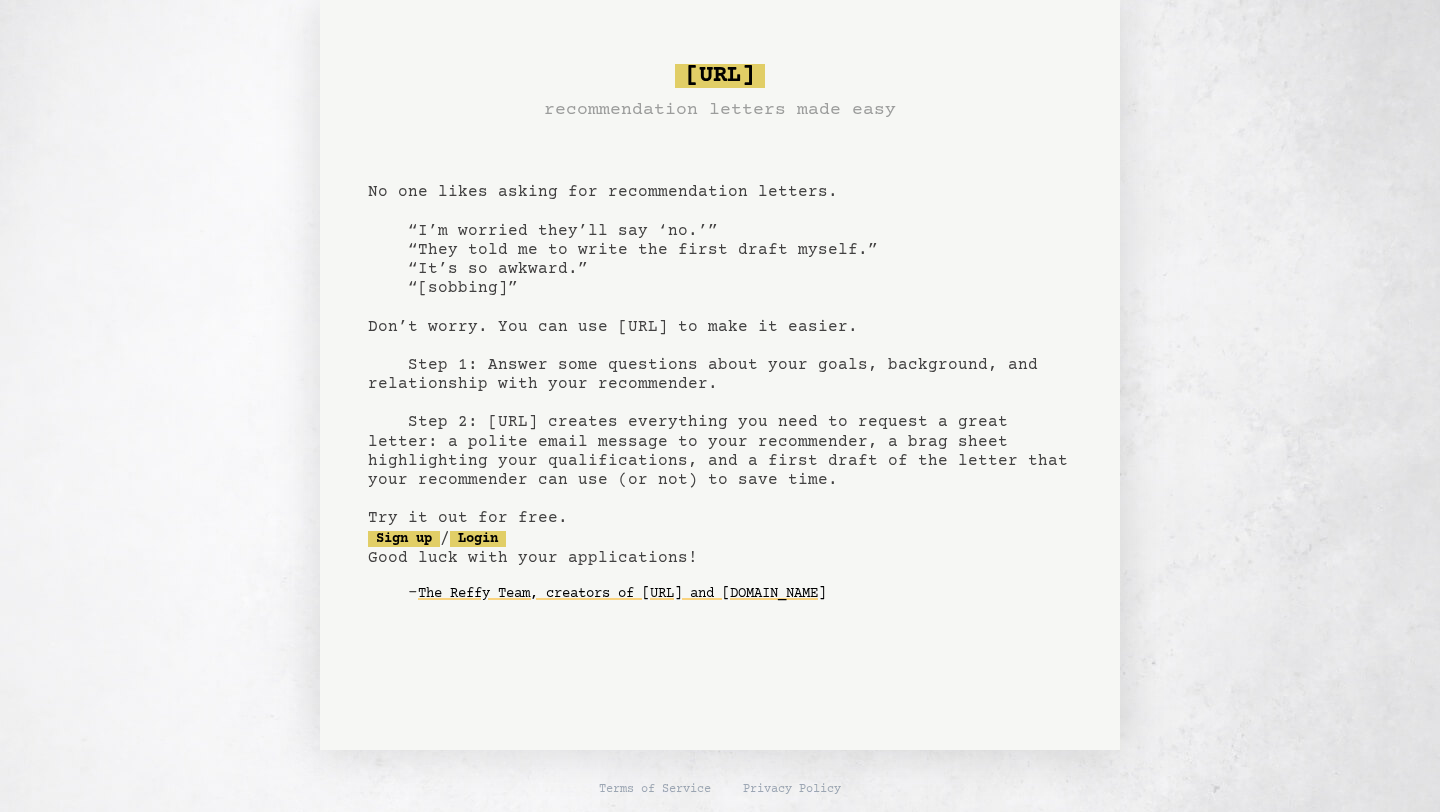 scroll, scrollTop: 2, scrollLeft: 0, axis: vertical 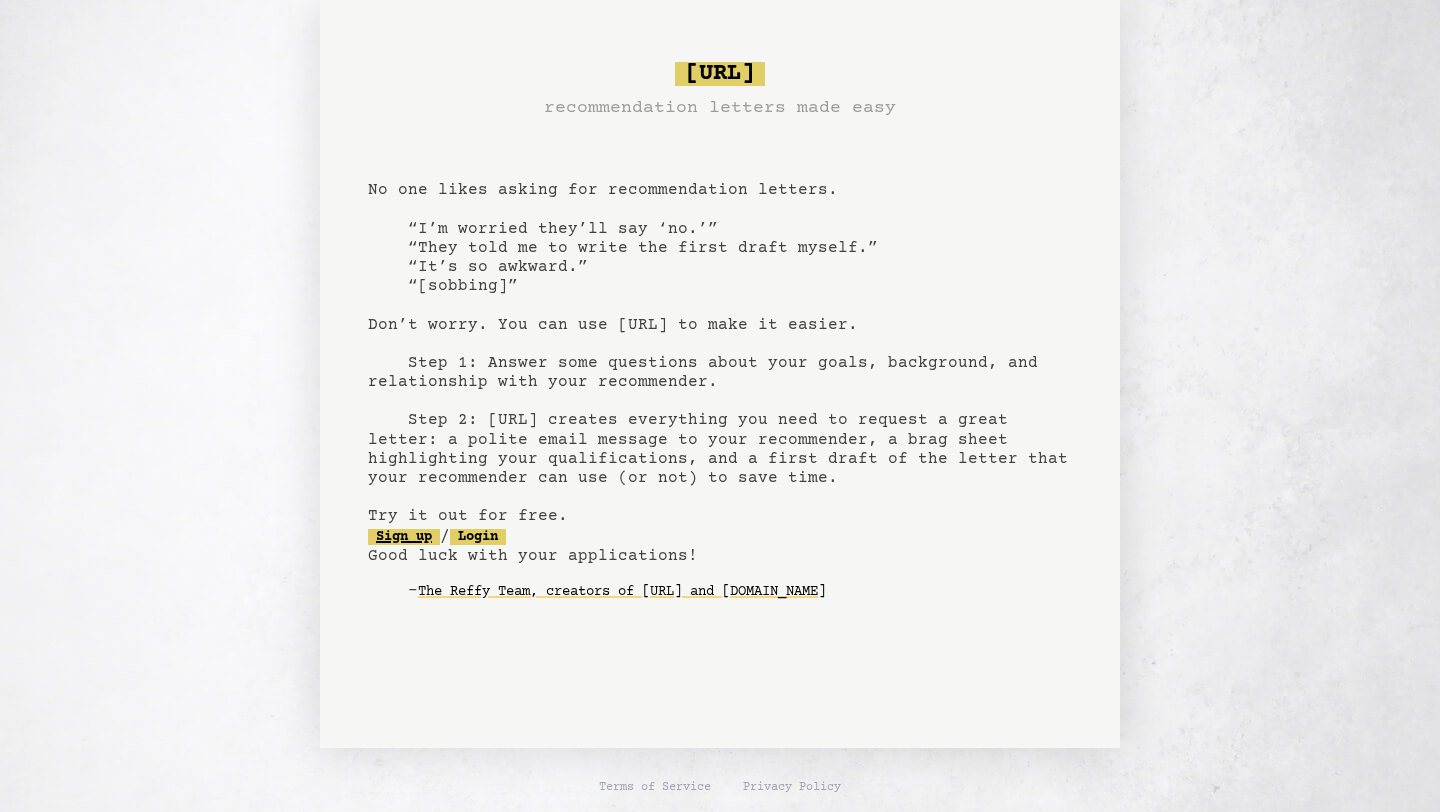 click on "Sign up" at bounding box center (404, 537) 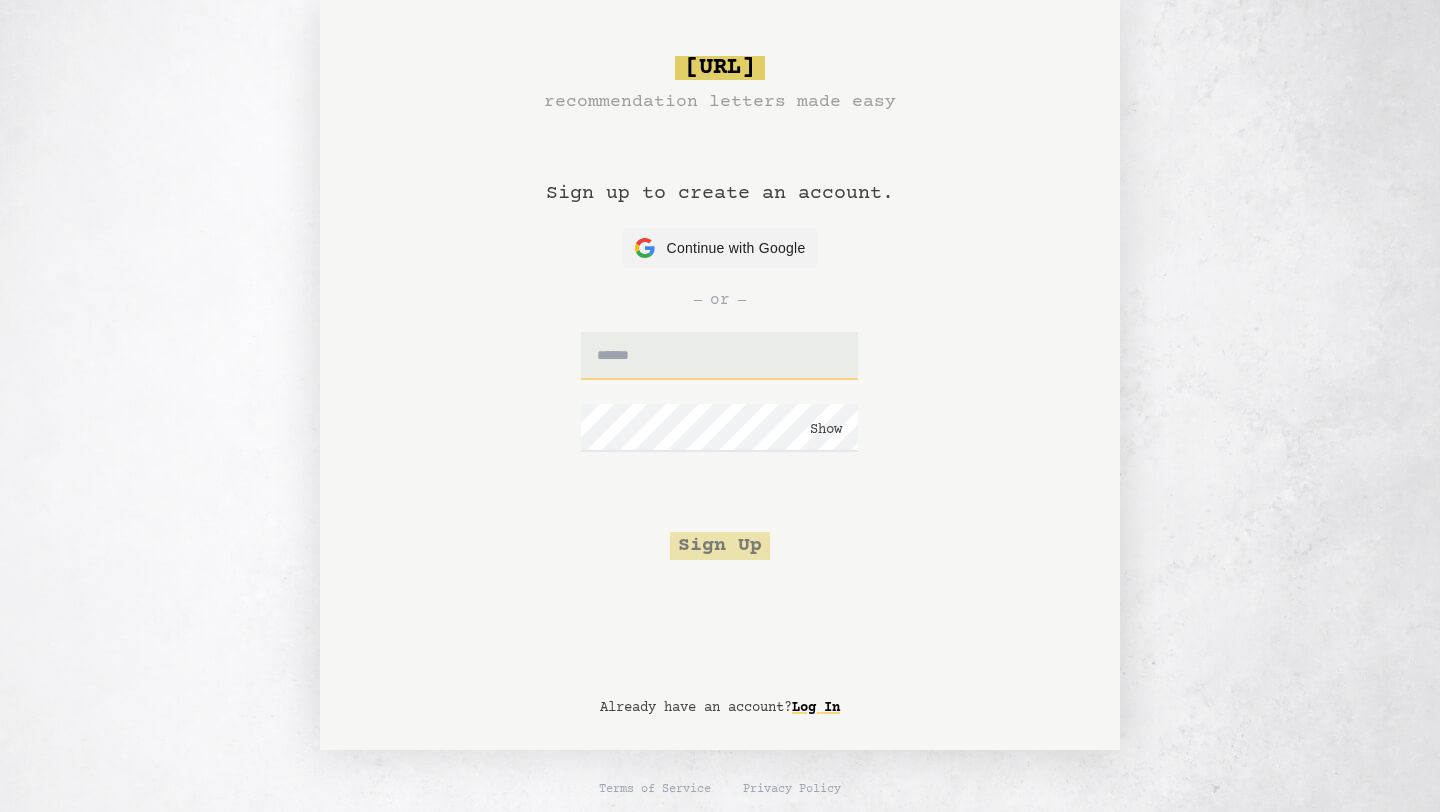 click at bounding box center (719, 356) 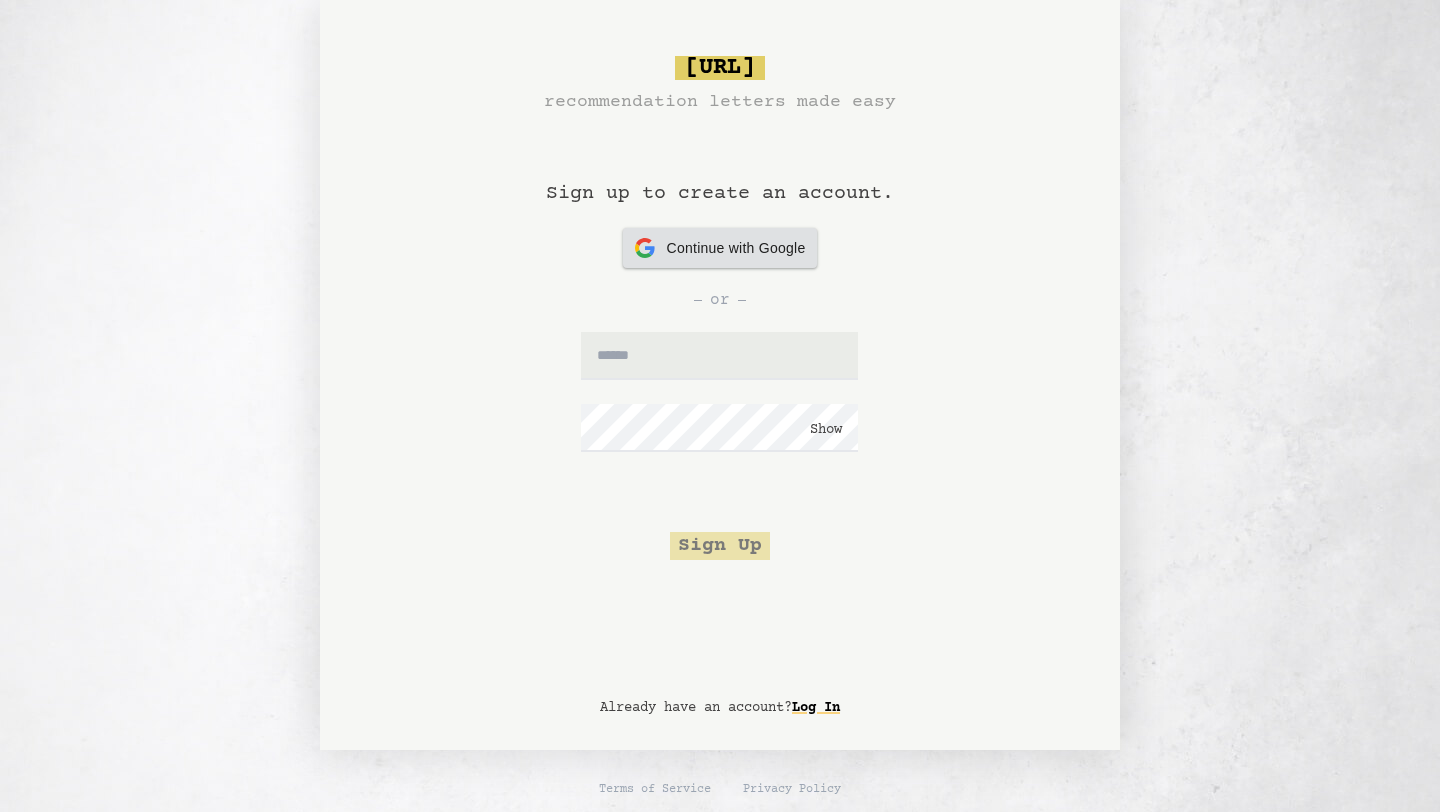 click on "Continue with Google   Continue with Google" at bounding box center (720, 248) 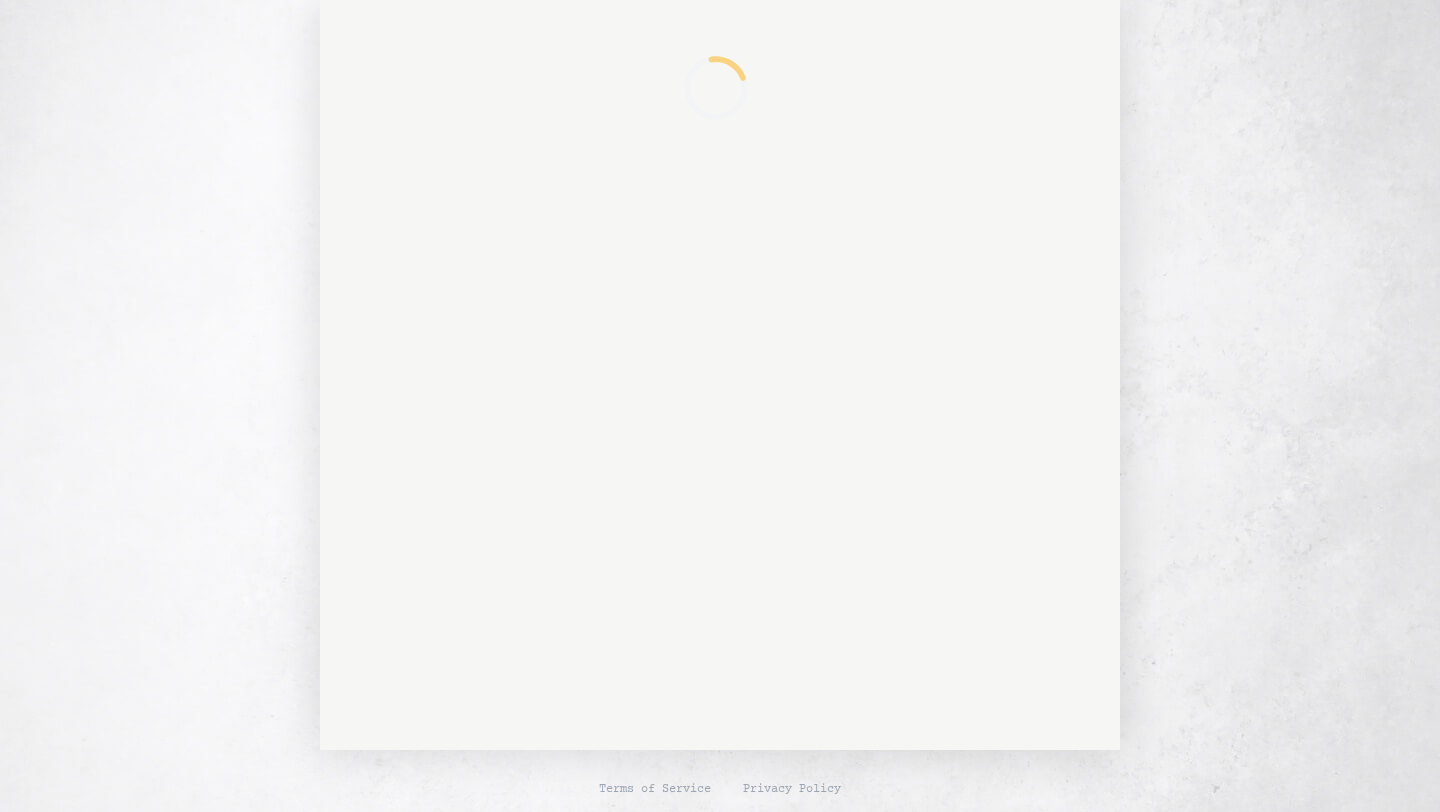 scroll, scrollTop: 0, scrollLeft: 0, axis: both 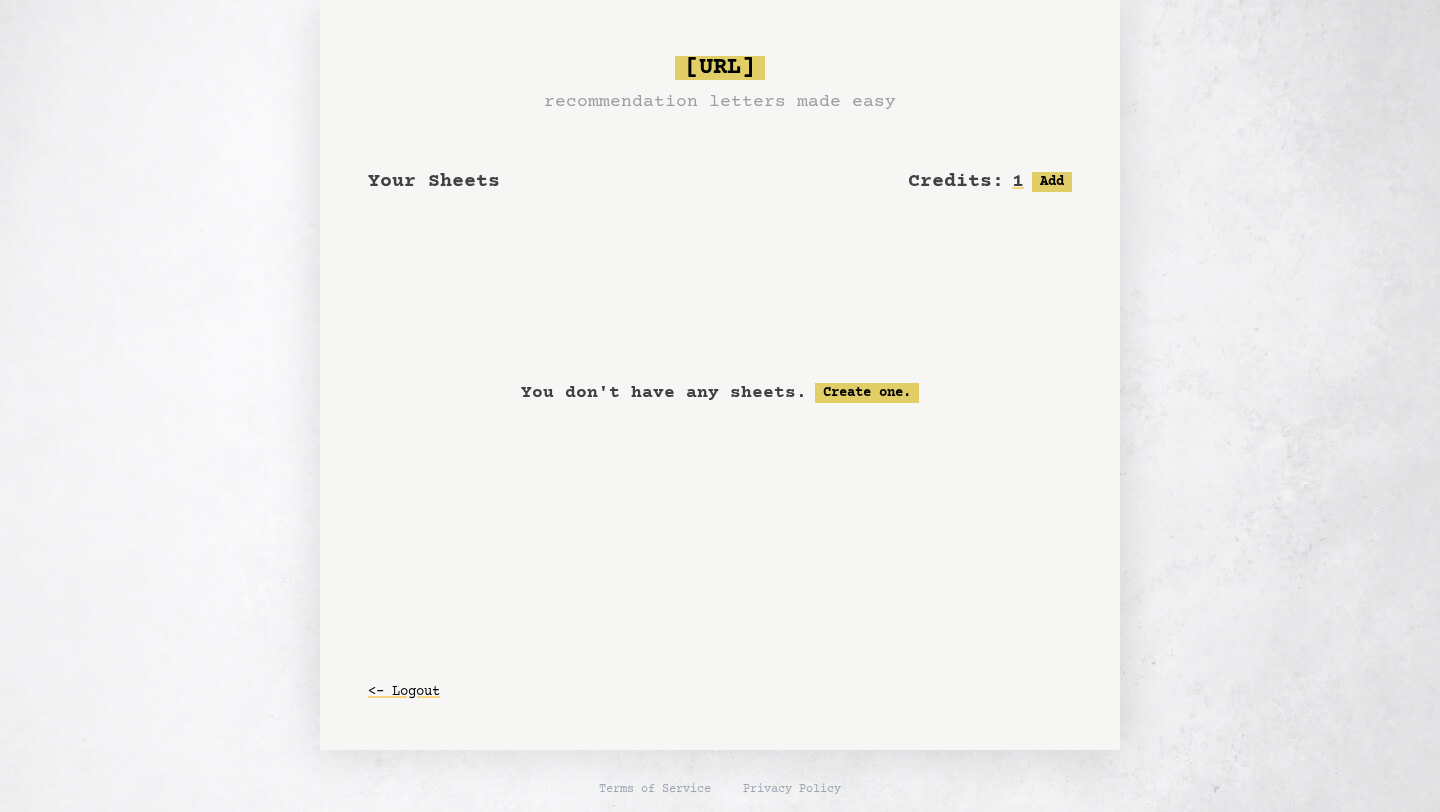 click on "You don't have any sheets.   Create one." at bounding box center (720, 393) 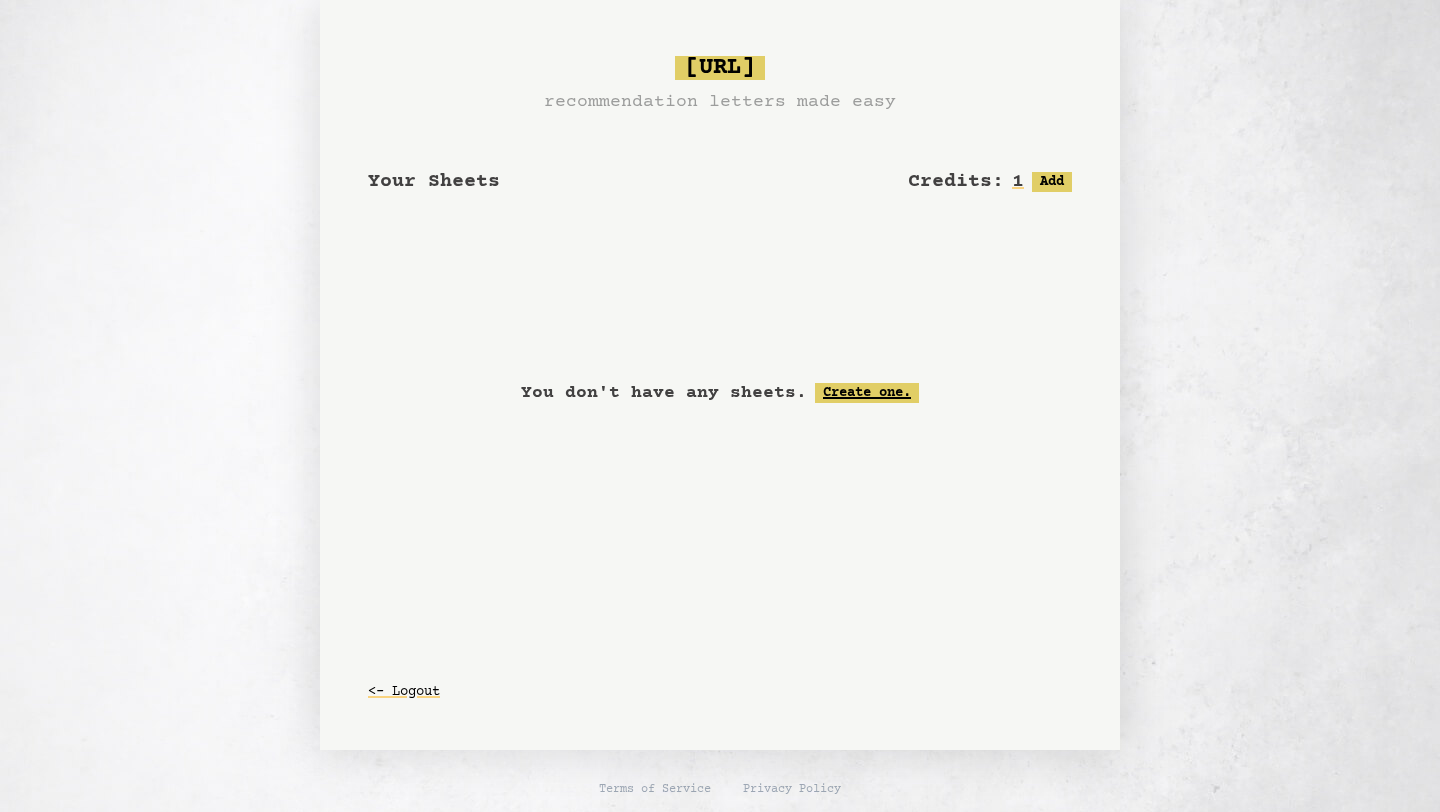 click on "Create one." at bounding box center (867, 393) 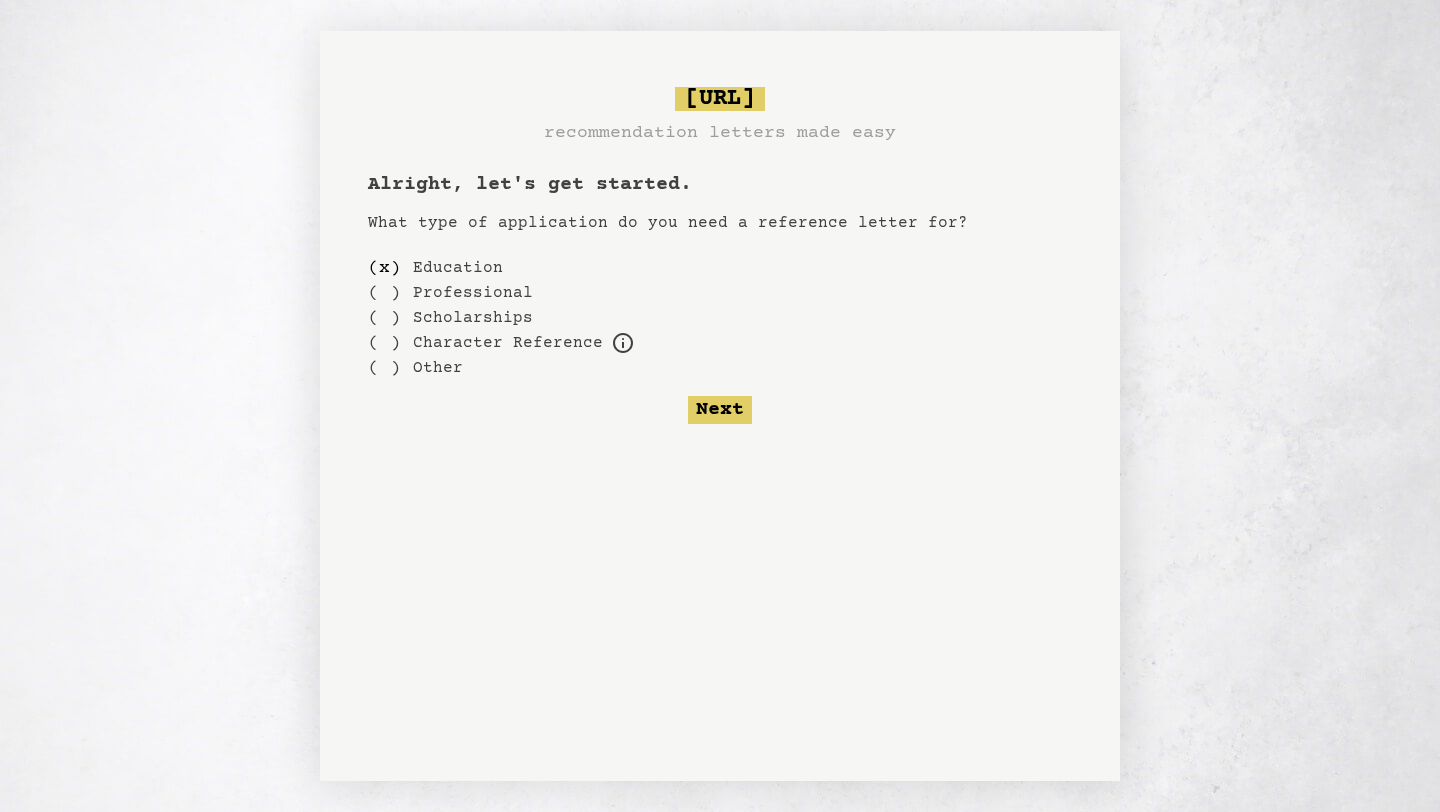 click on "Professional" at bounding box center (473, 293) 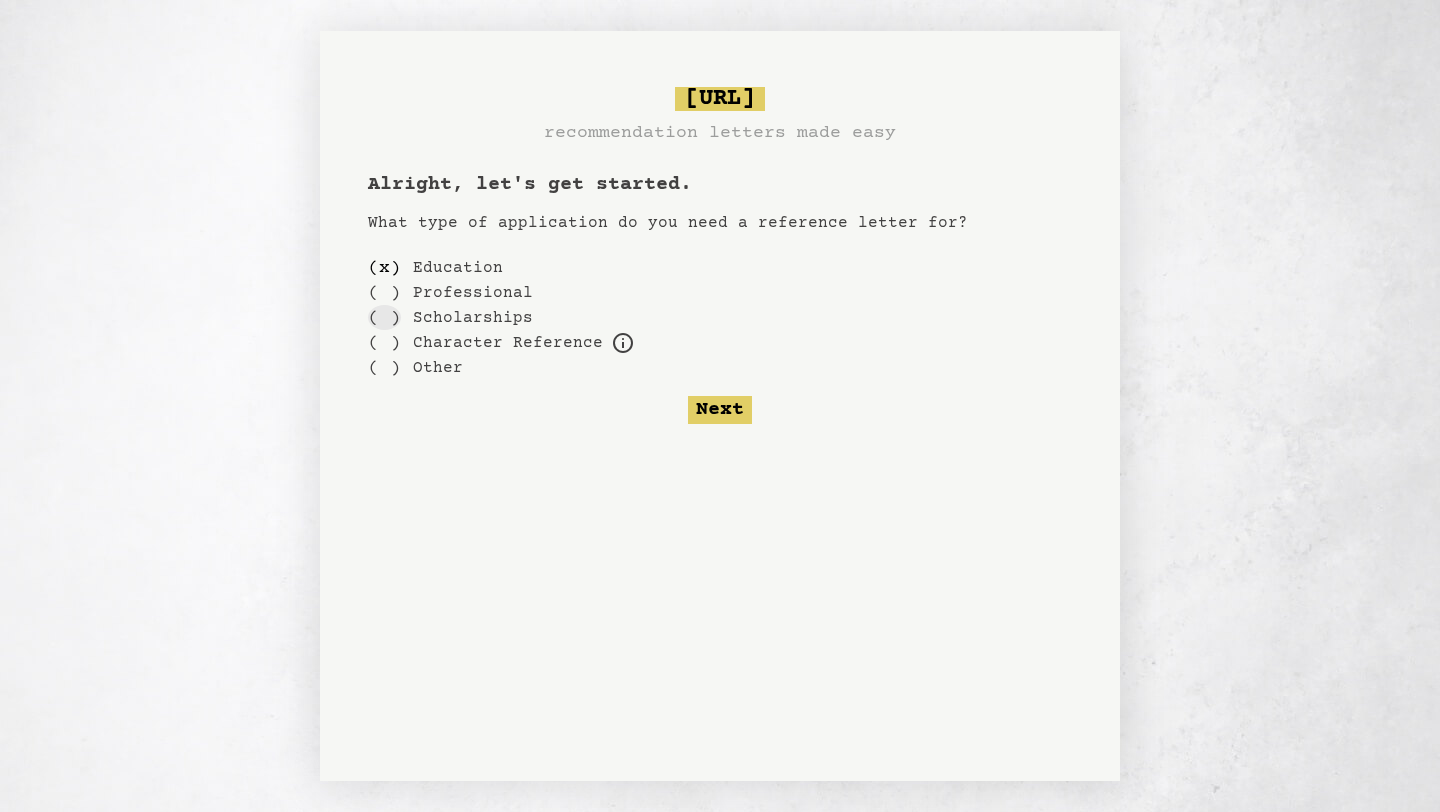 click on "(    )" at bounding box center [384, 317] 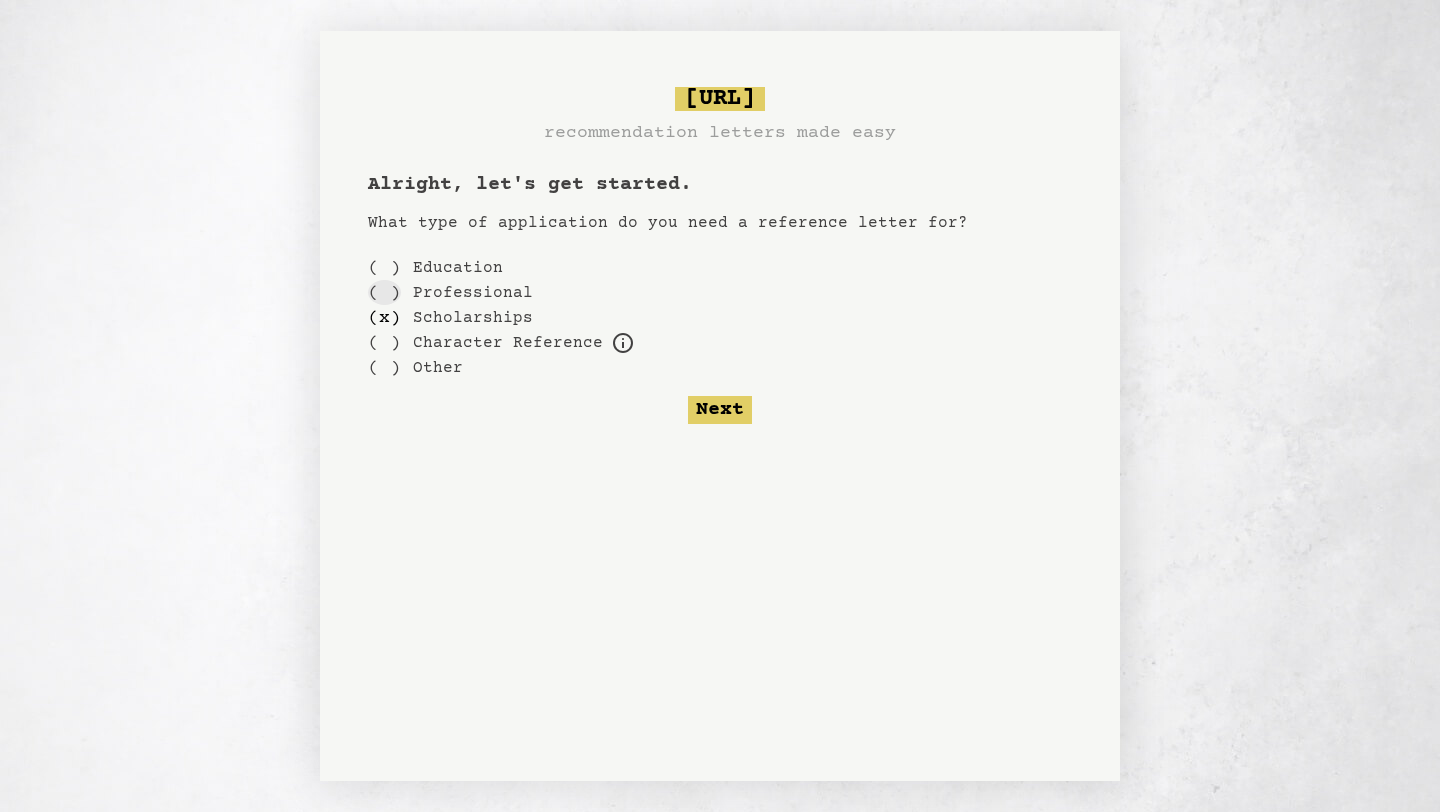 click on "(    )" at bounding box center [384, 292] 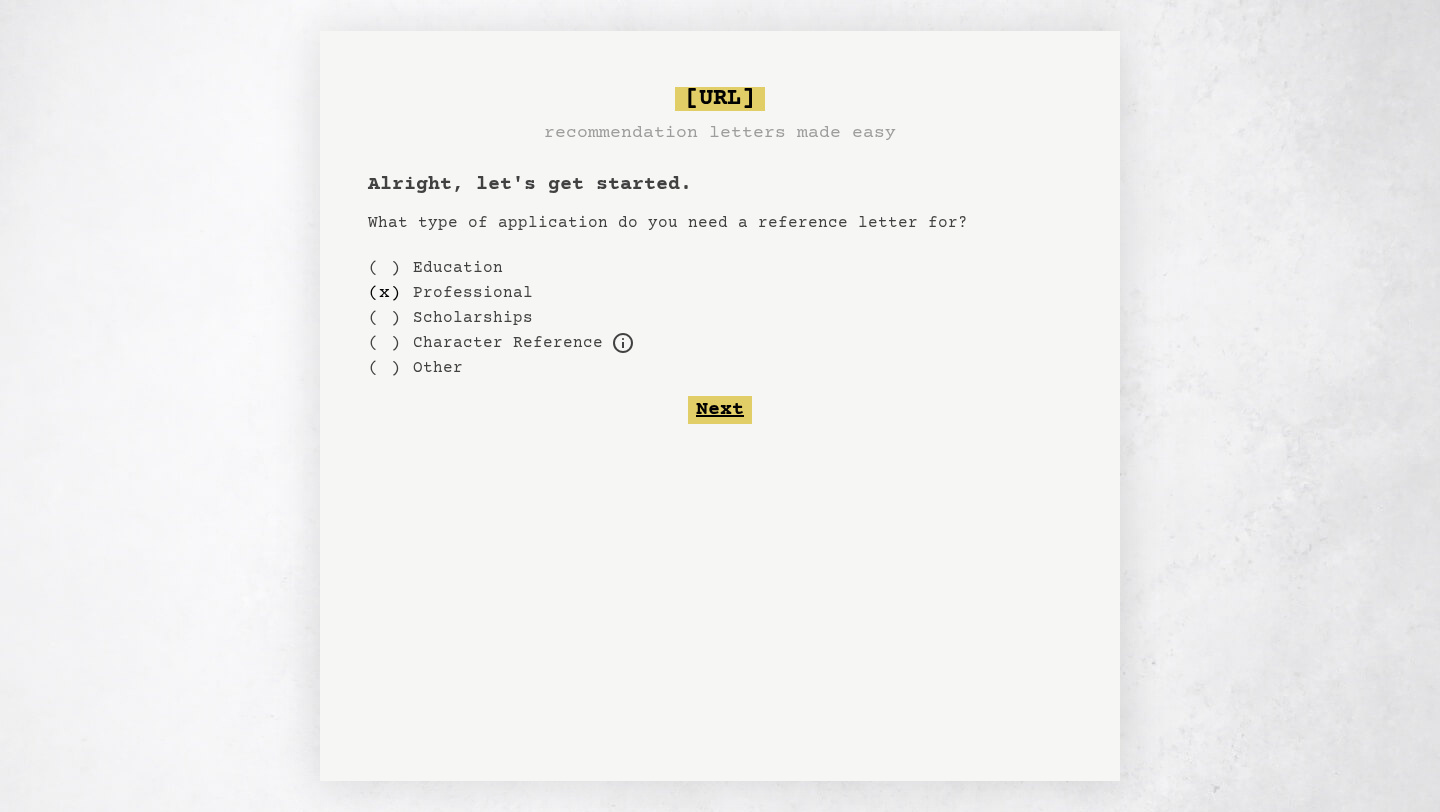 click on "Next" at bounding box center (720, 410) 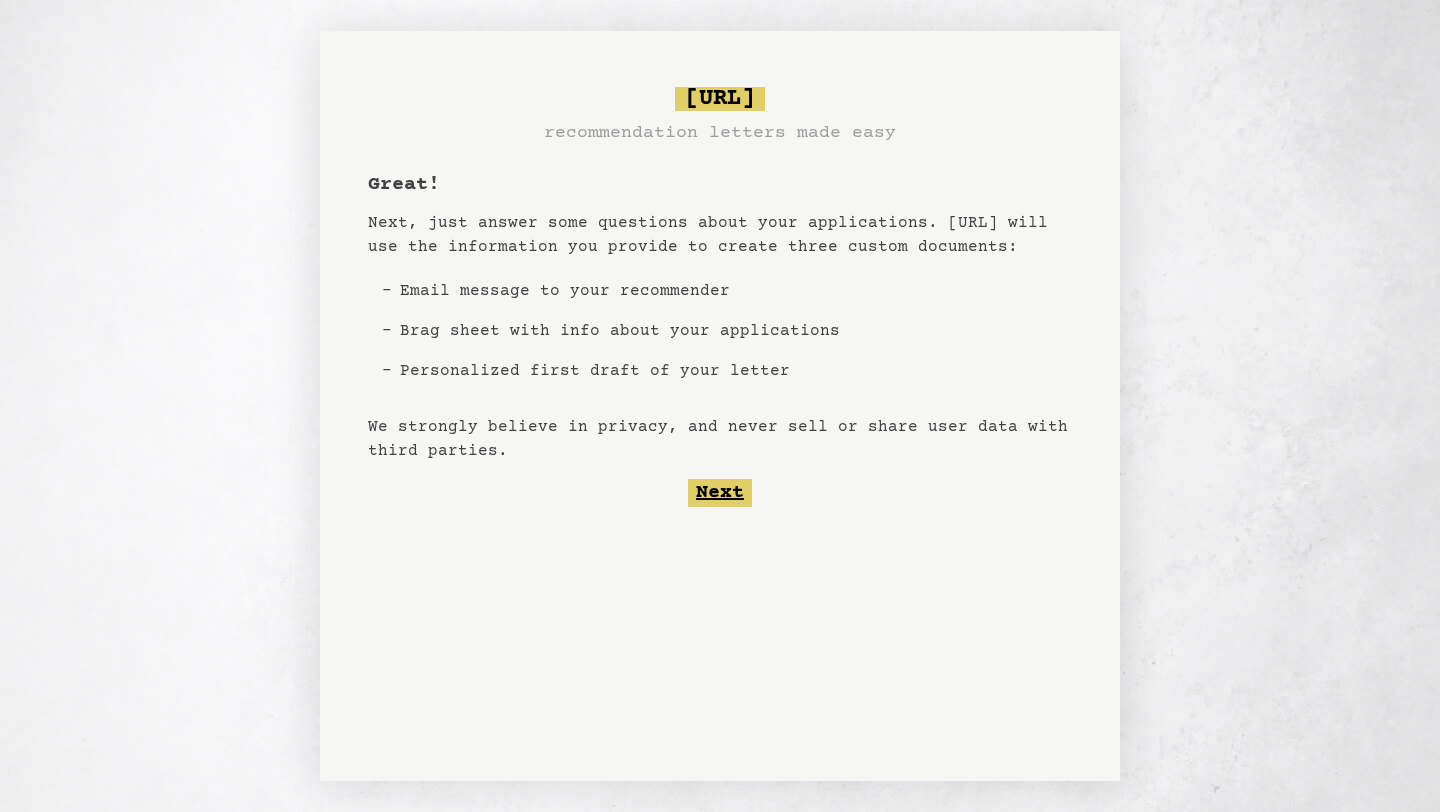click on "Next" at bounding box center [720, 493] 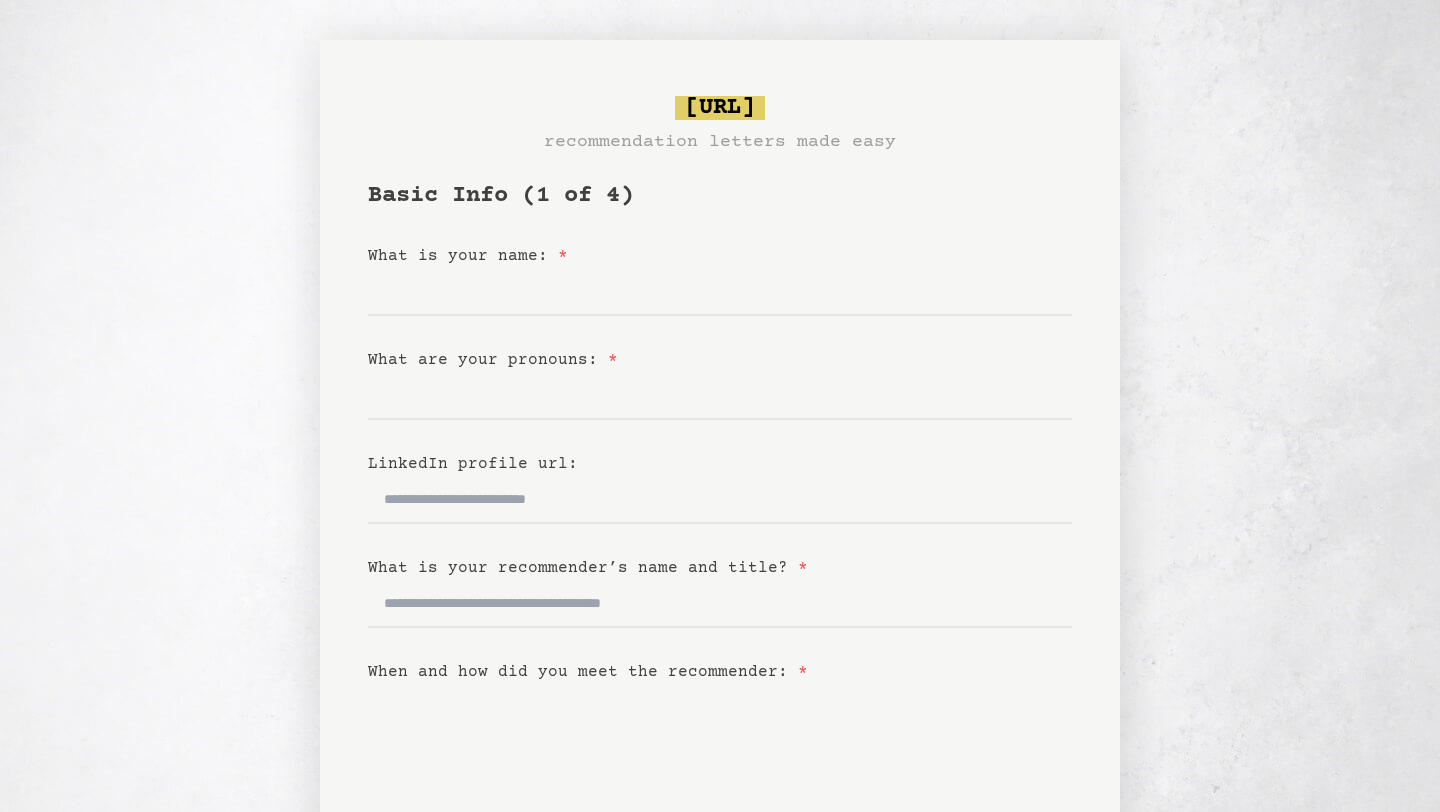 scroll, scrollTop: 1, scrollLeft: 0, axis: vertical 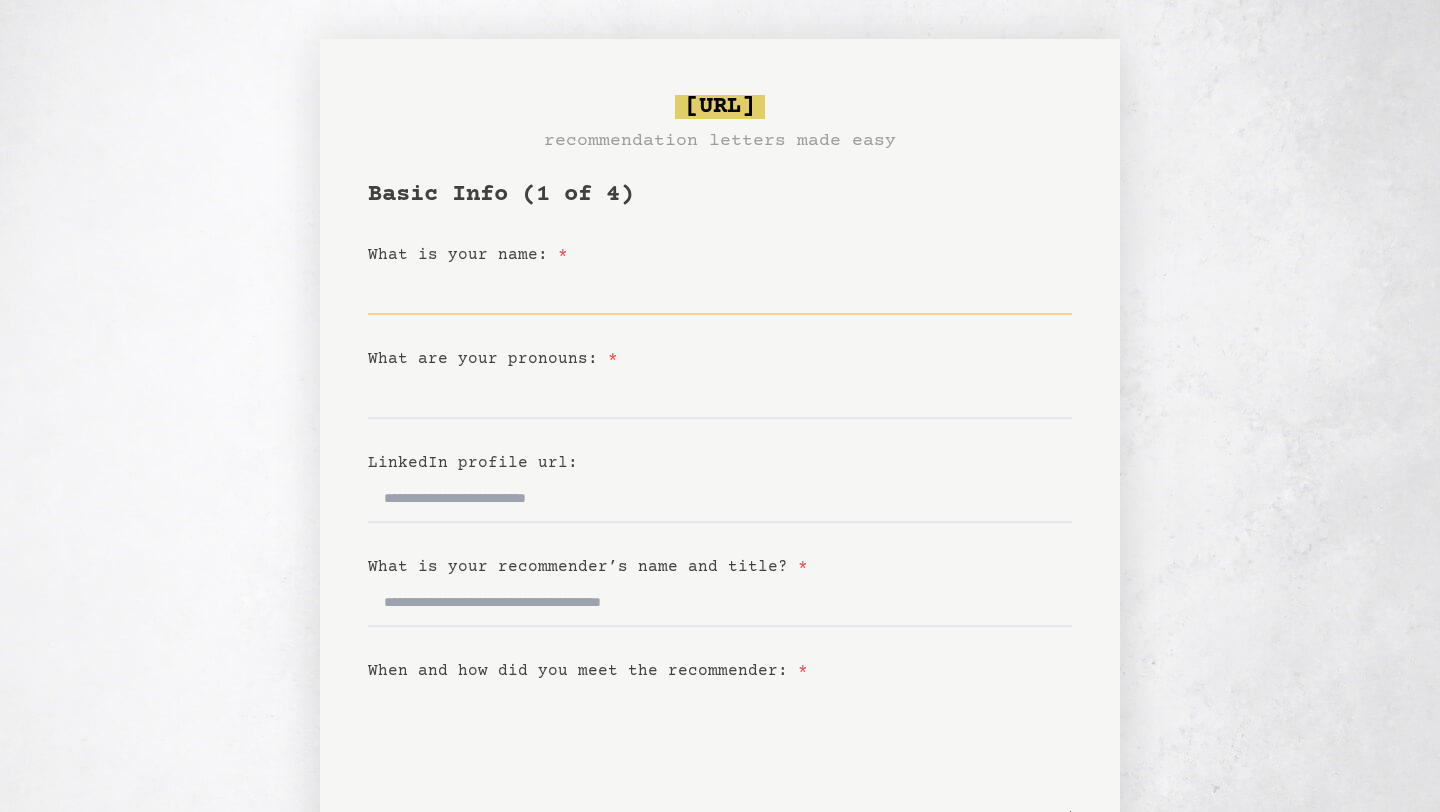 click on "What is your name:   *" at bounding box center (720, 291) 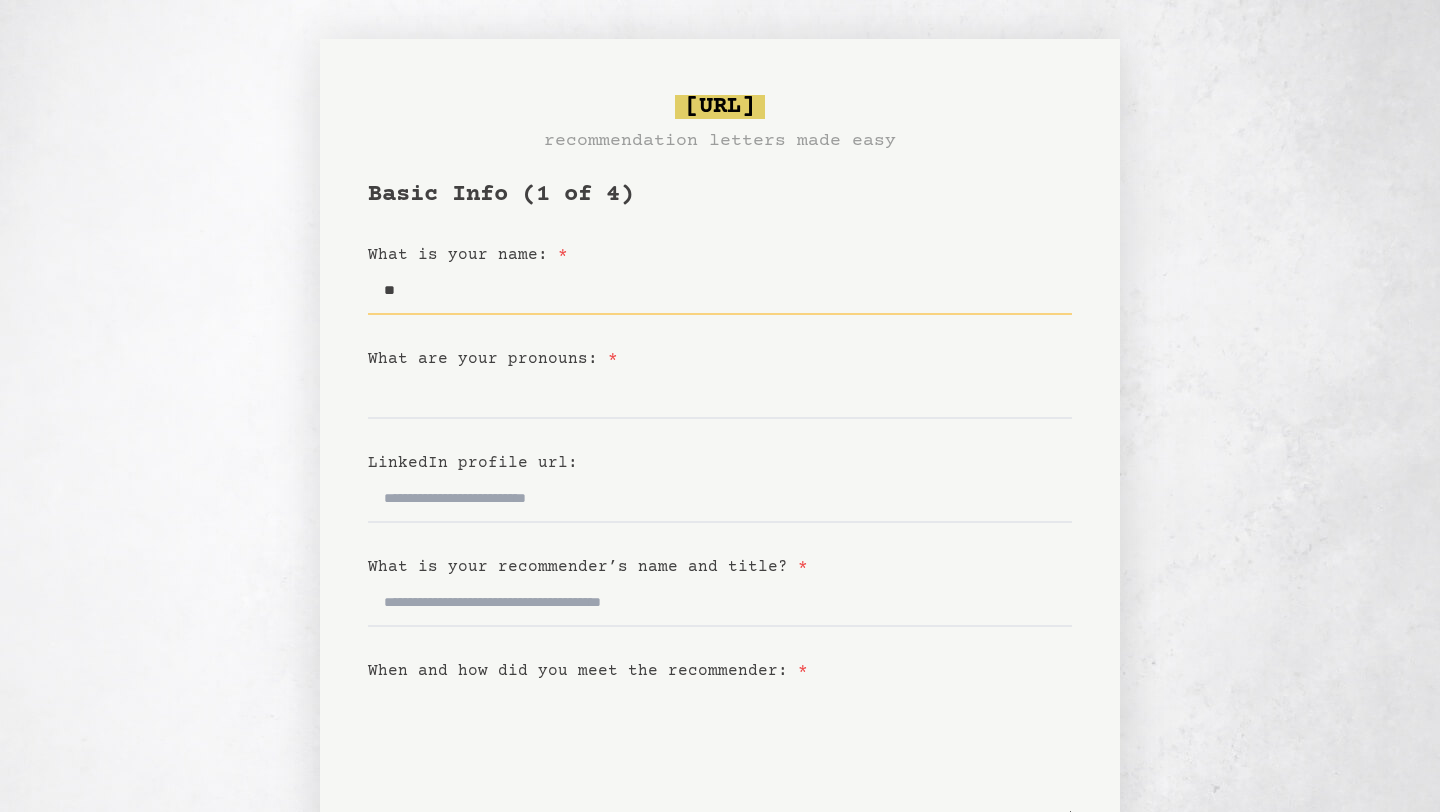 type on "*" 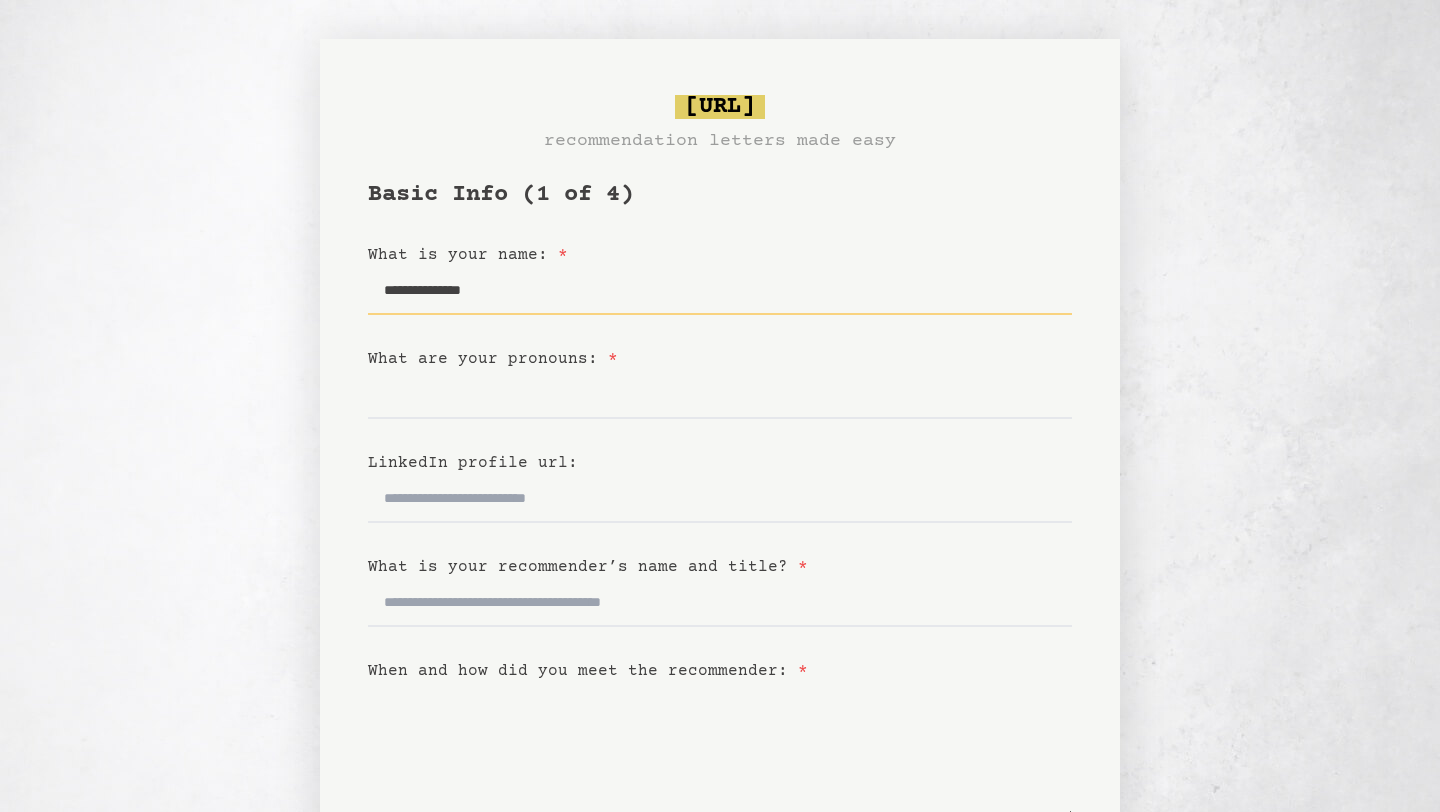 type on "**********" 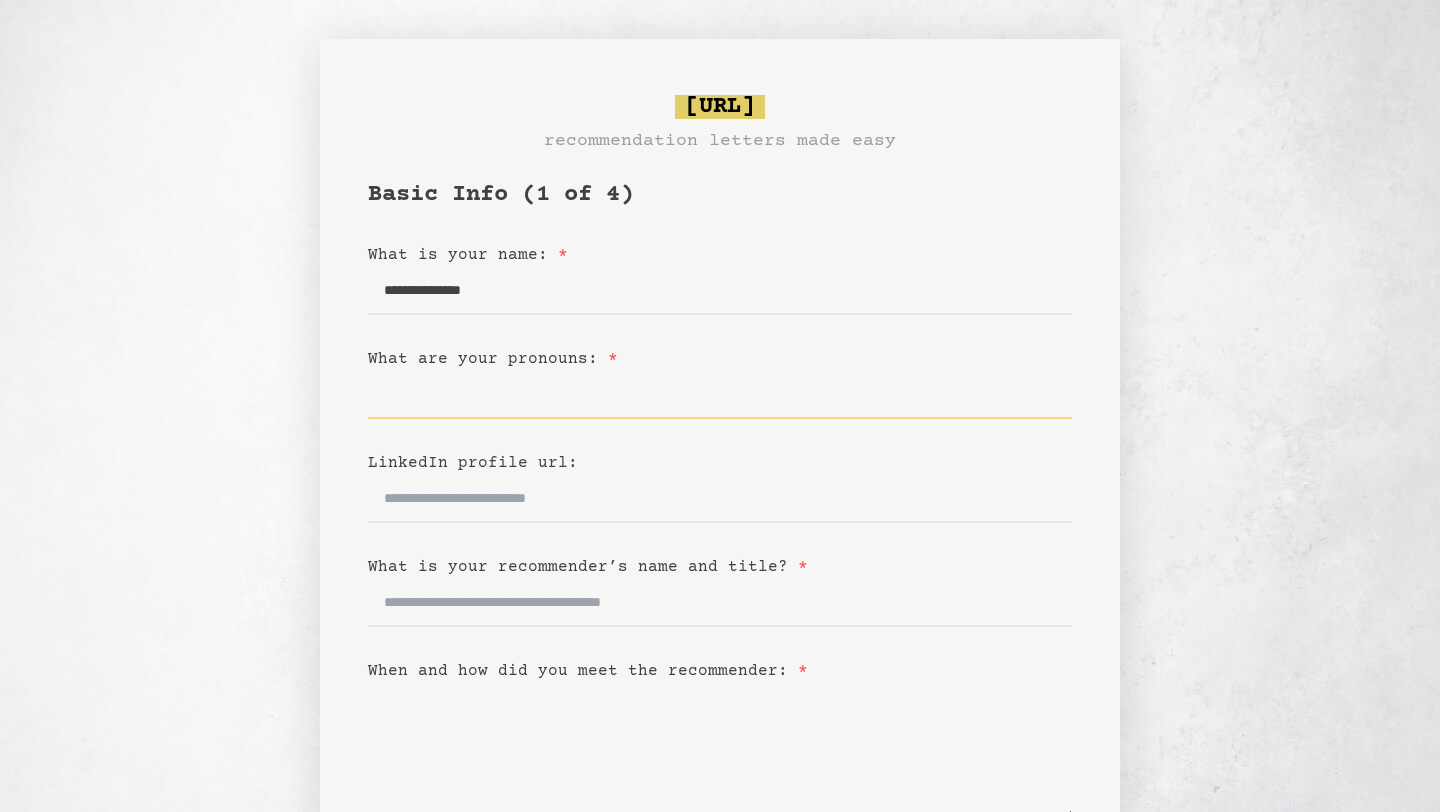 click on "What are your pronouns:   *" at bounding box center [720, 395] 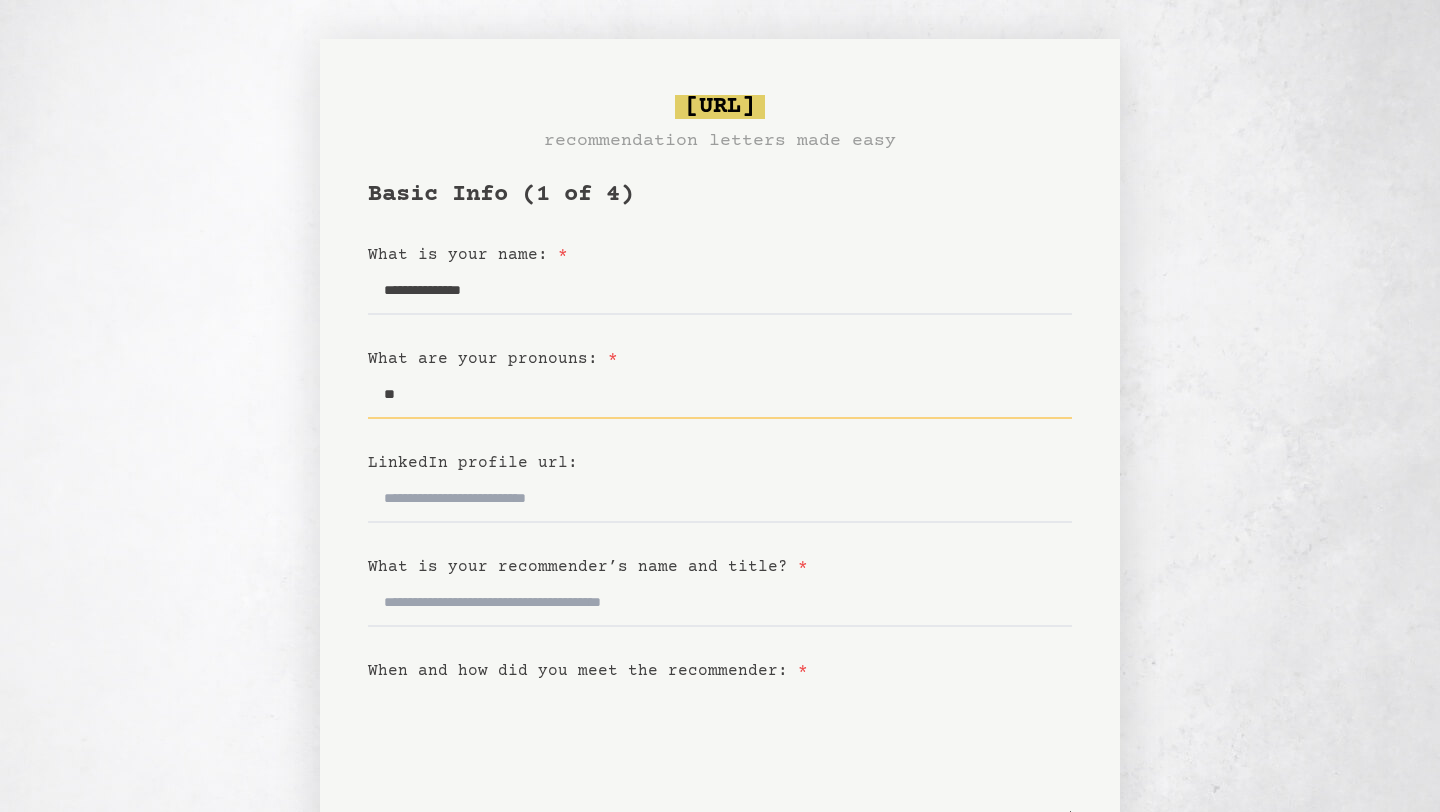 type on "*" 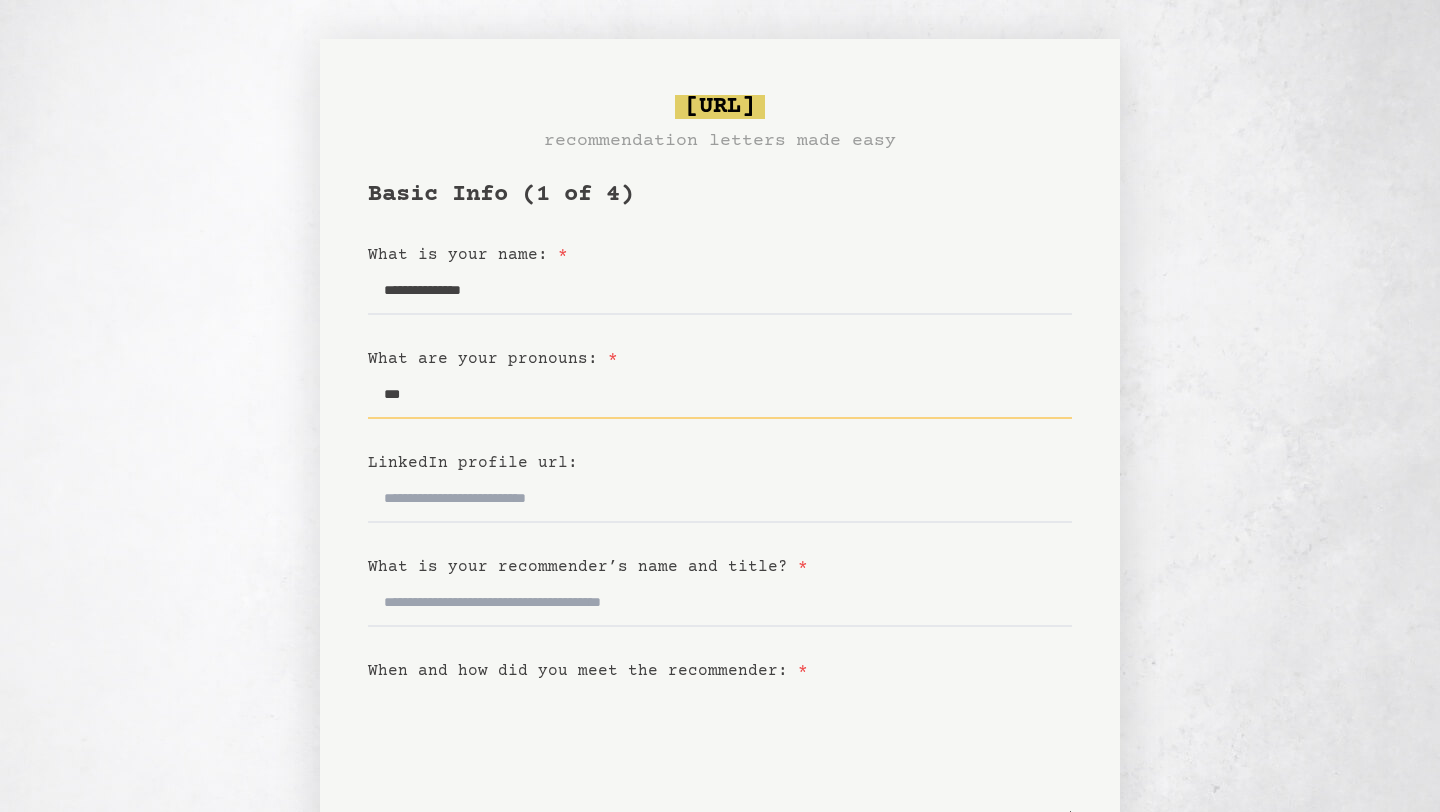 type on "***" 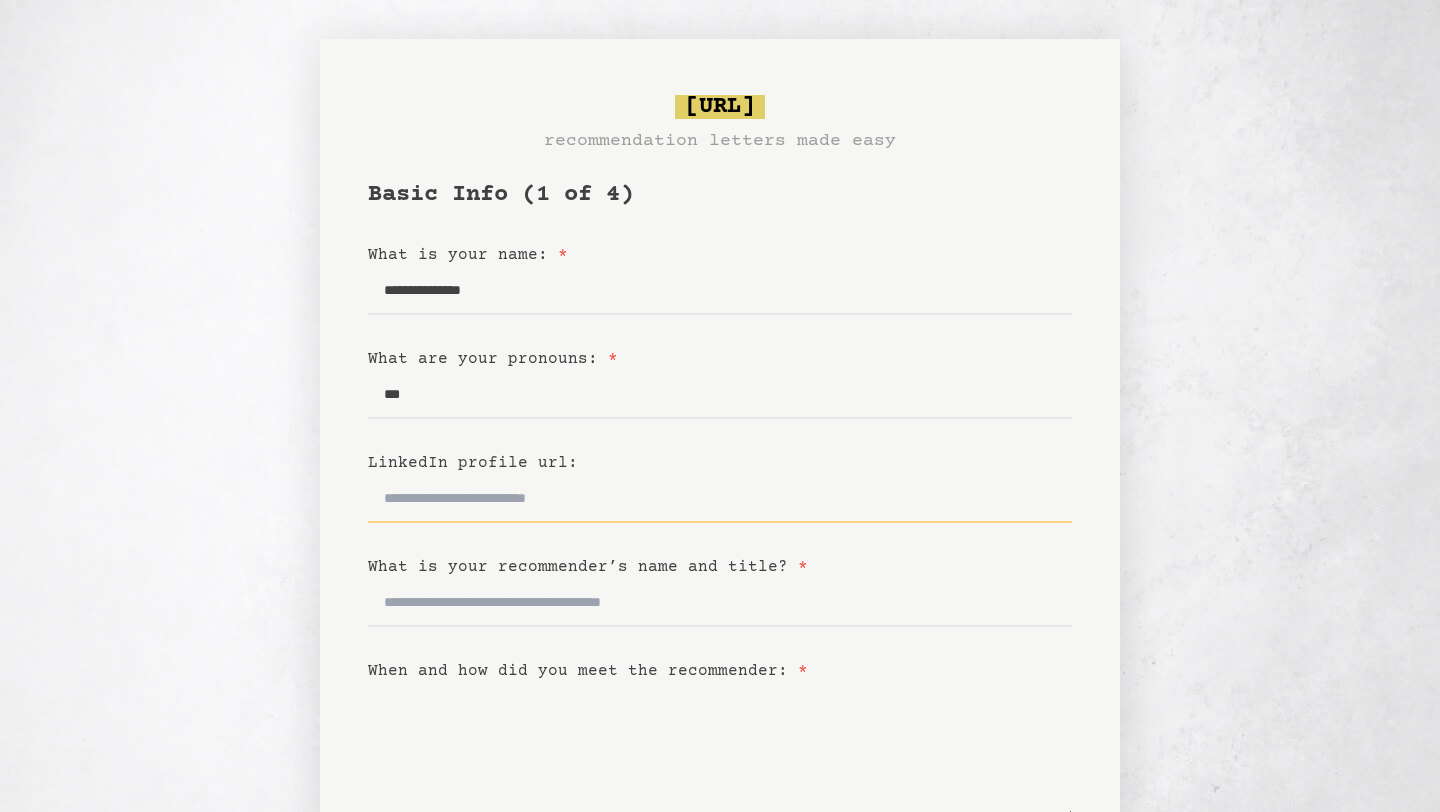 click on "LinkedIn profile url:" at bounding box center [720, 499] 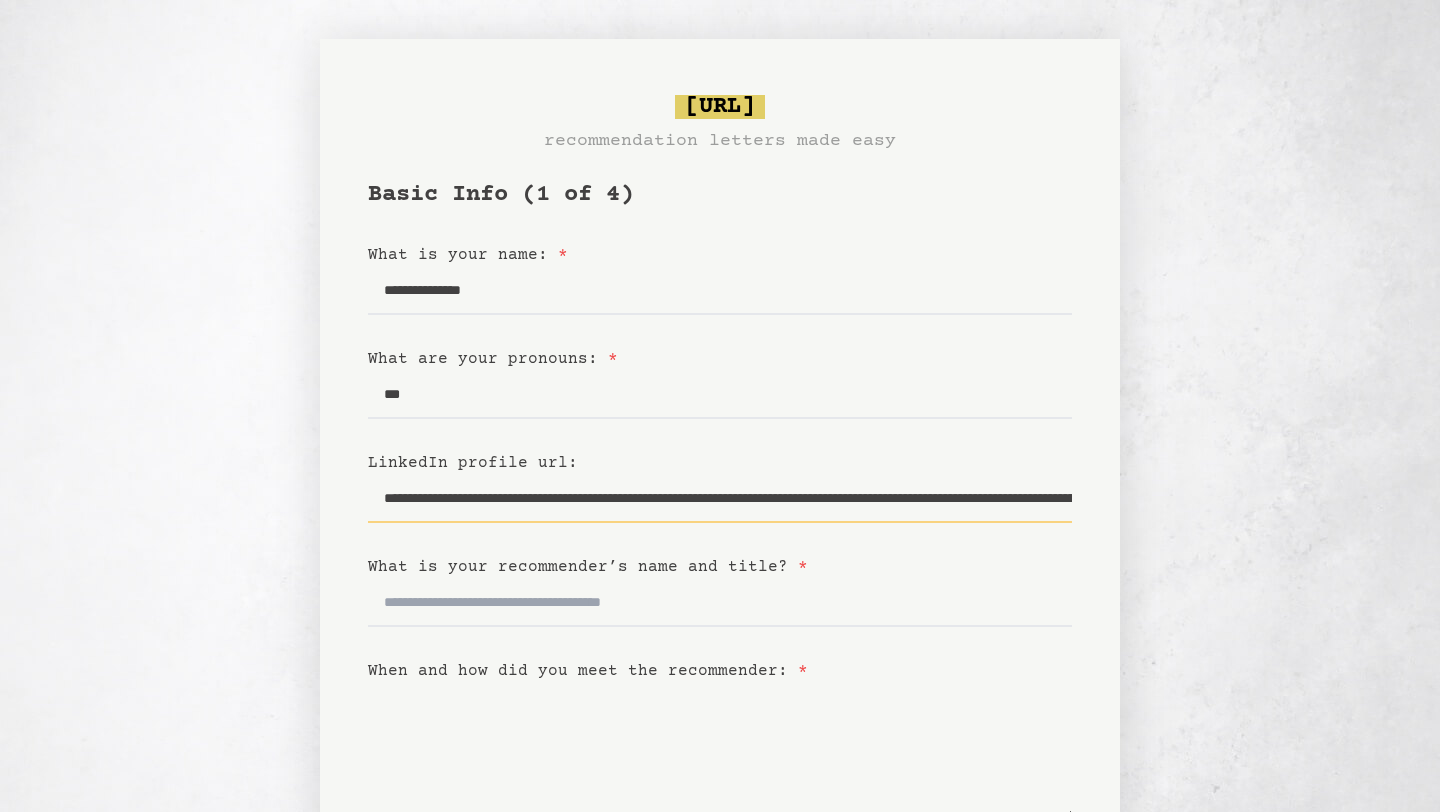 scroll, scrollTop: 0, scrollLeft: 629, axis: horizontal 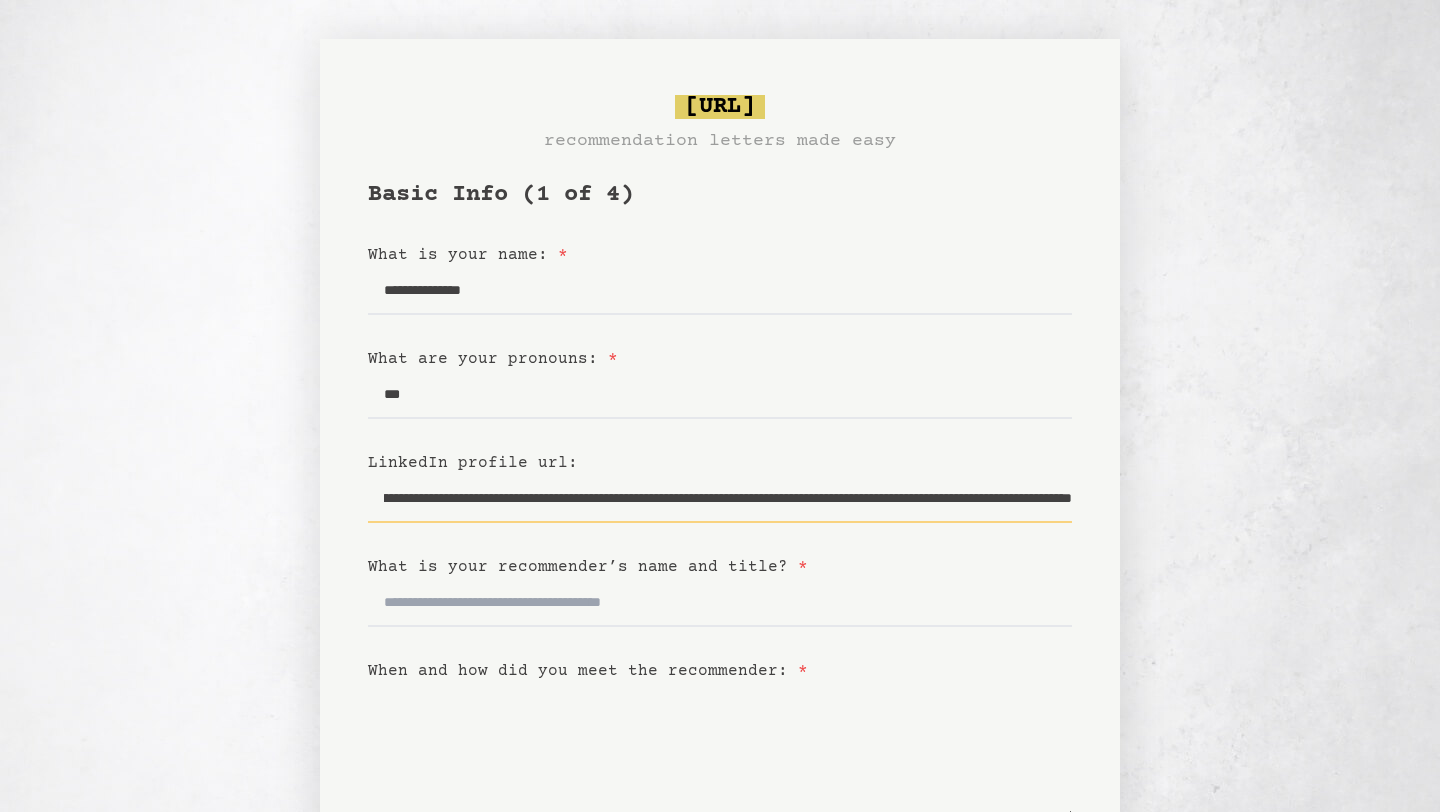 drag, startPoint x: 1071, startPoint y: 492, endPoint x: 260, endPoint y: 508, distance: 811.15784 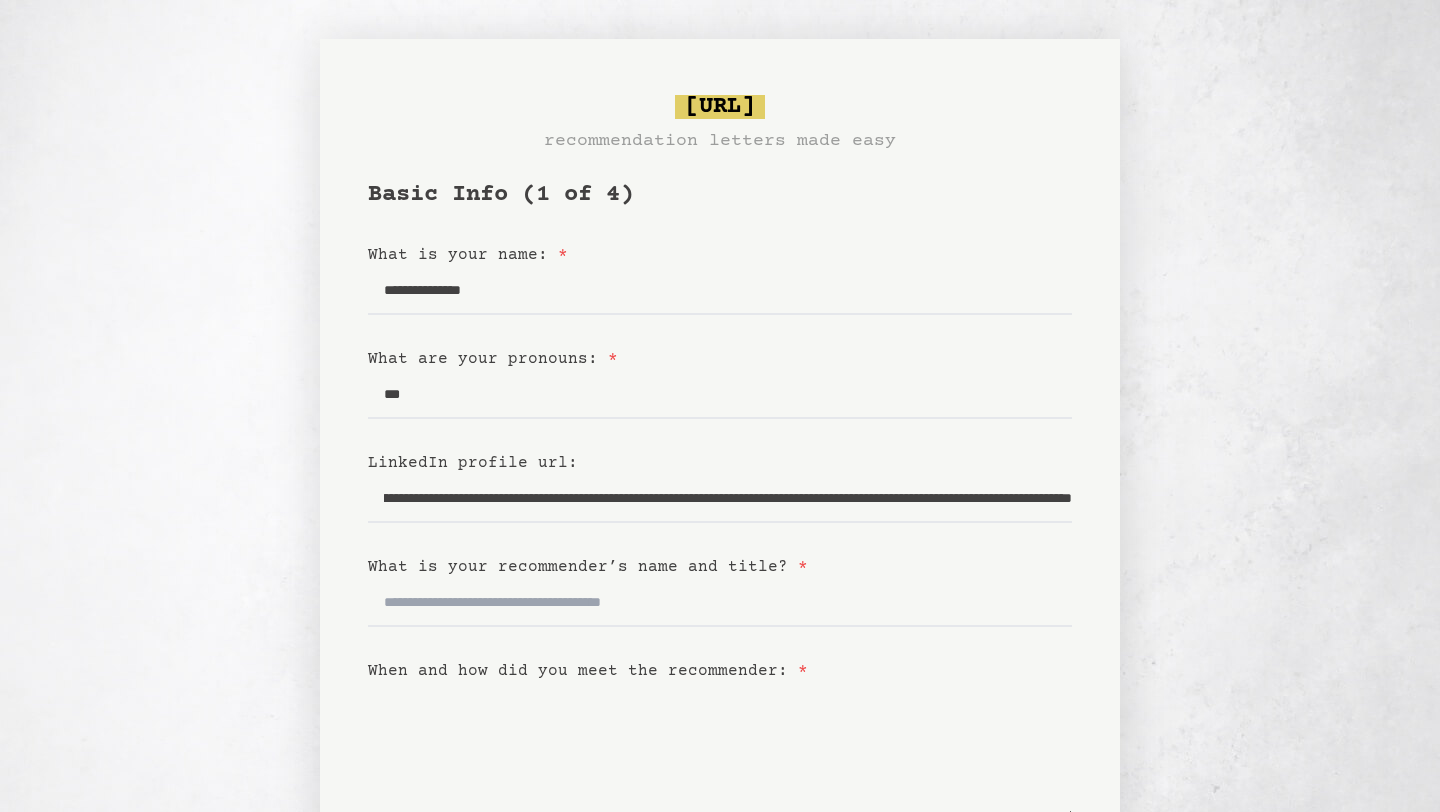 scroll, scrollTop: 0, scrollLeft: 0, axis: both 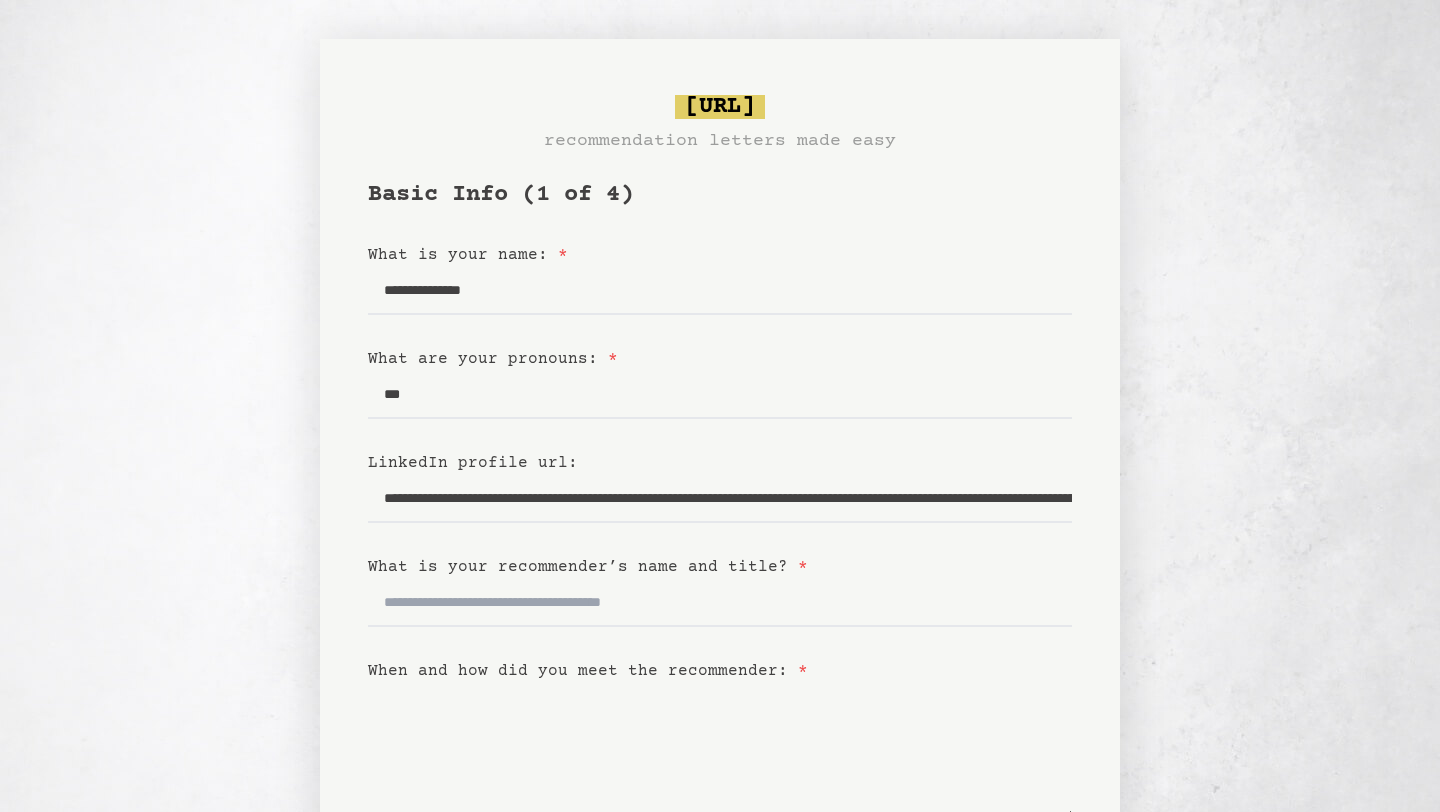 drag, startPoint x: 1074, startPoint y: 498, endPoint x: 1012, endPoint y: 490, distance: 62.514 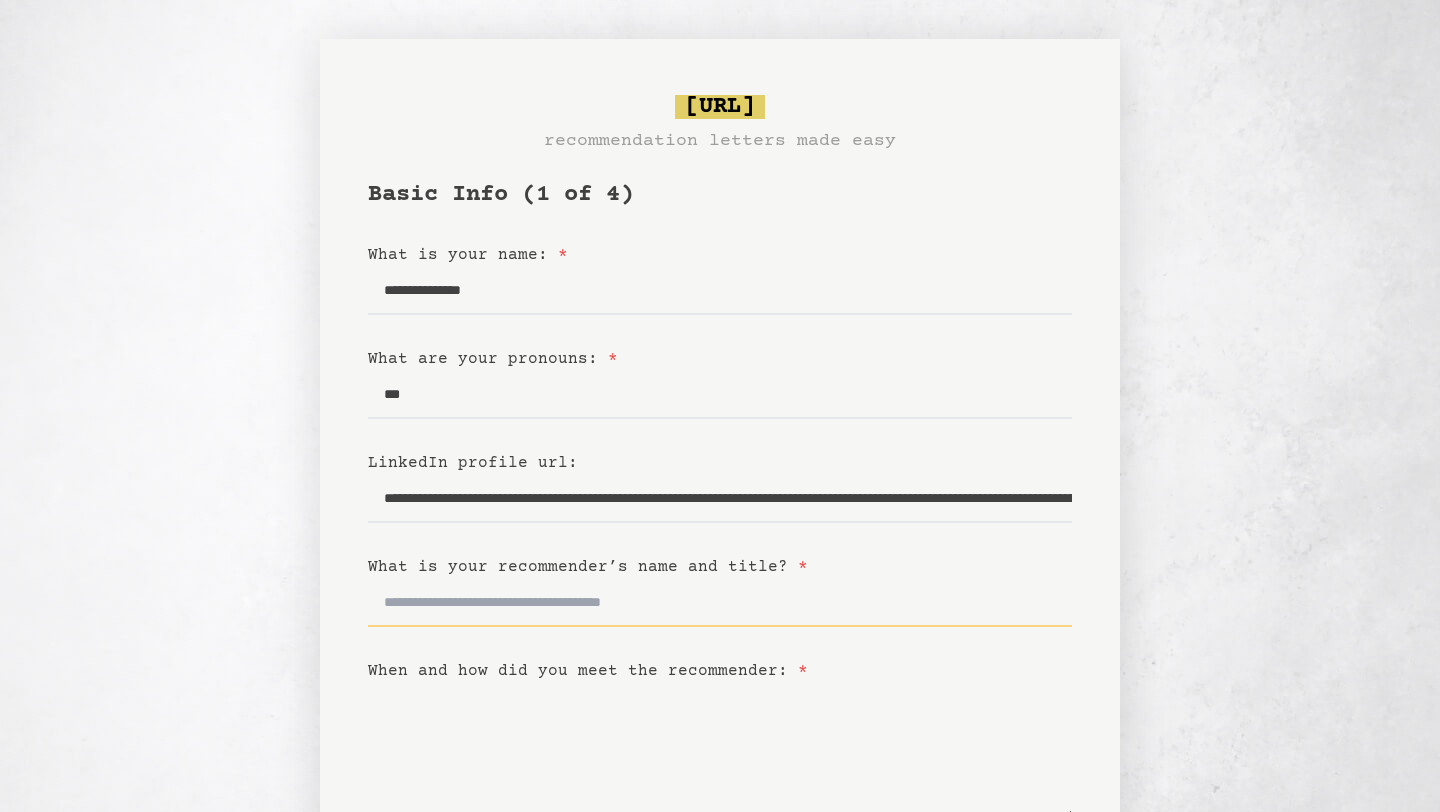 click on "What is your recommender’s name and title?   *" at bounding box center [720, 603] 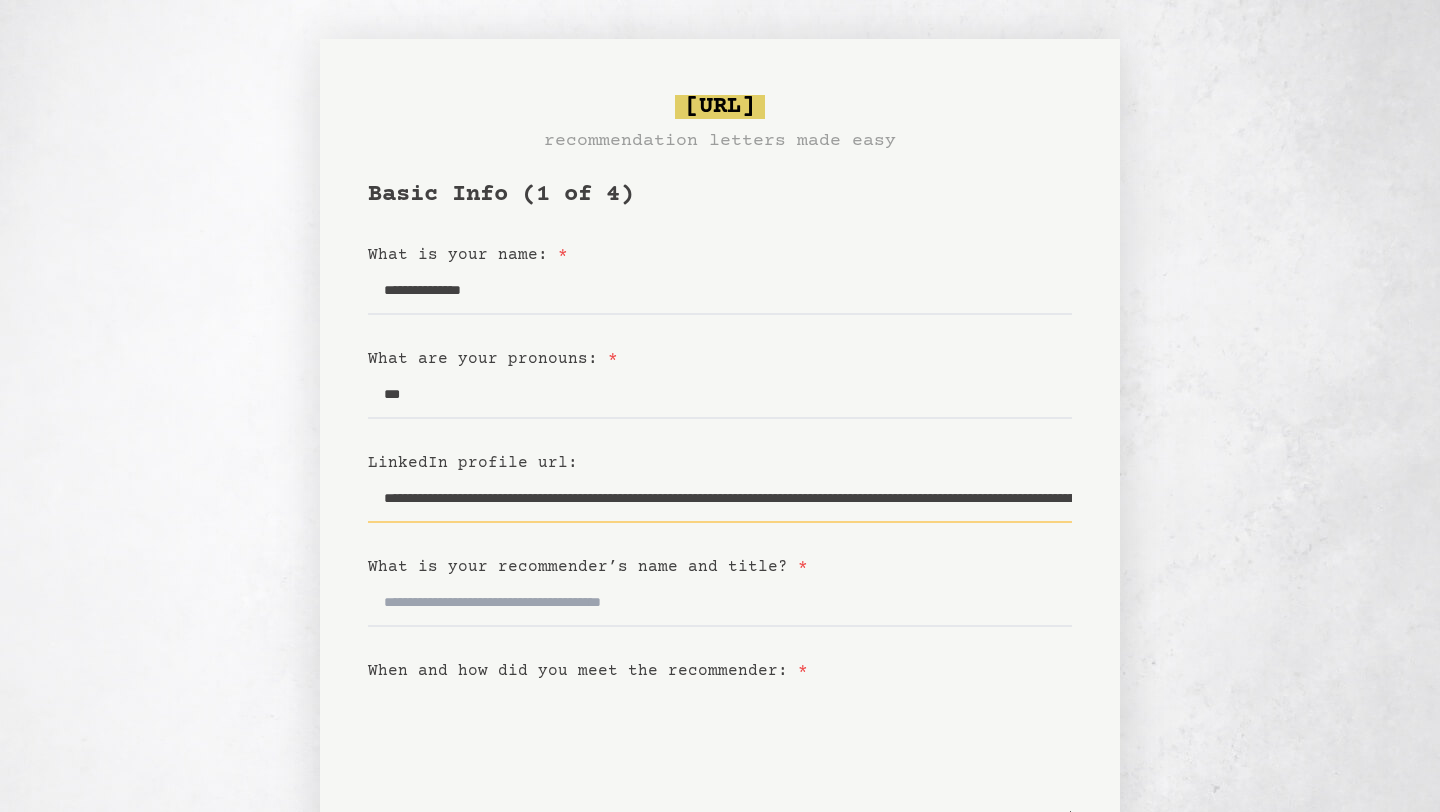 scroll, scrollTop: 0, scrollLeft: 630, axis: horizontal 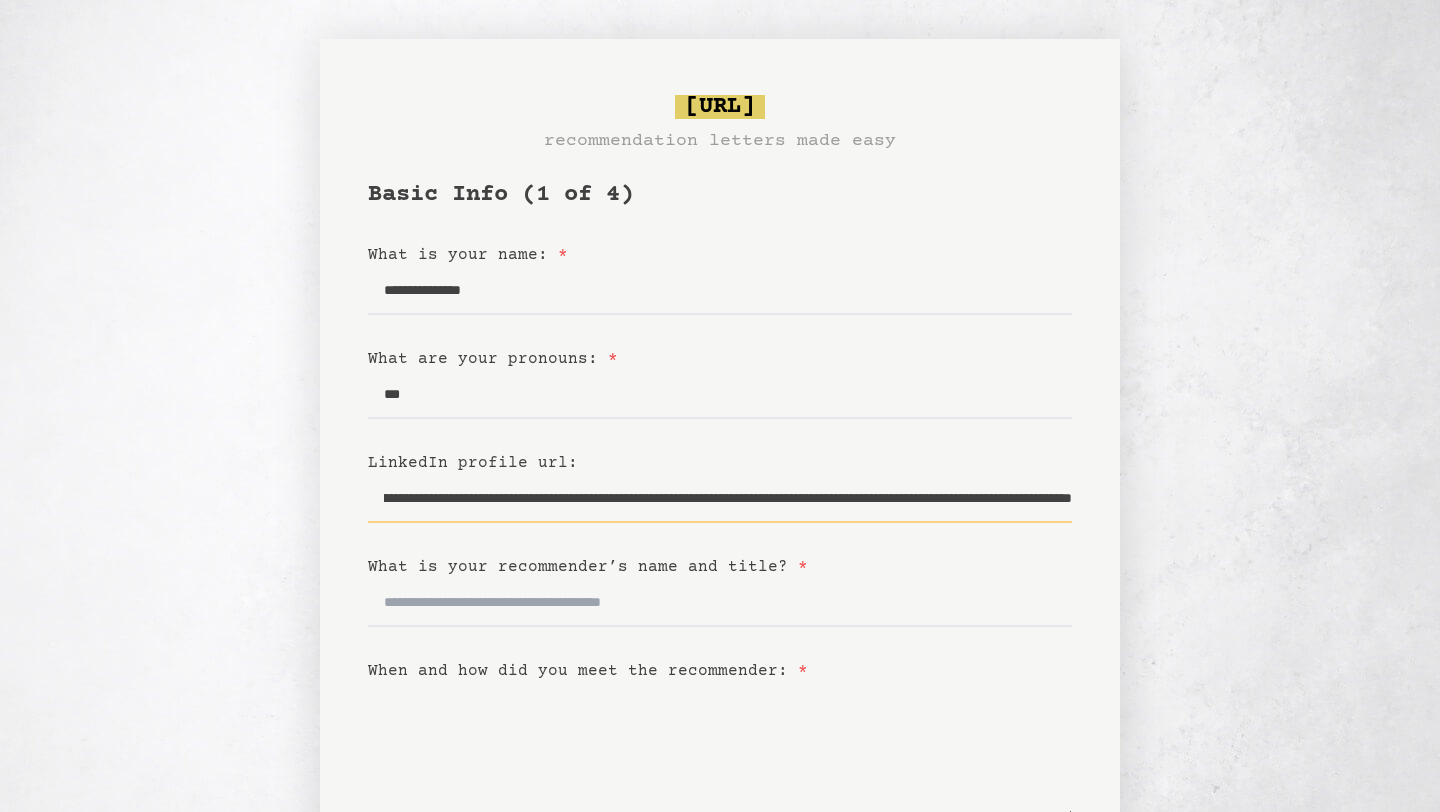 drag, startPoint x: 381, startPoint y: 495, endPoint x: 1080, endPoint y: 499, distance: 699.0115 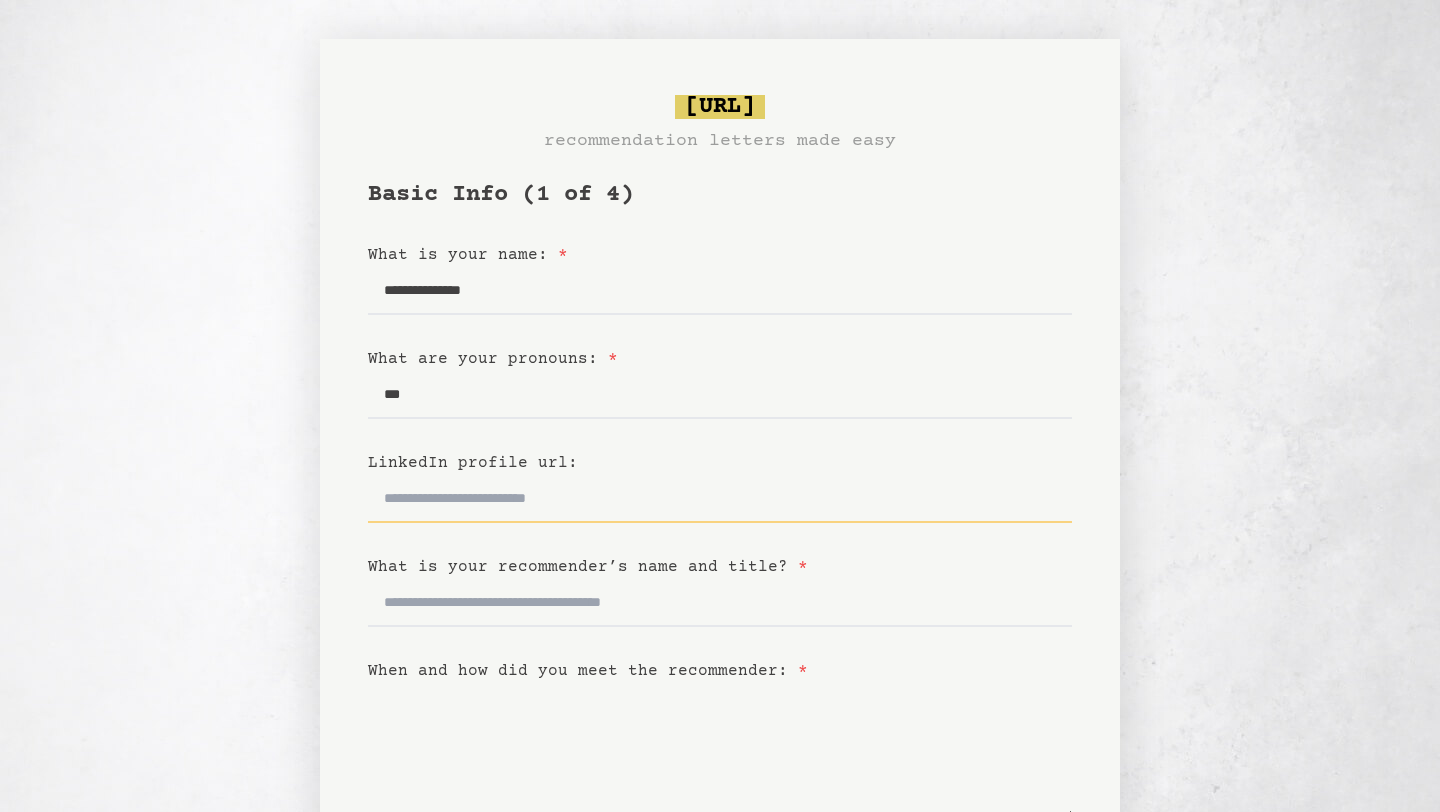 scroll, scrollTop: 0, scrollLeft: 0, axis: both 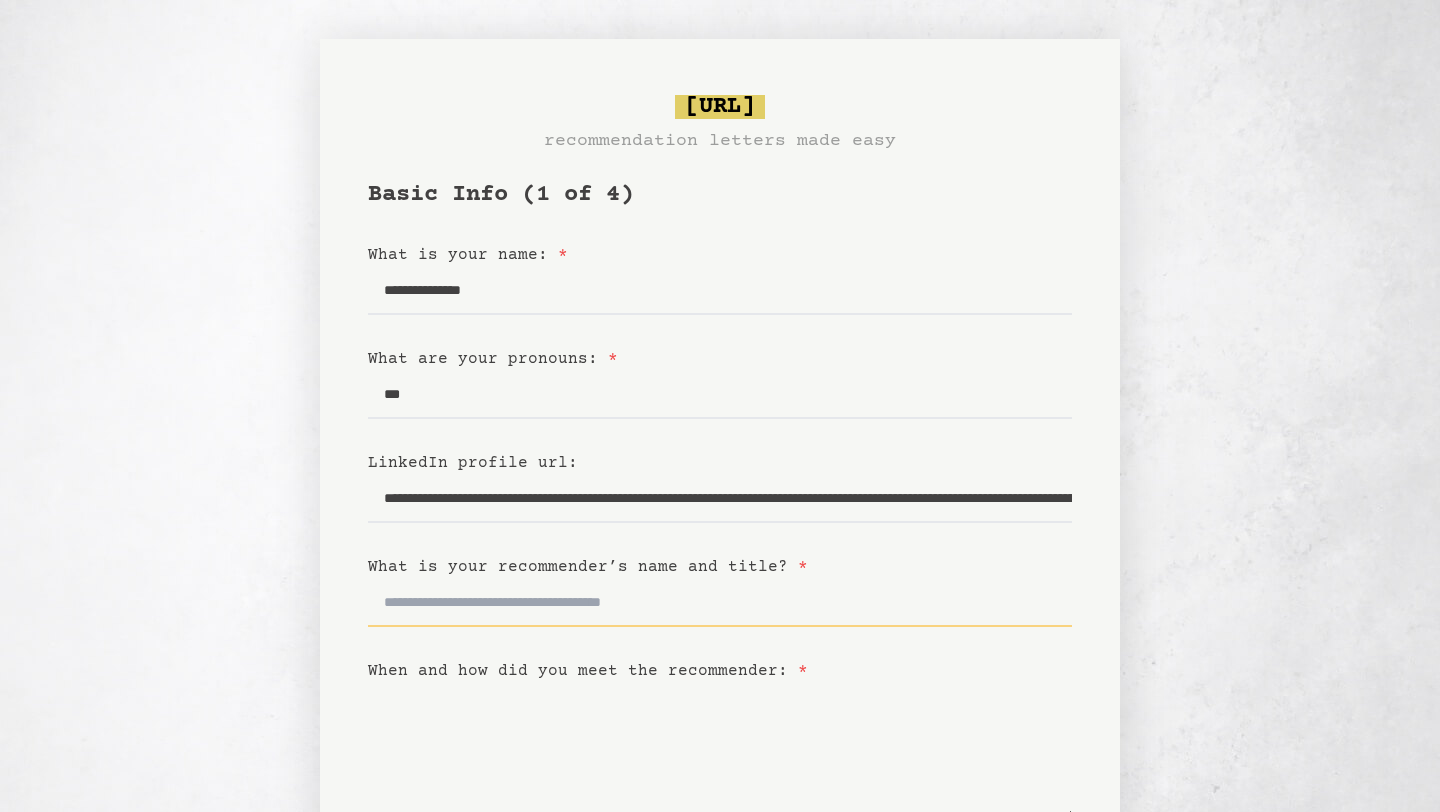 click on "What is your recommender’s name and title?   *" at bounding box center (720, 603) 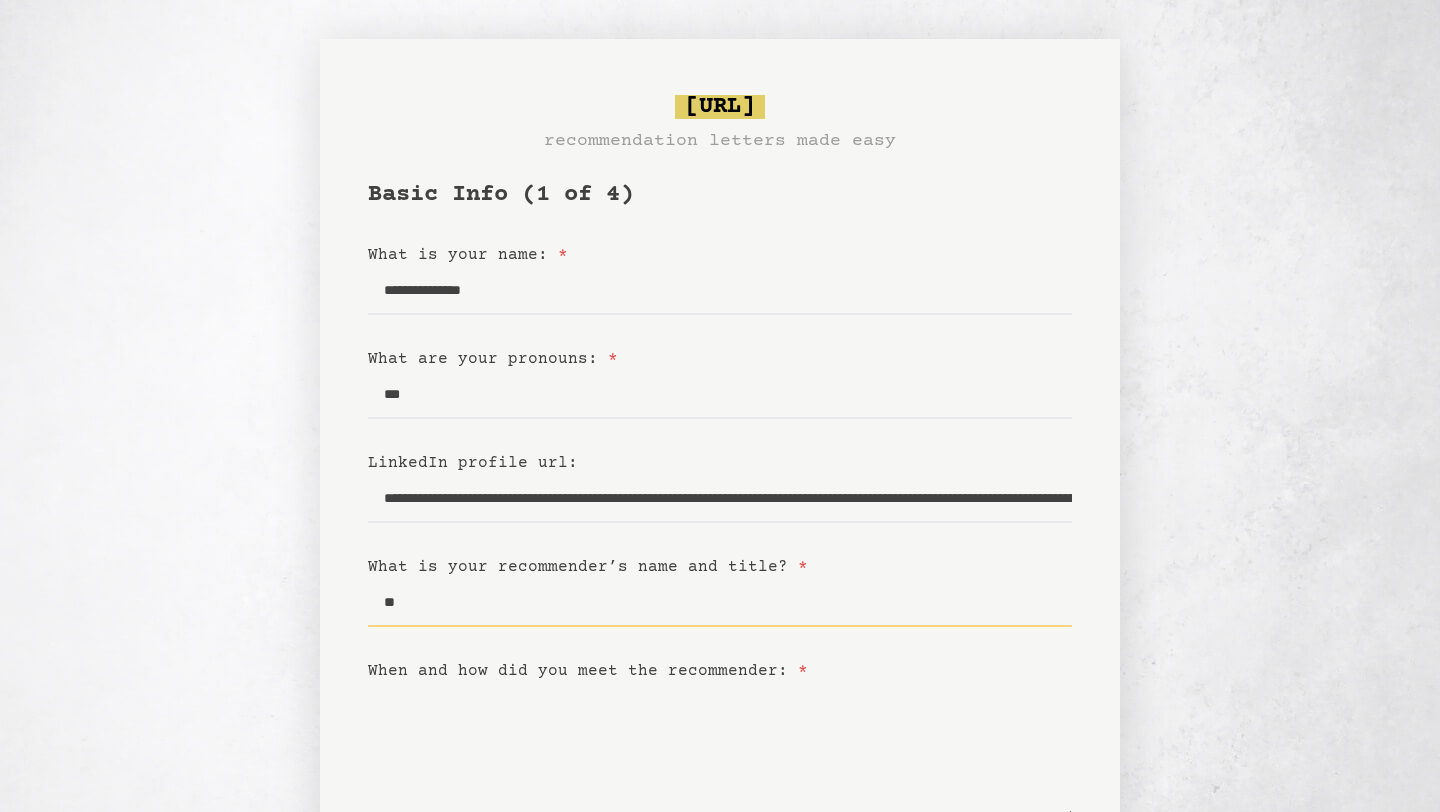 type on "*" 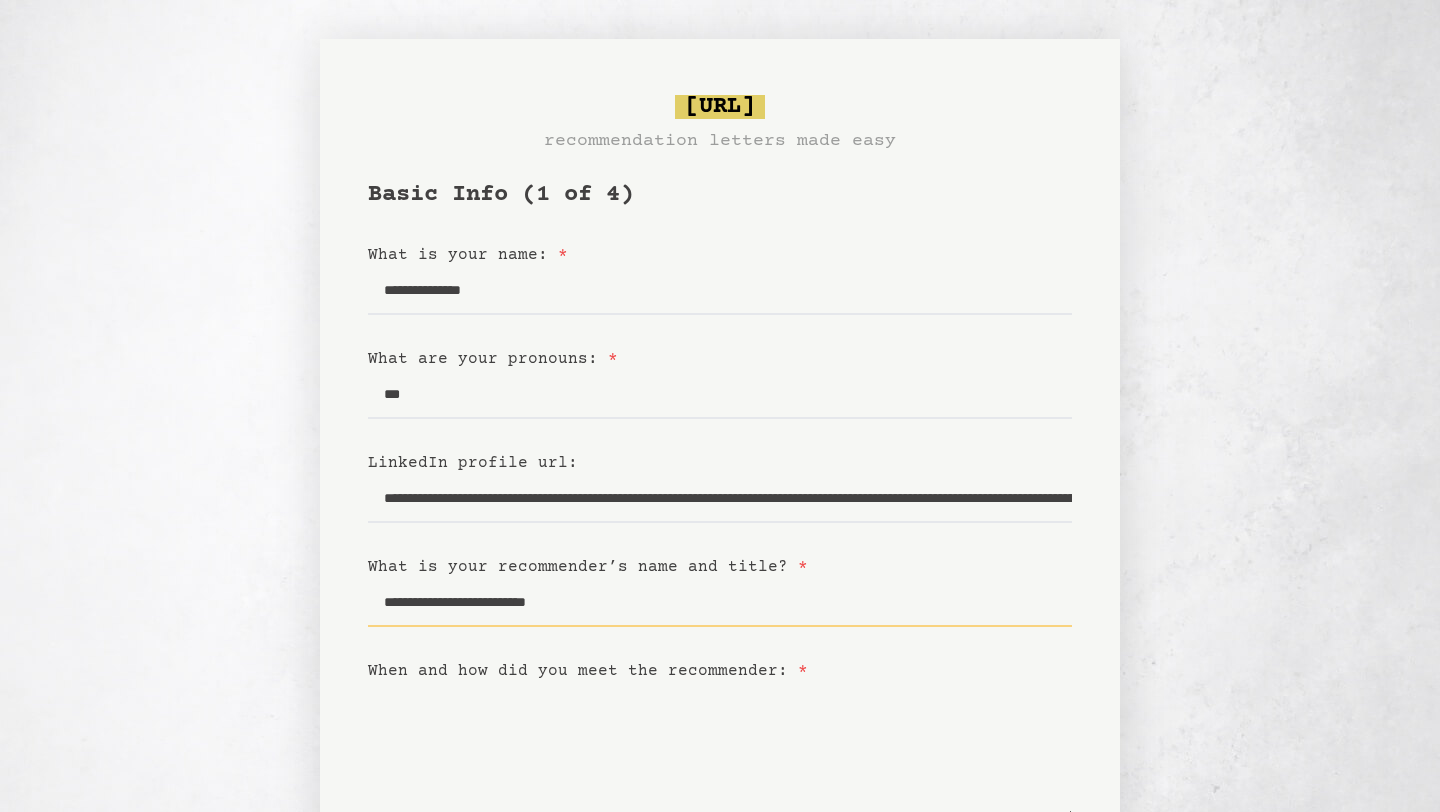 drag, startPoint x: 617, startPoint y: 595, endPoint x: 635, endPoint y: 617, distance: 28.42534 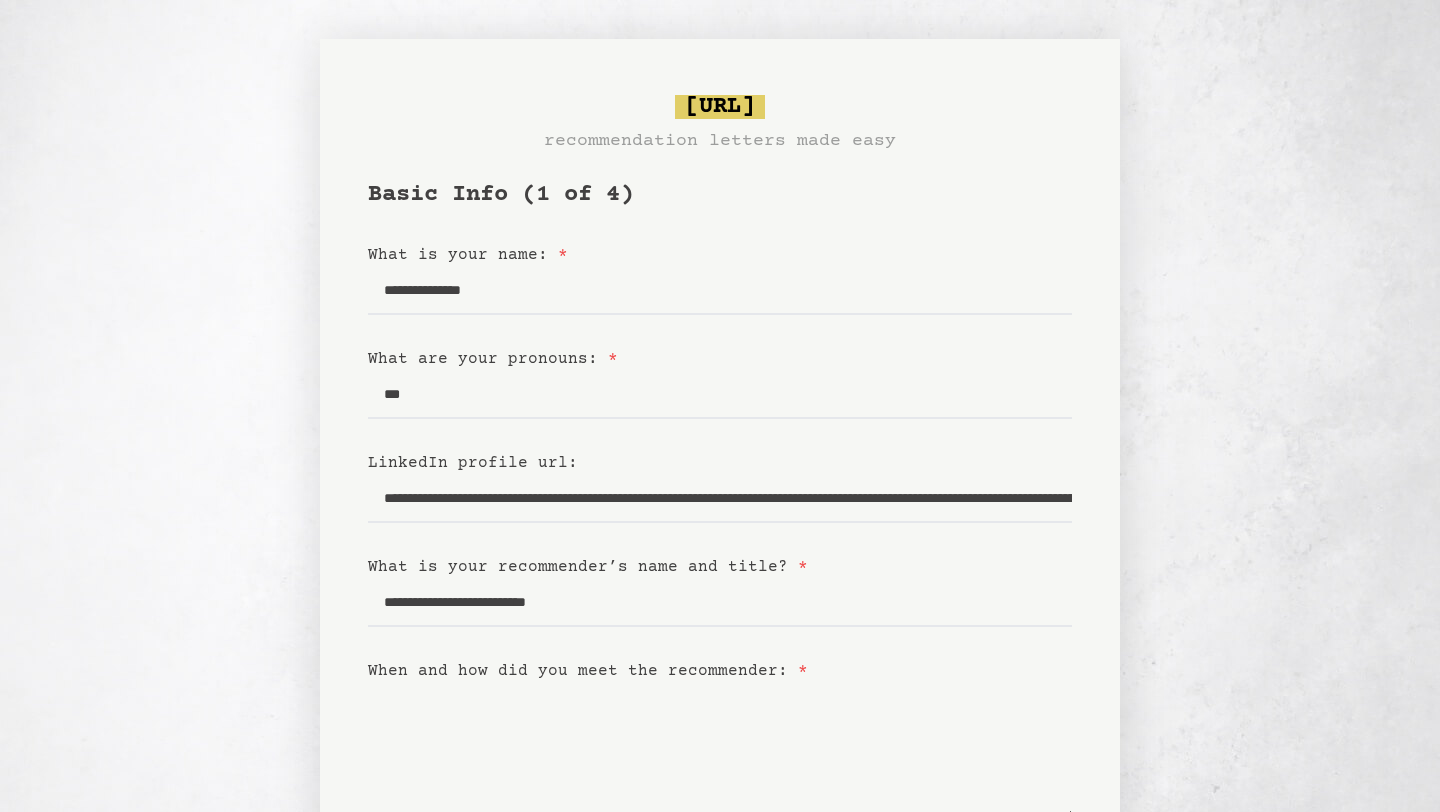 click on "When and how did you meet the recommender:   *" at bounding box center [720, 752] 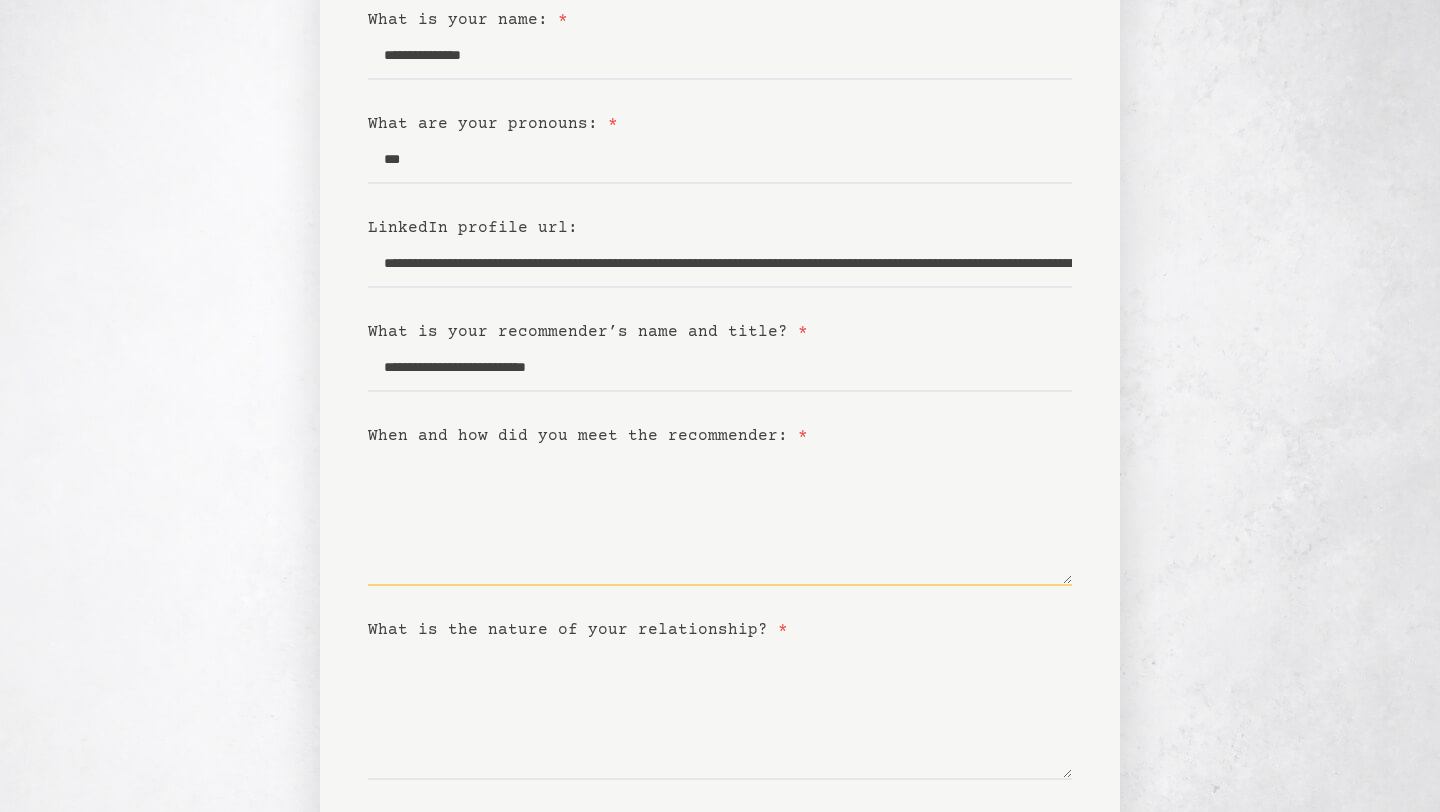 scroll, scrollTop: 241, scrollLeft: 0, axis: vertical 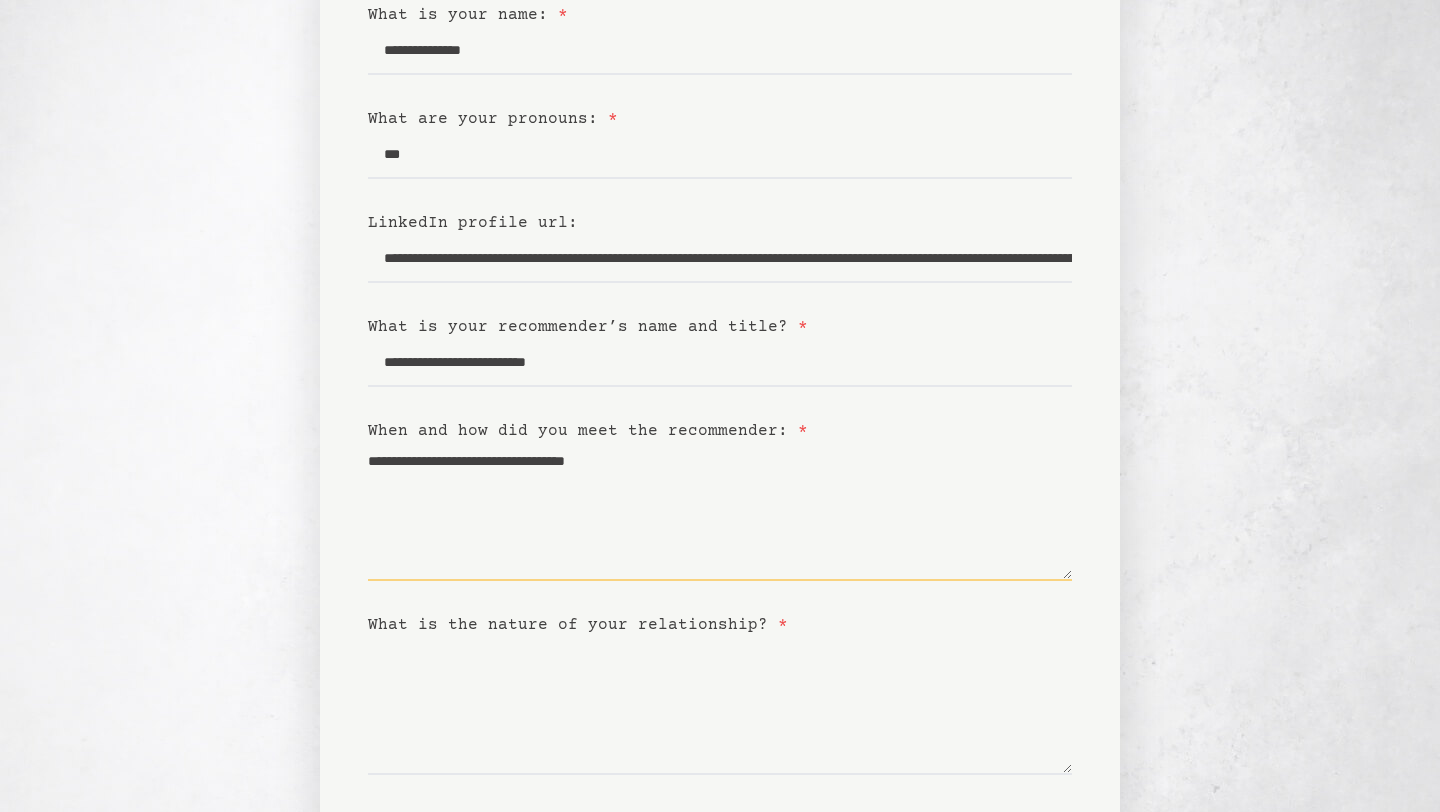 type on "**********" 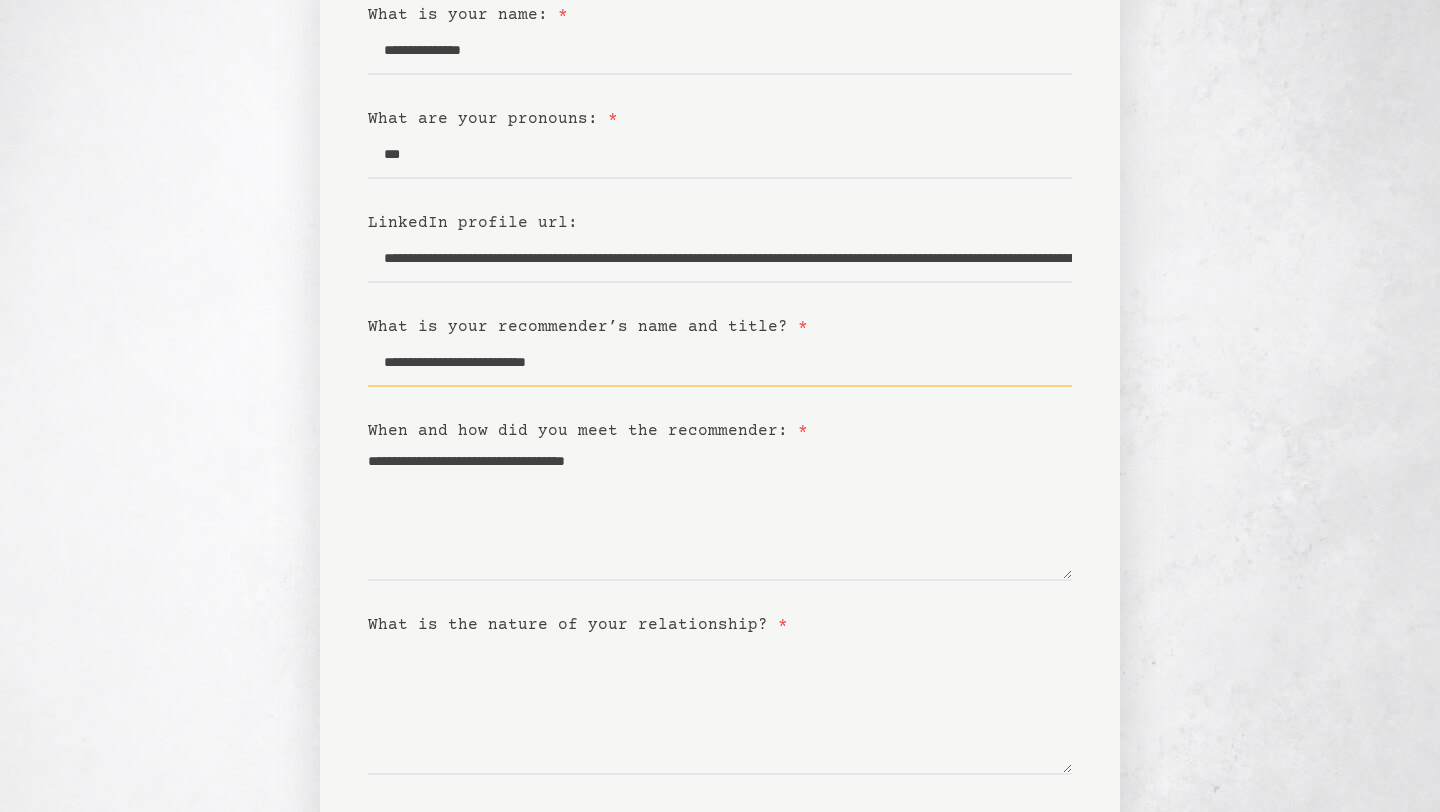 click on "**********" at bounding box center [720, 363] 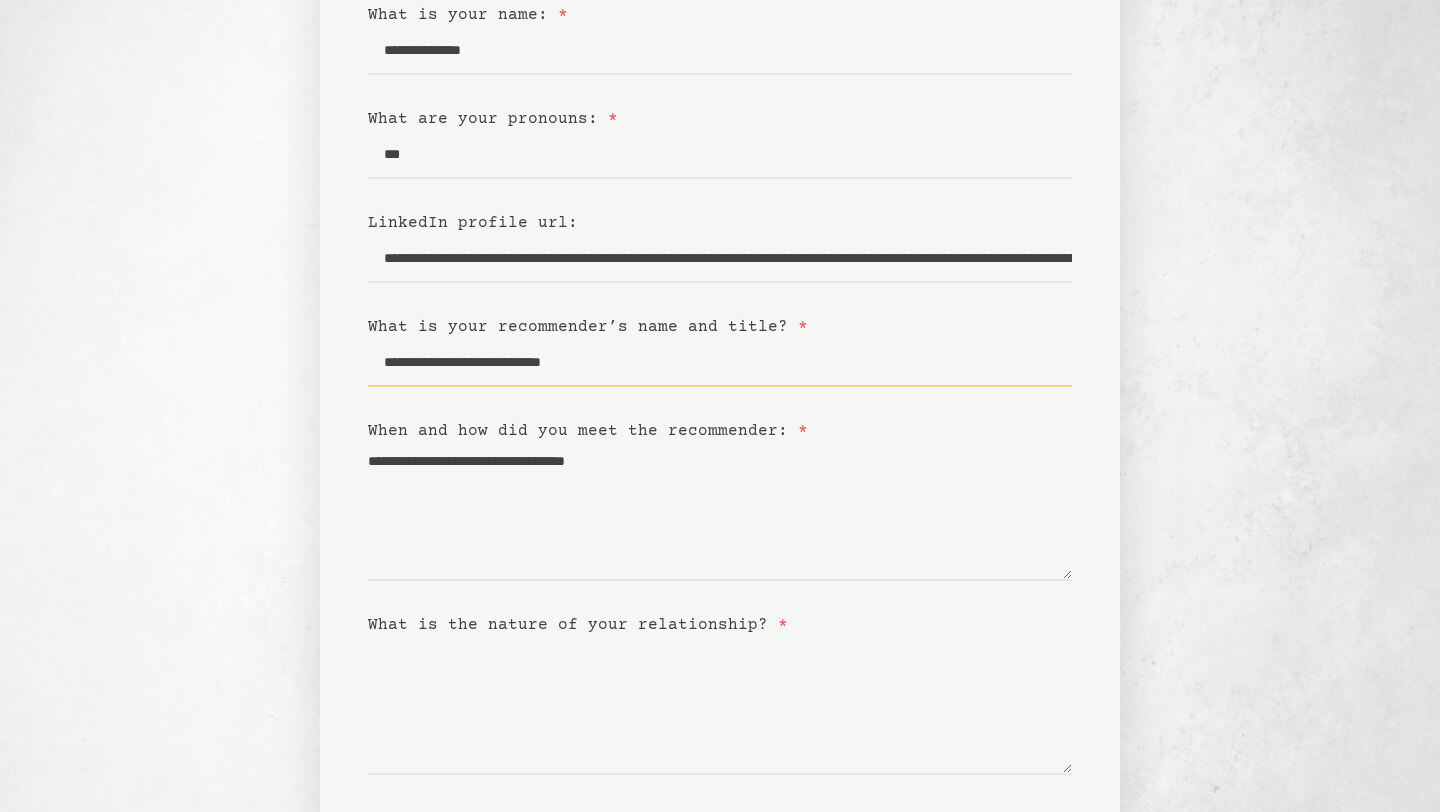 type on "**********" 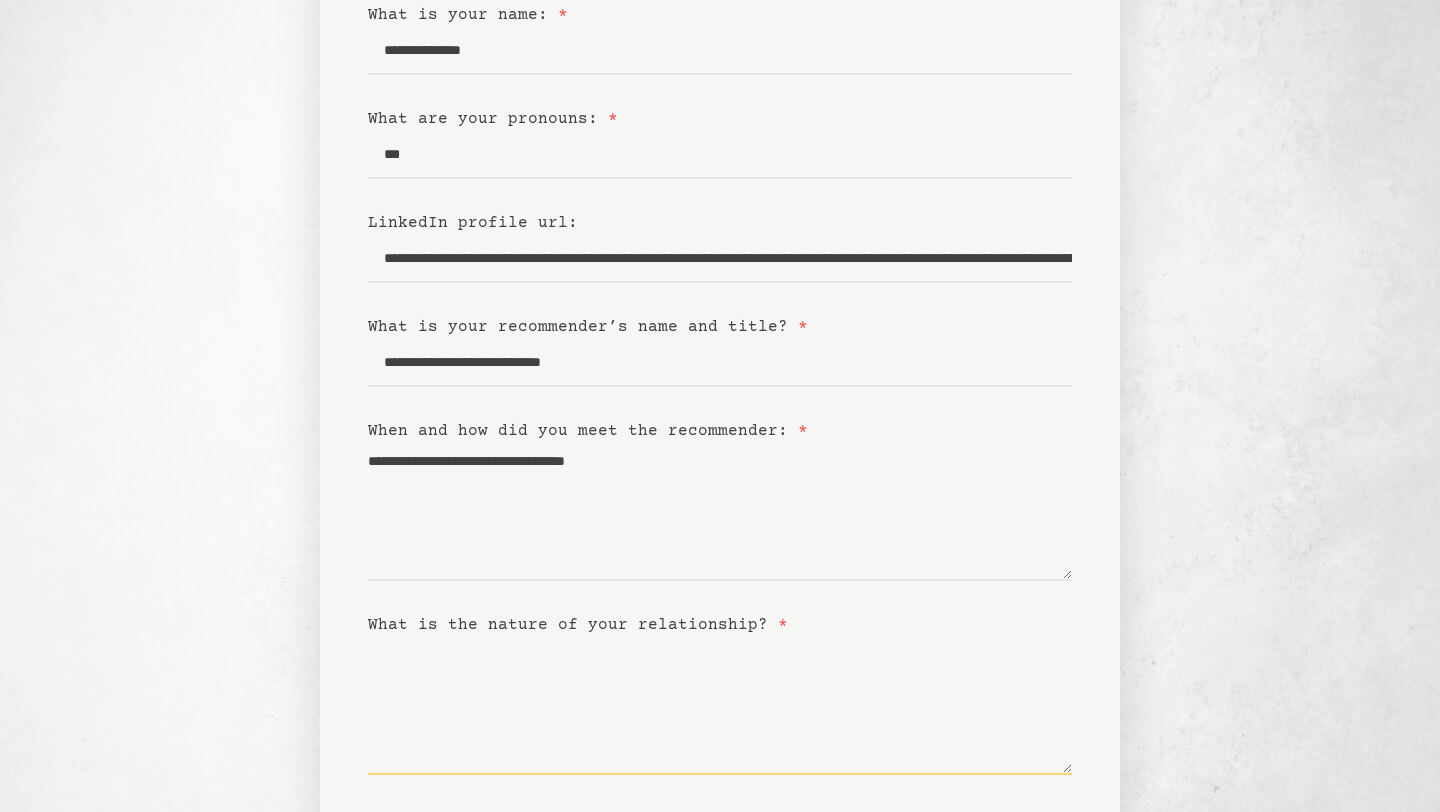 click on "What is the nature of your relationship?   *" at bounding box center (720, 706) 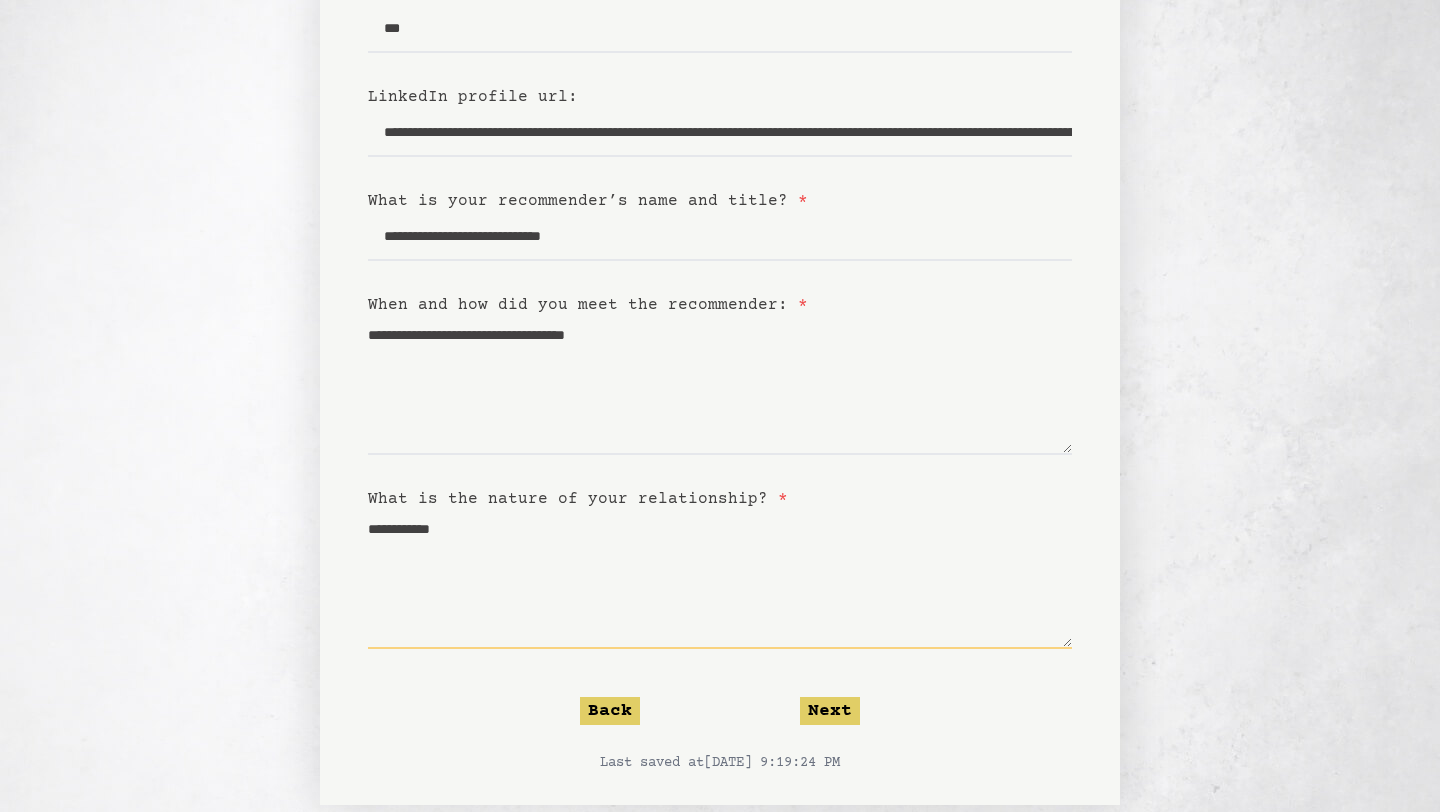 scroll, scrollTop: 400, scrollLeft: 0, axis: vertical 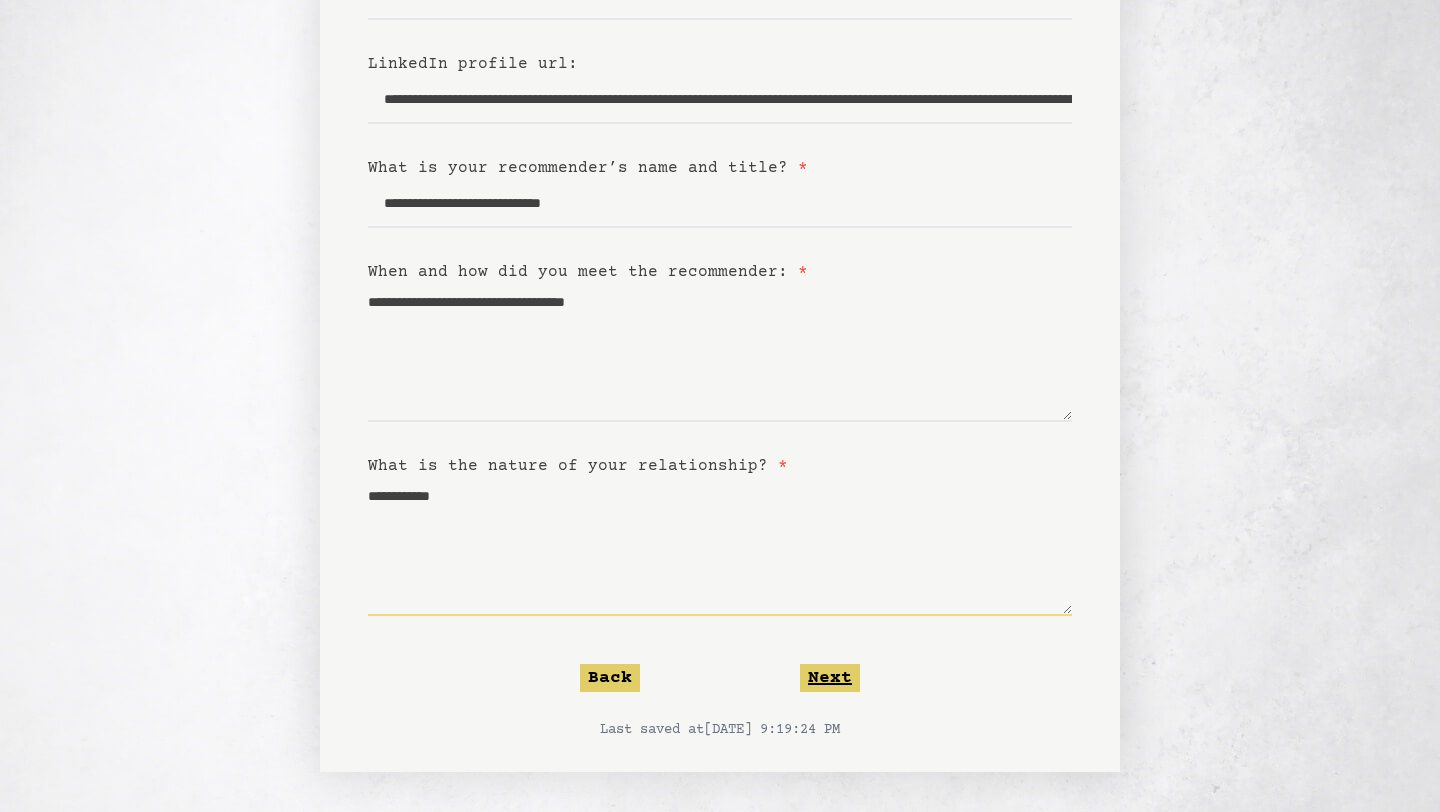 type on "**********" 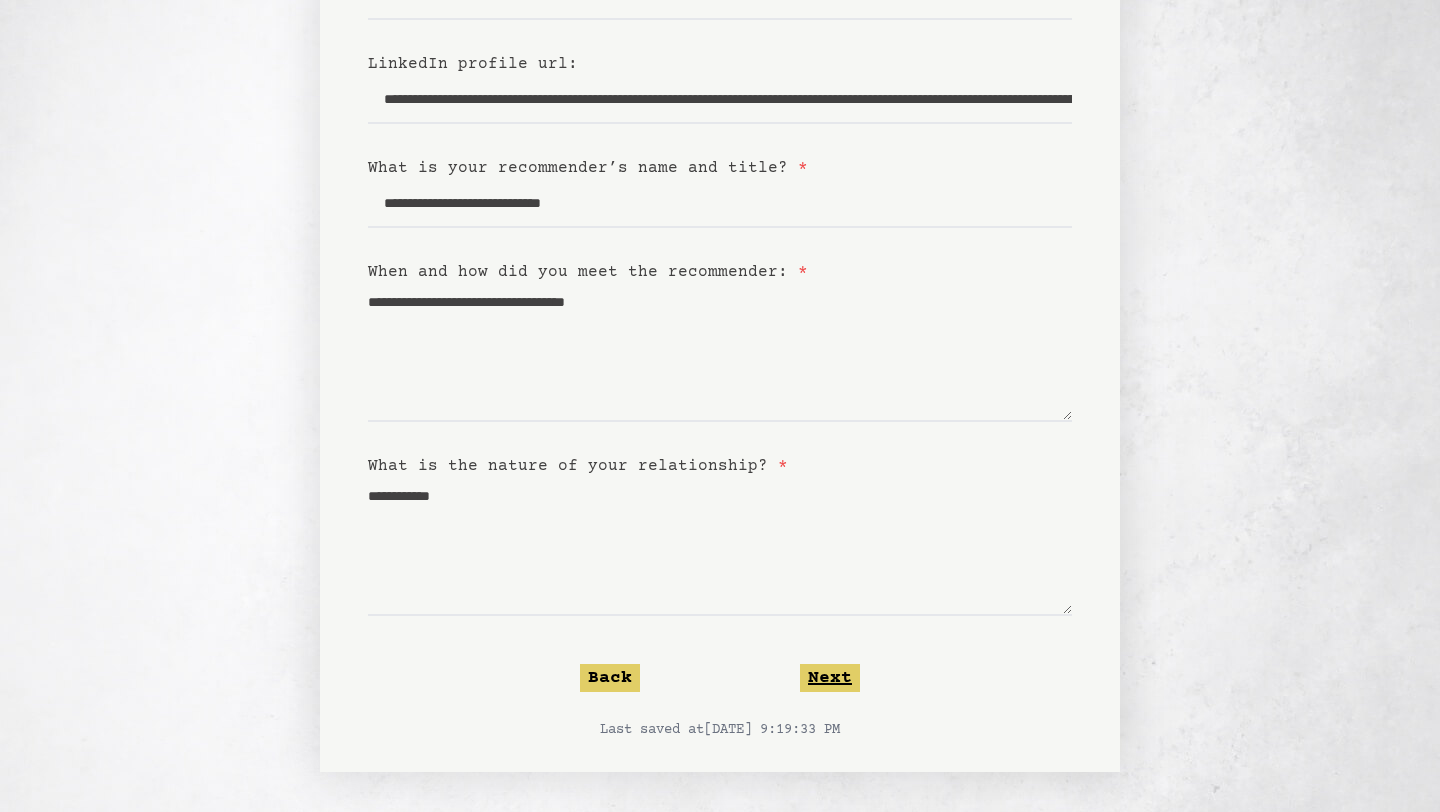 click on "Next" 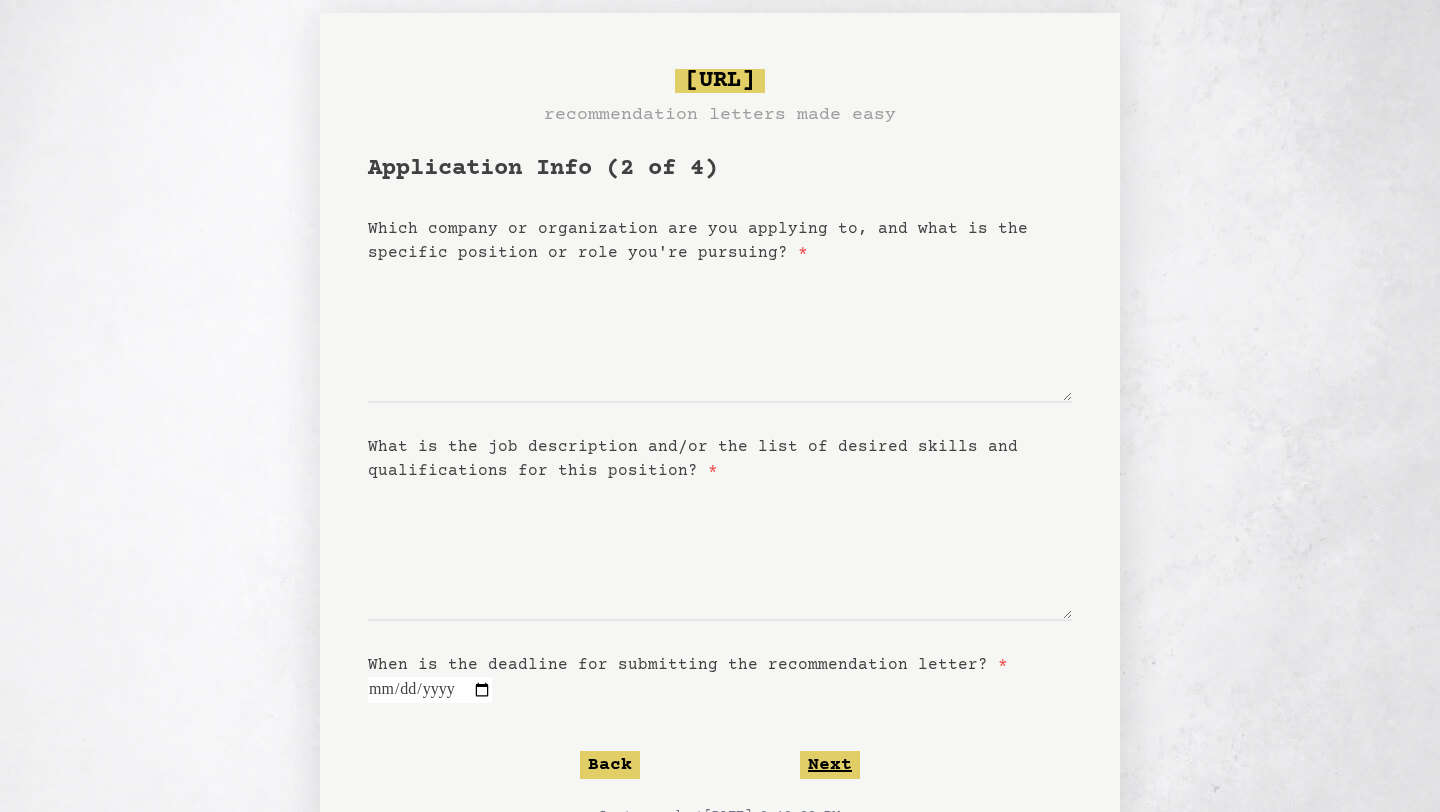 scroll, scrollTop: 0, scrollLeft: 0, axis: both 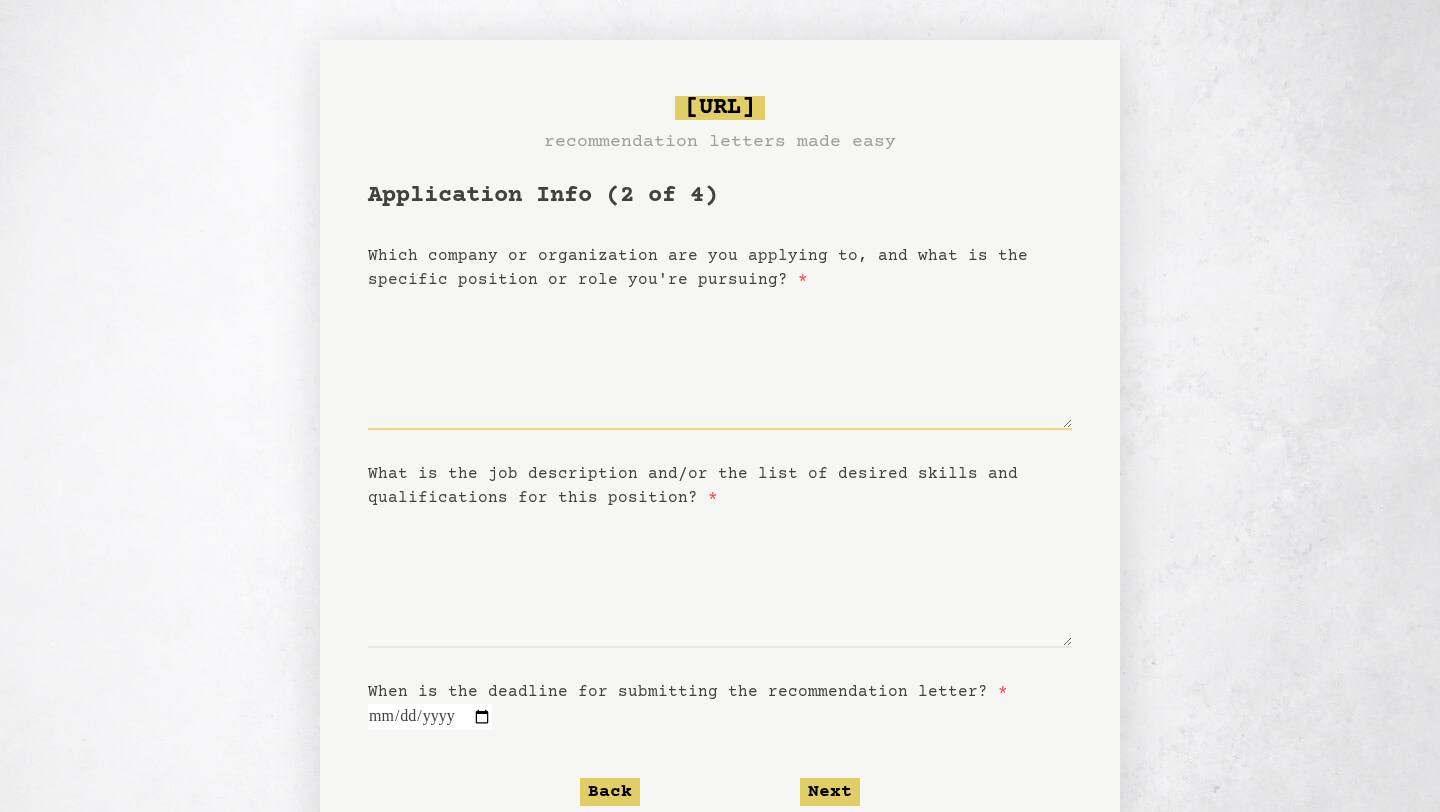 click on "Which company or organization are you applying to, and what is
the specific position or role you're pursuing?   *" at bounding box center [720, 361] 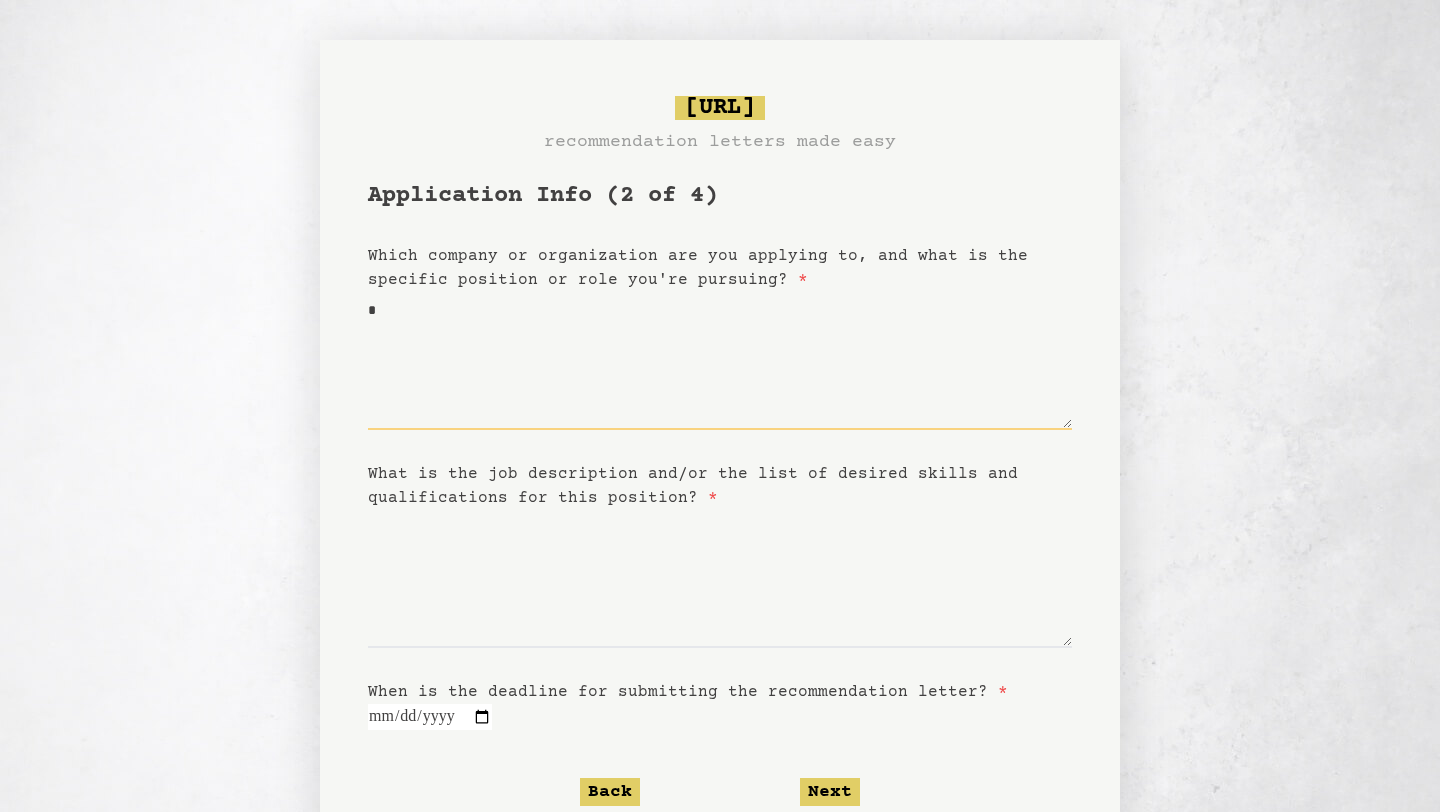 type on "**" 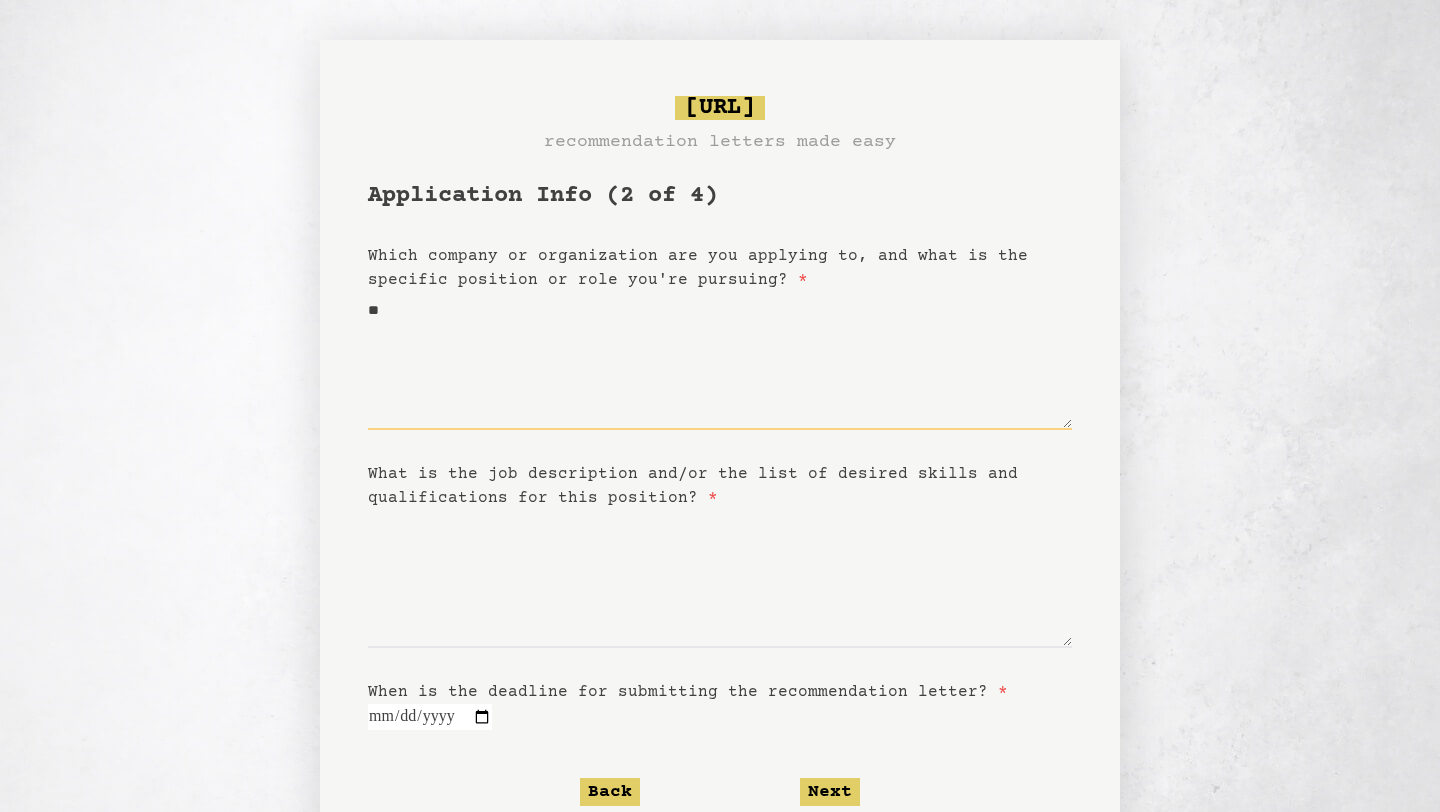 type on "***" 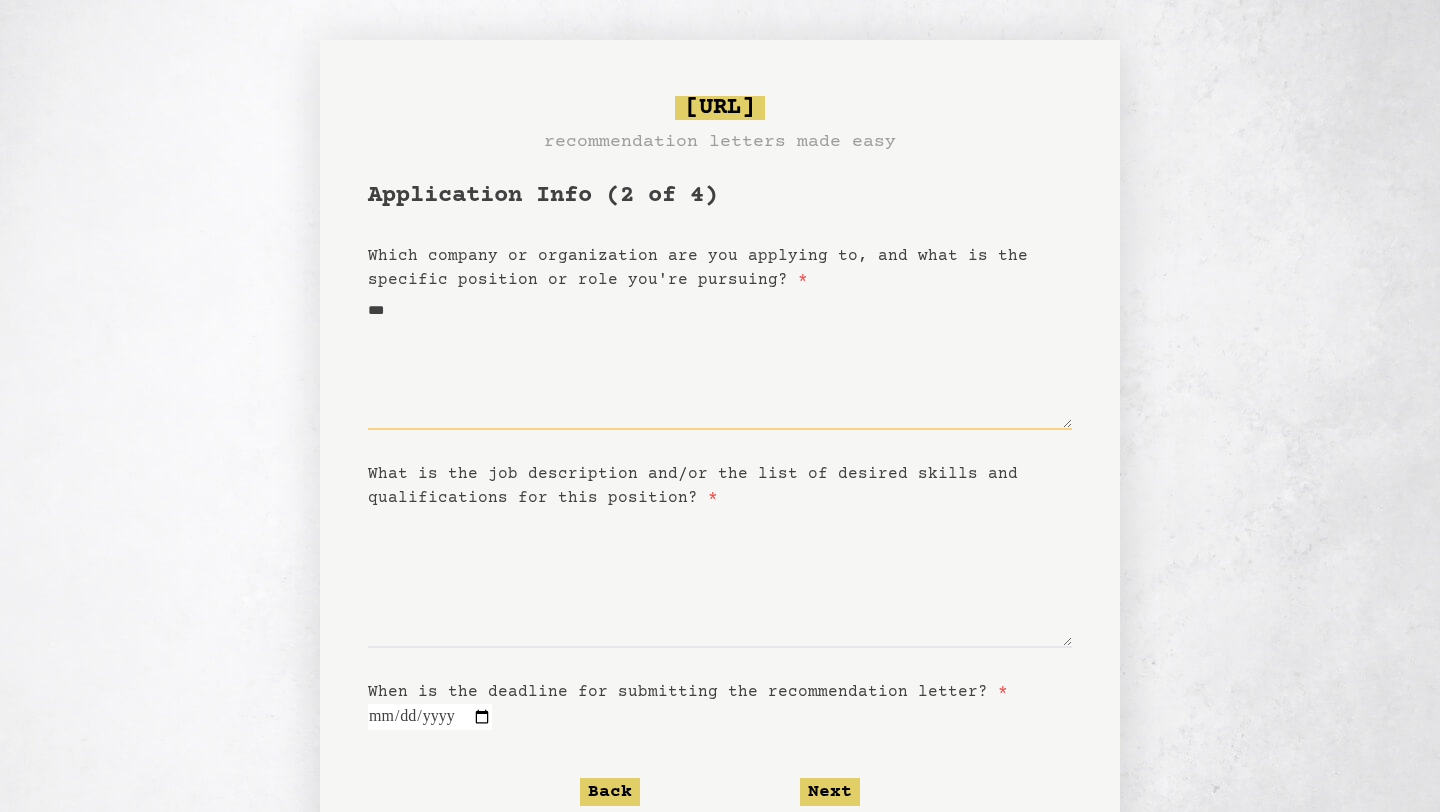 type on "****" 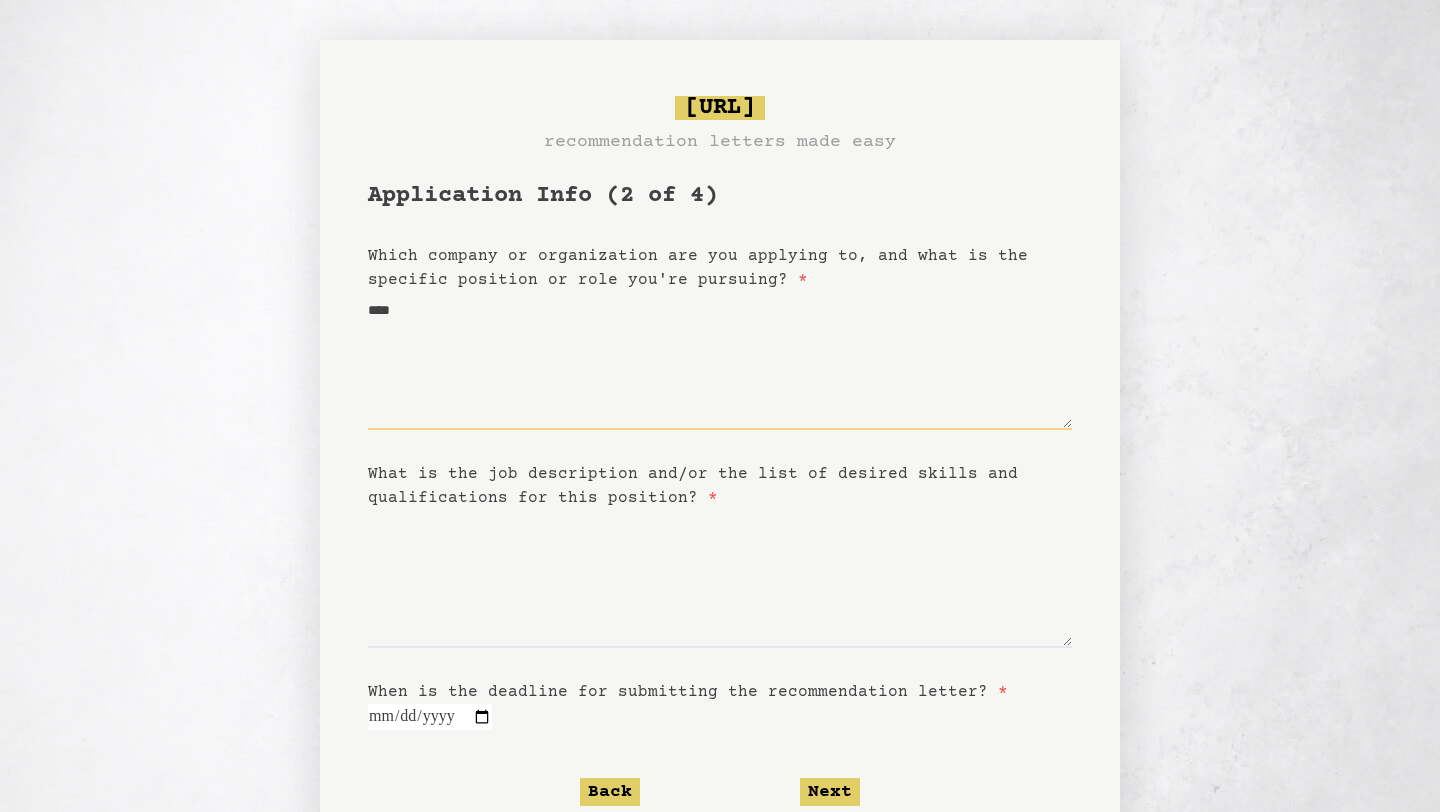 type on "*****" 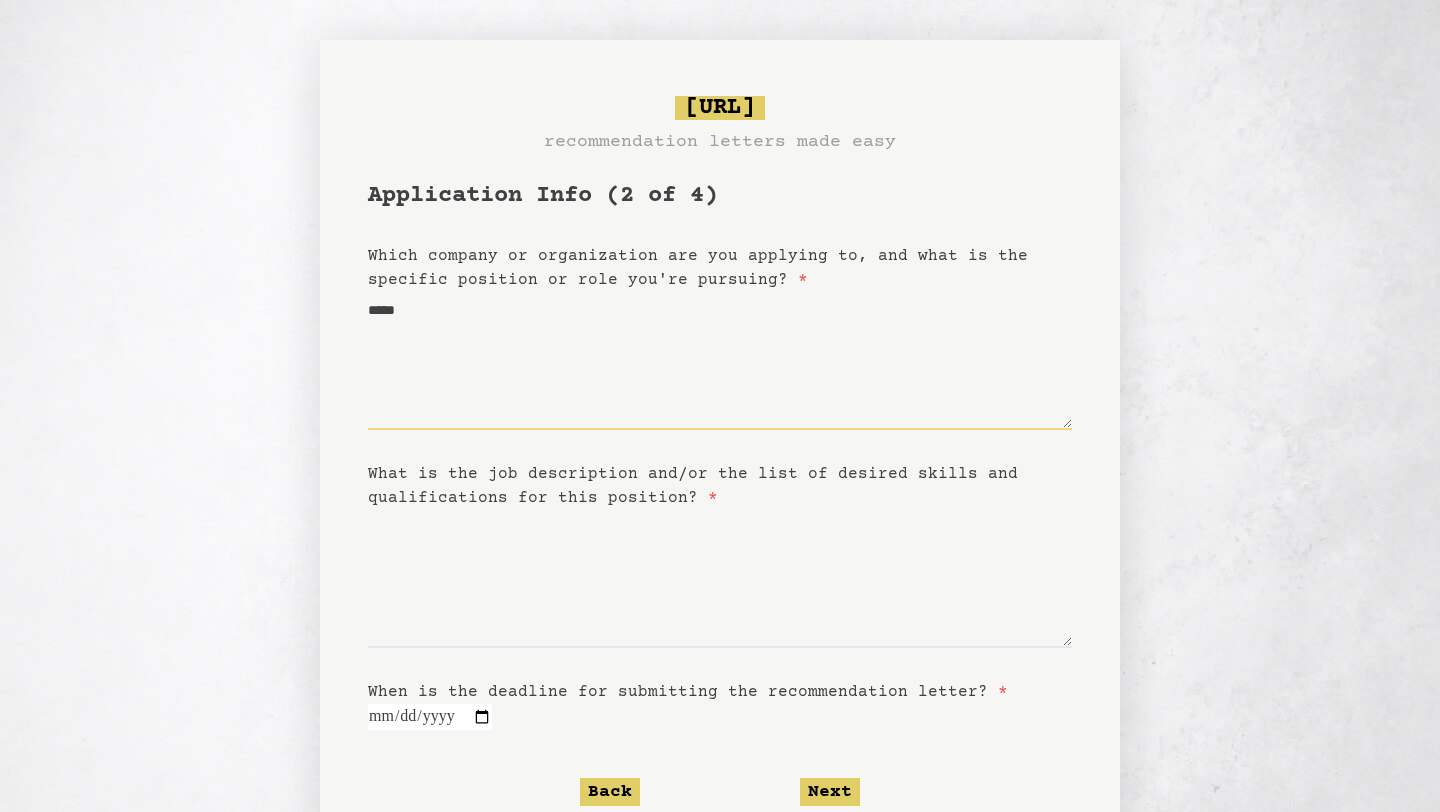 type on "******" 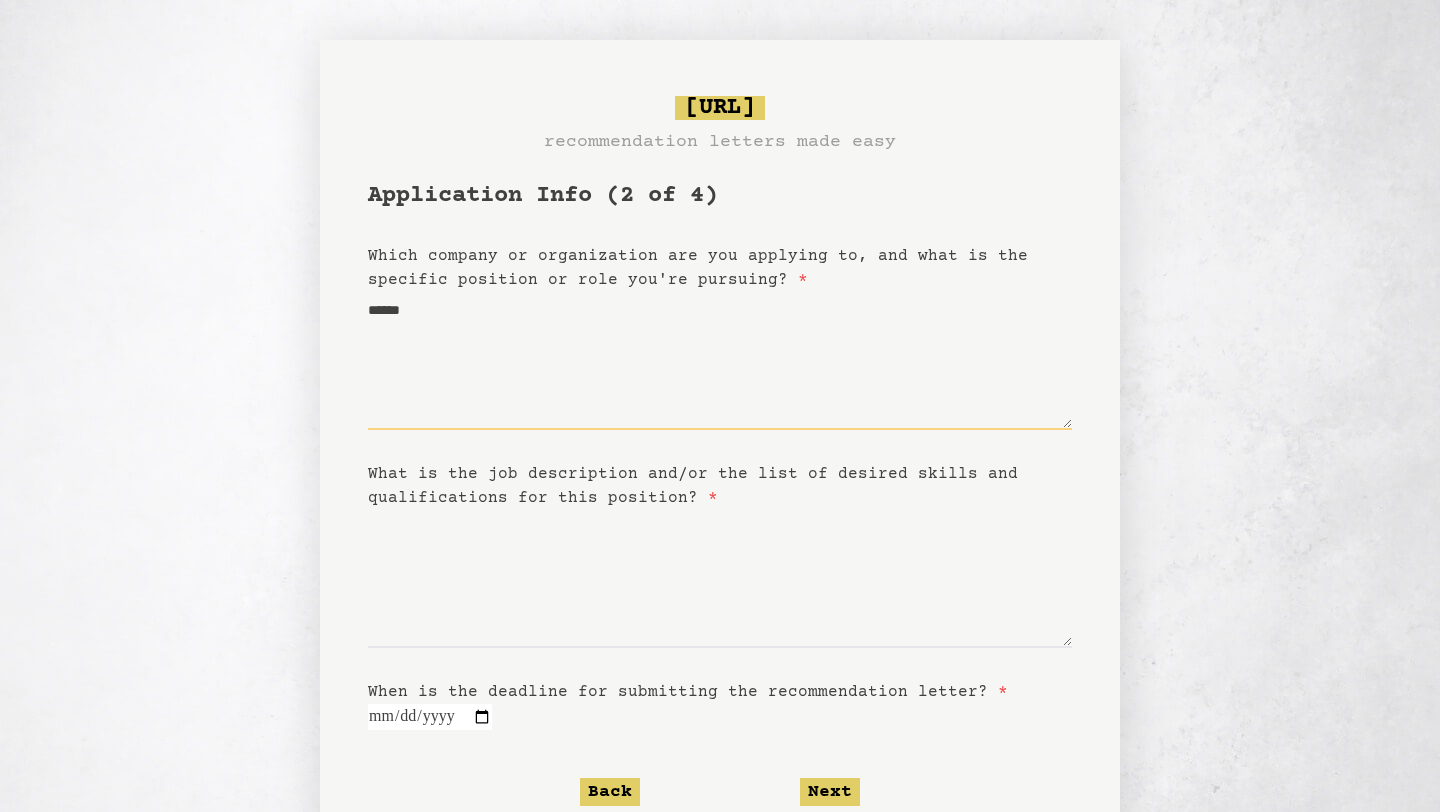 type on "*******" 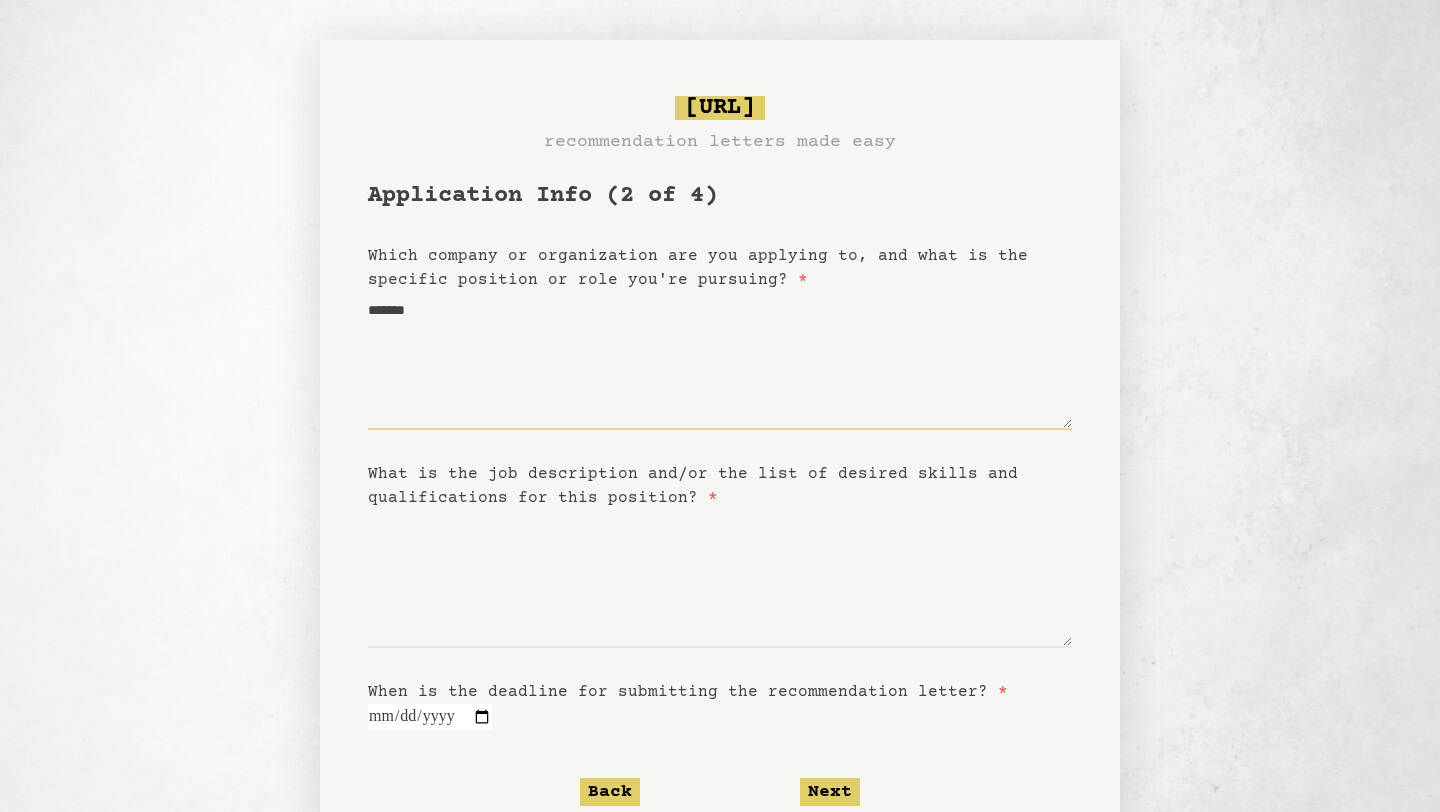 type on "********" 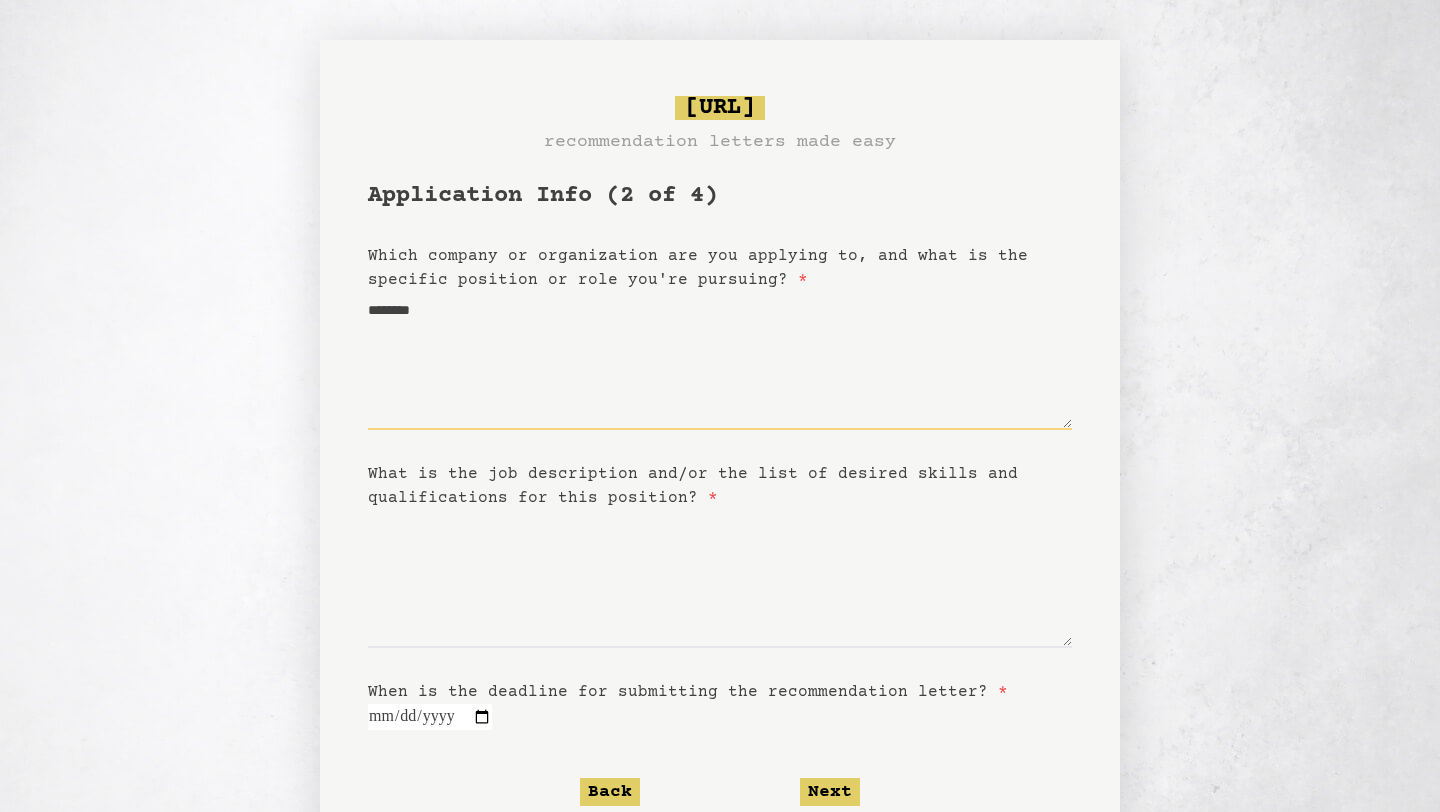type on "********" 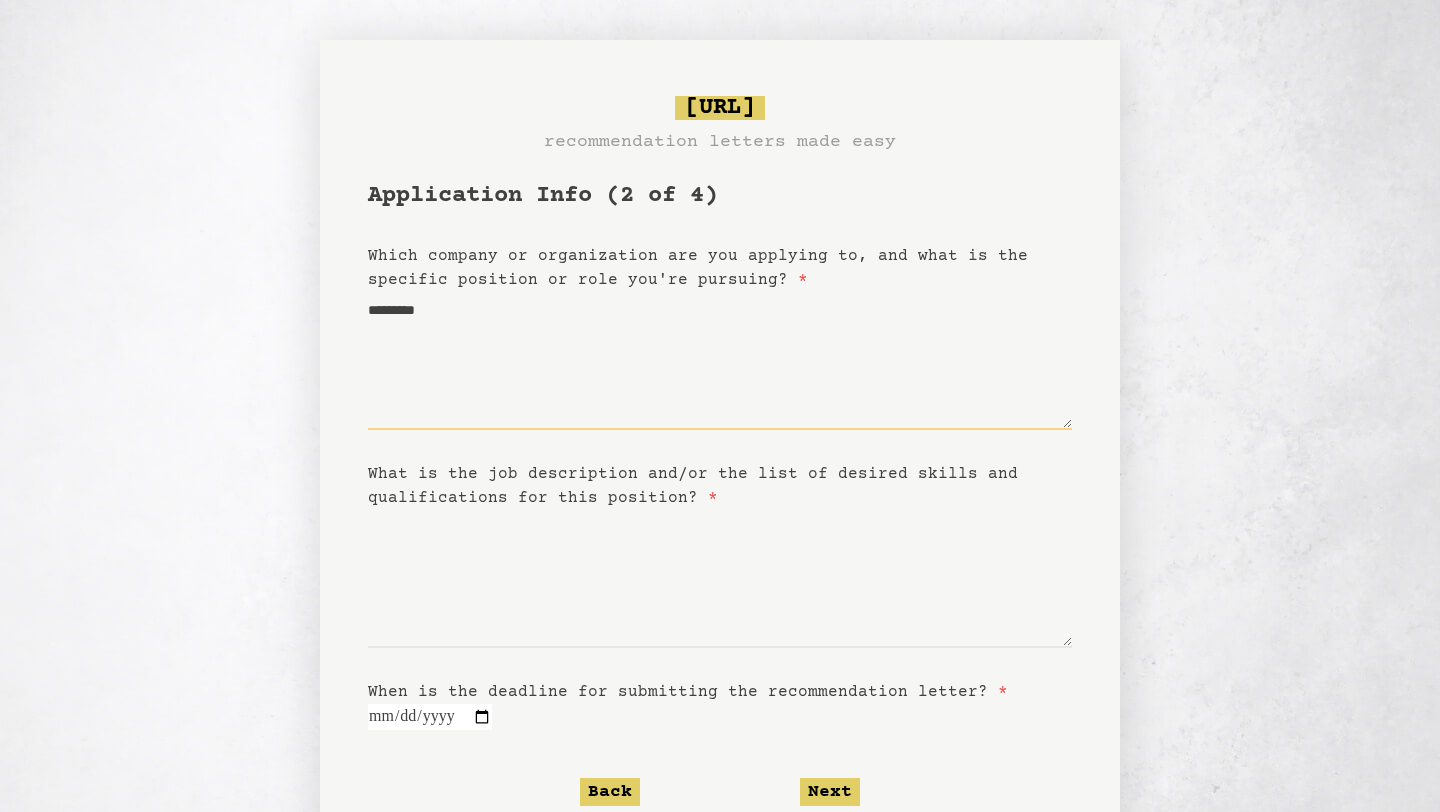 type on "**********" 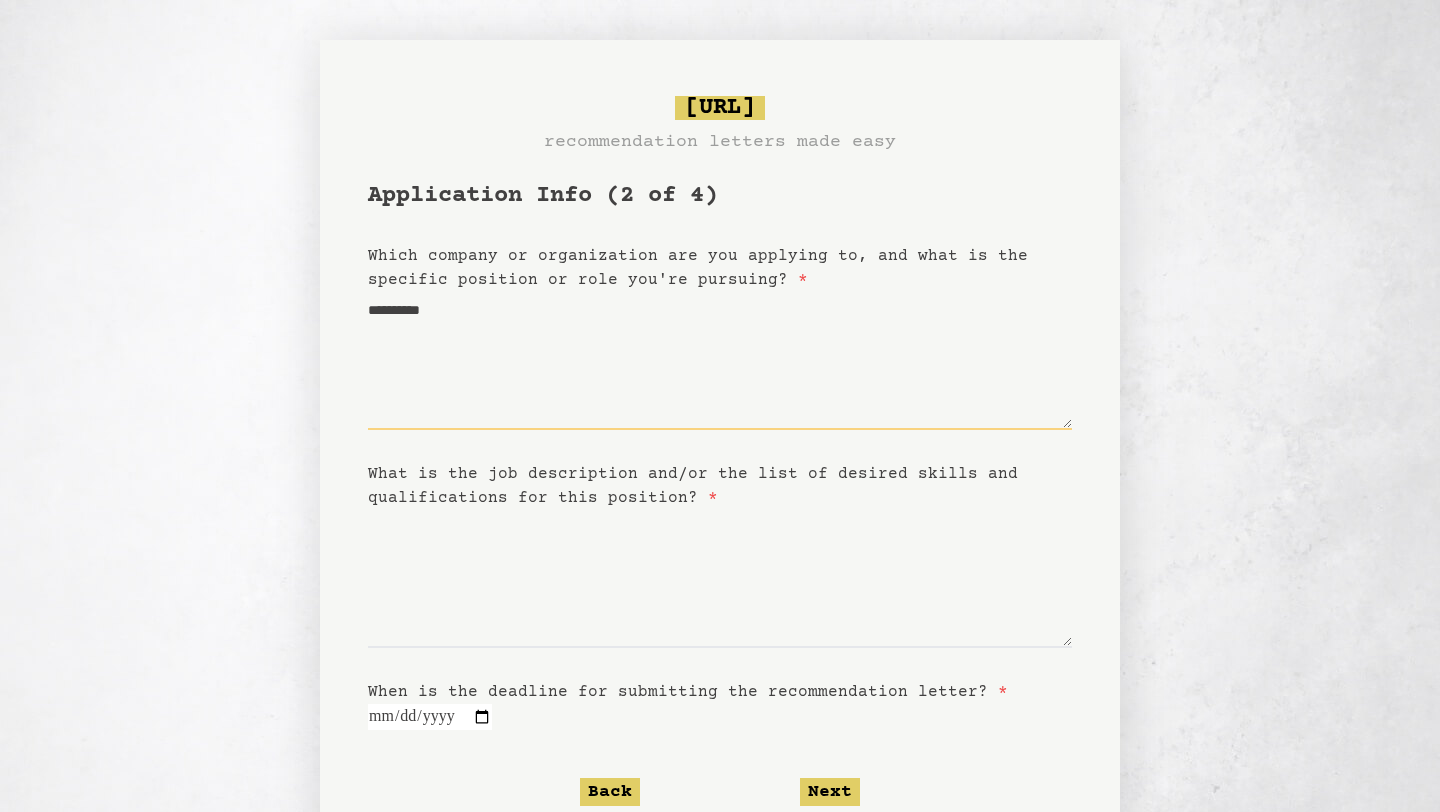 type on "**********" 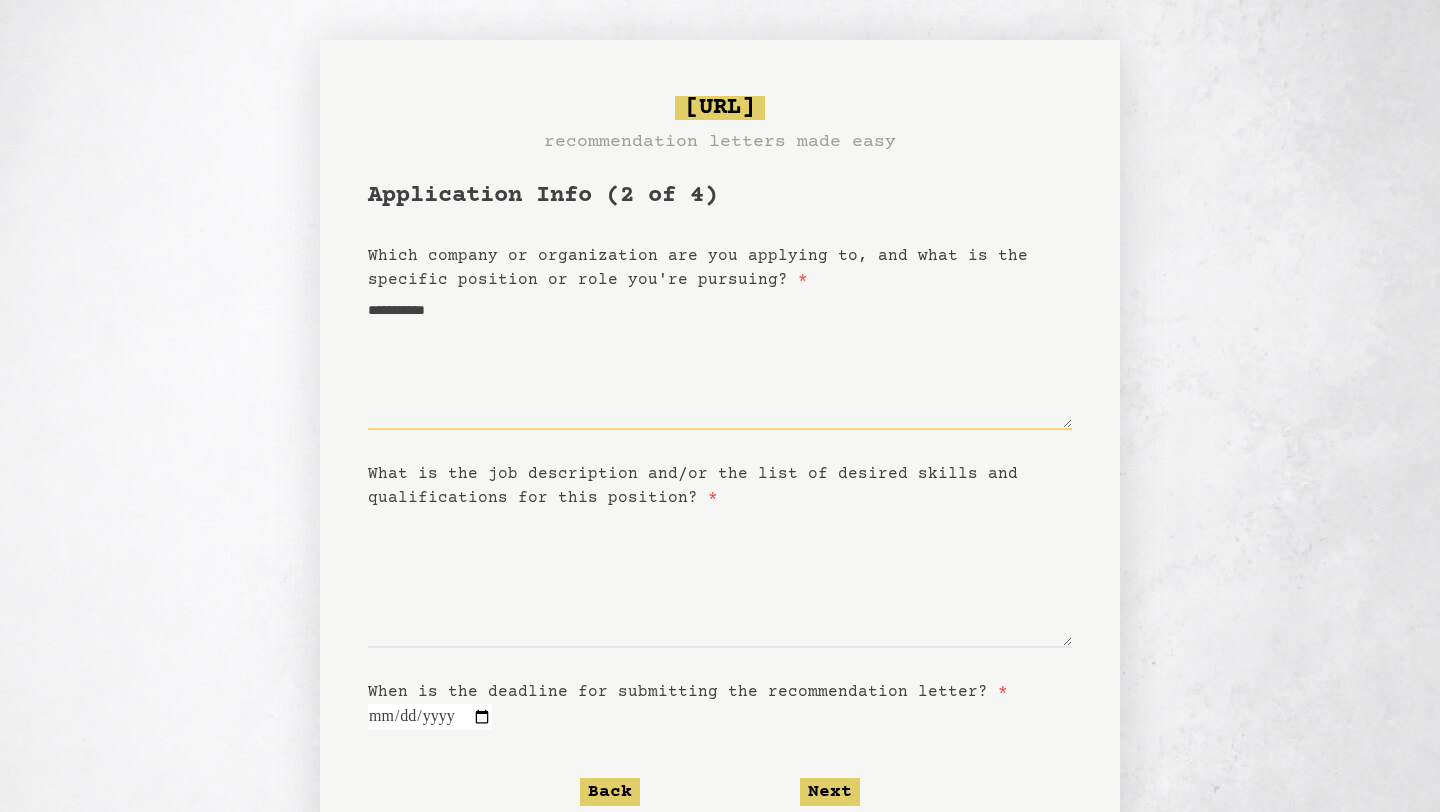 type on "**********" 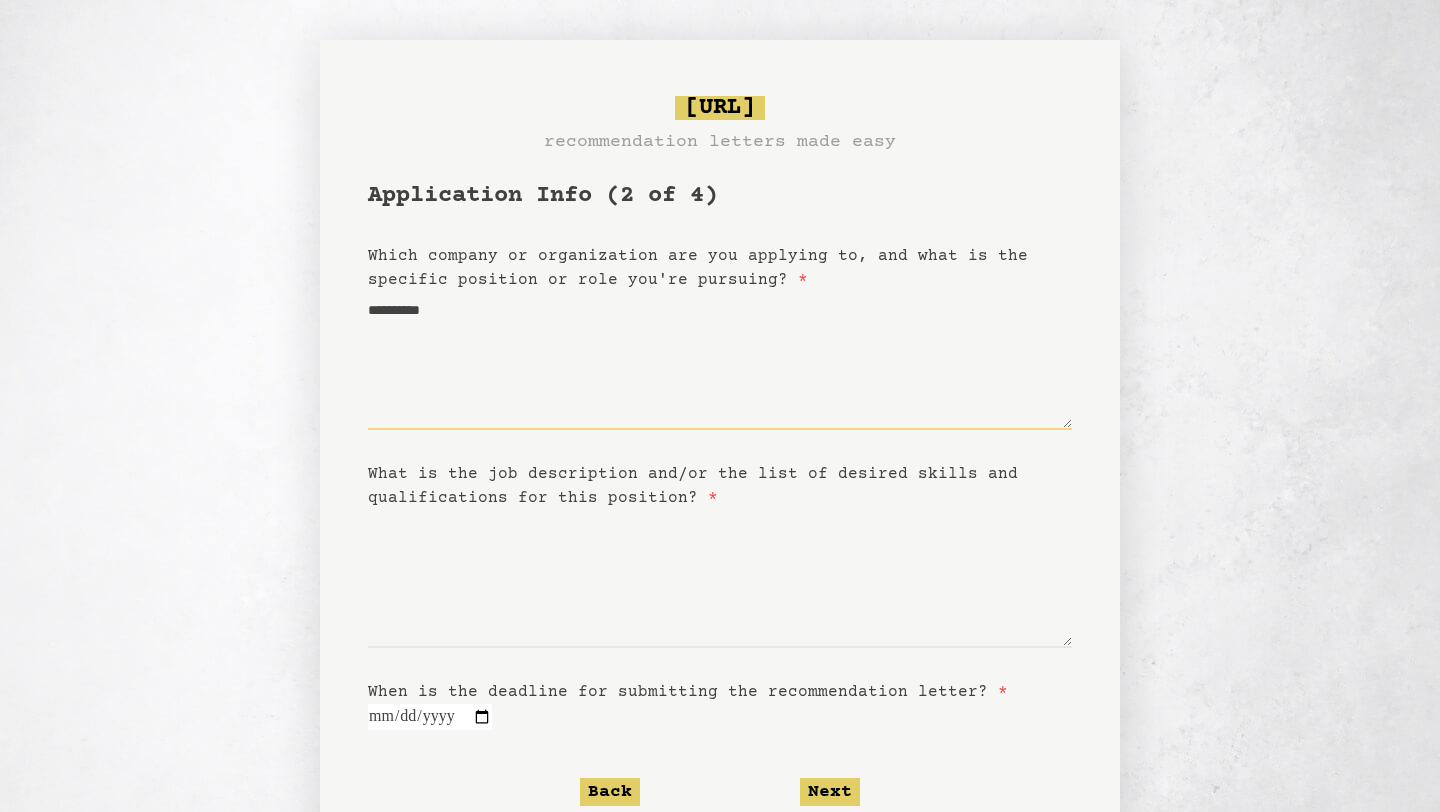 type on "********" 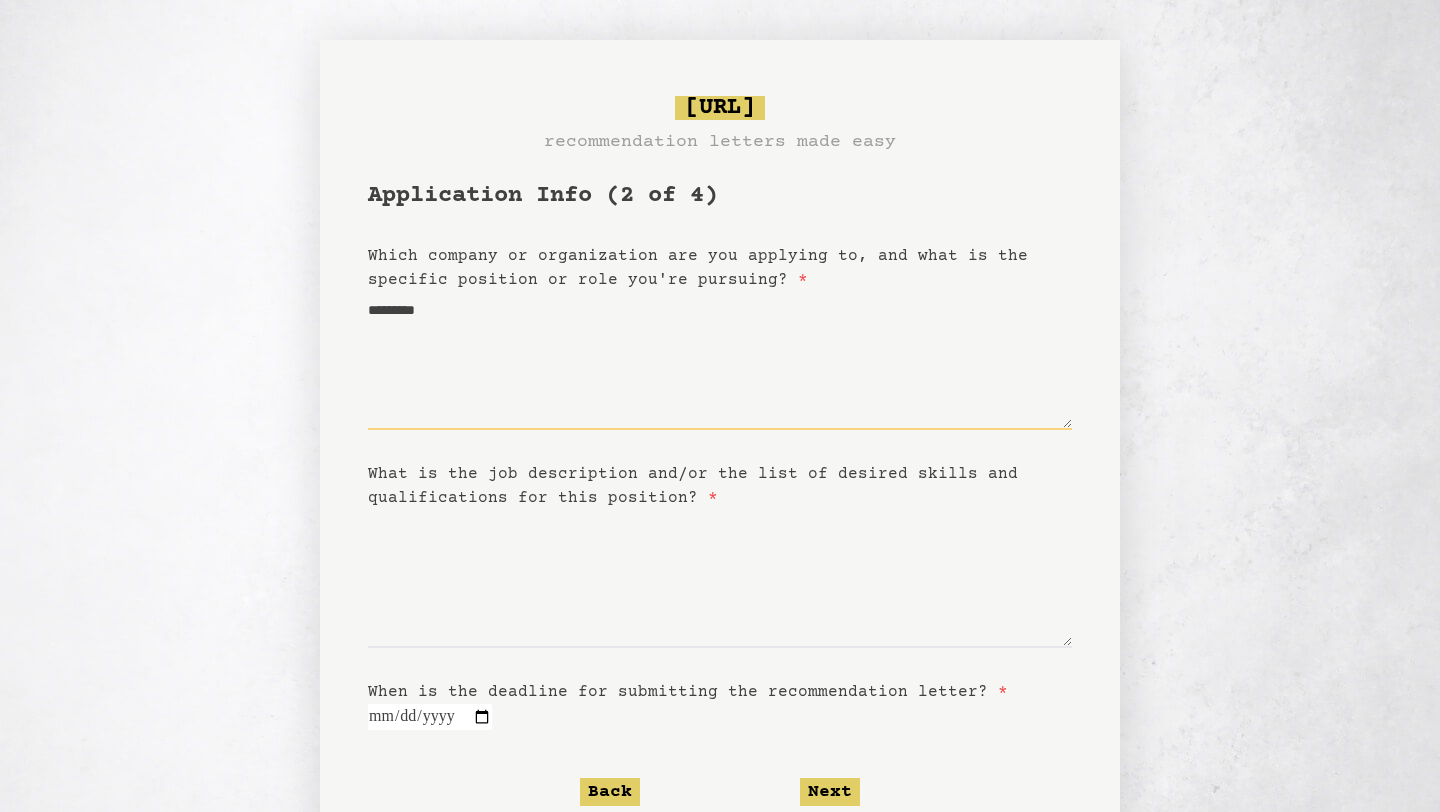 type on "**********" 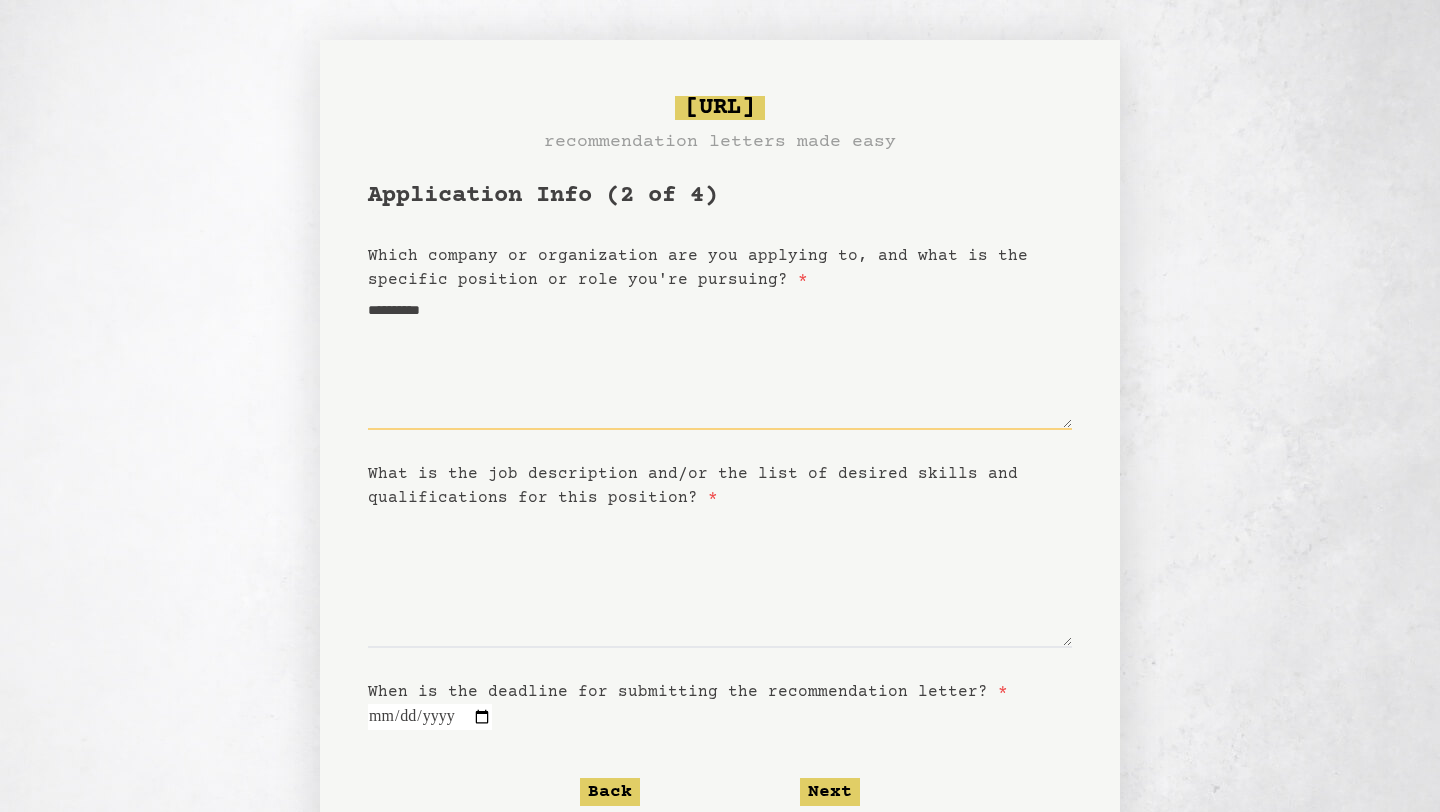 type on "********" 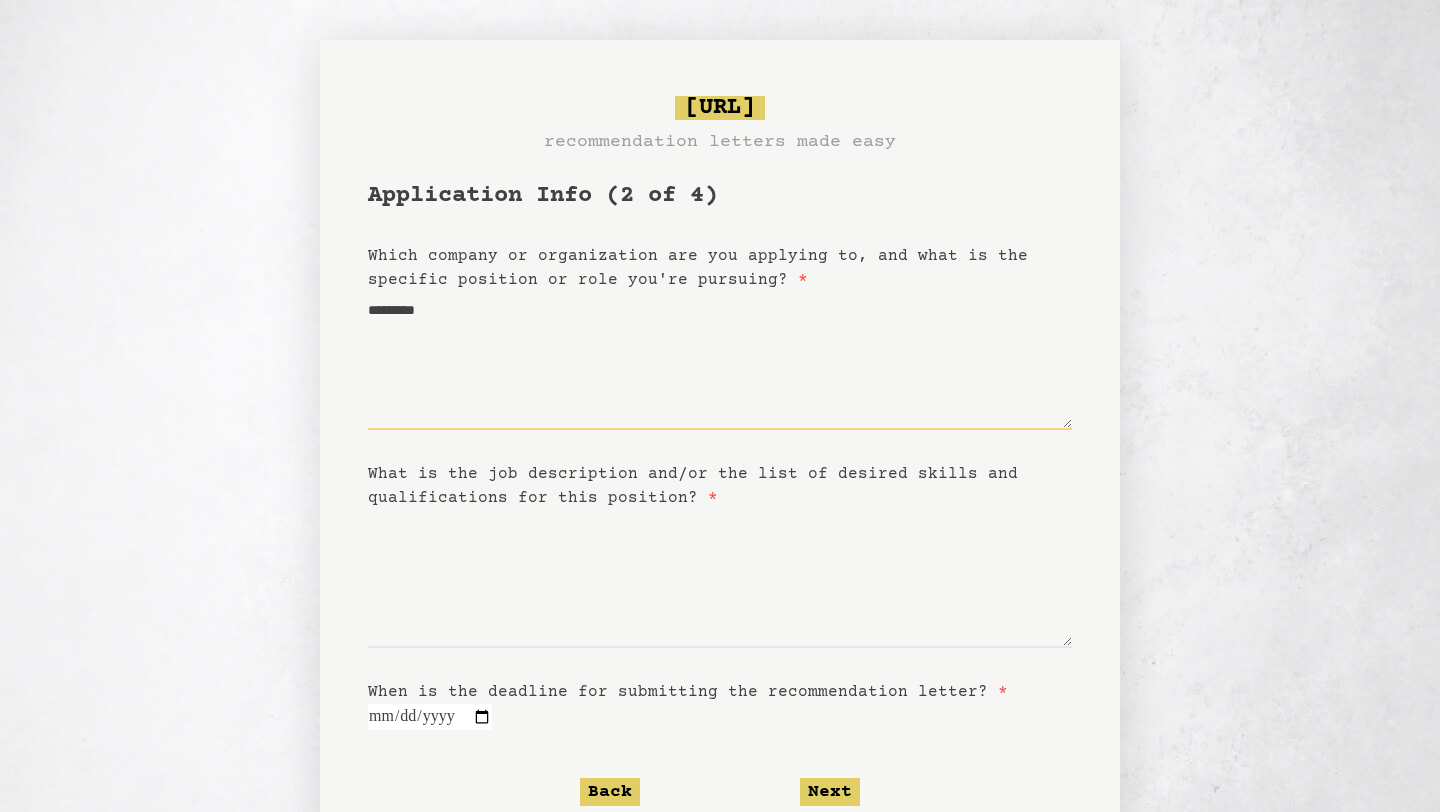 type on "**********" 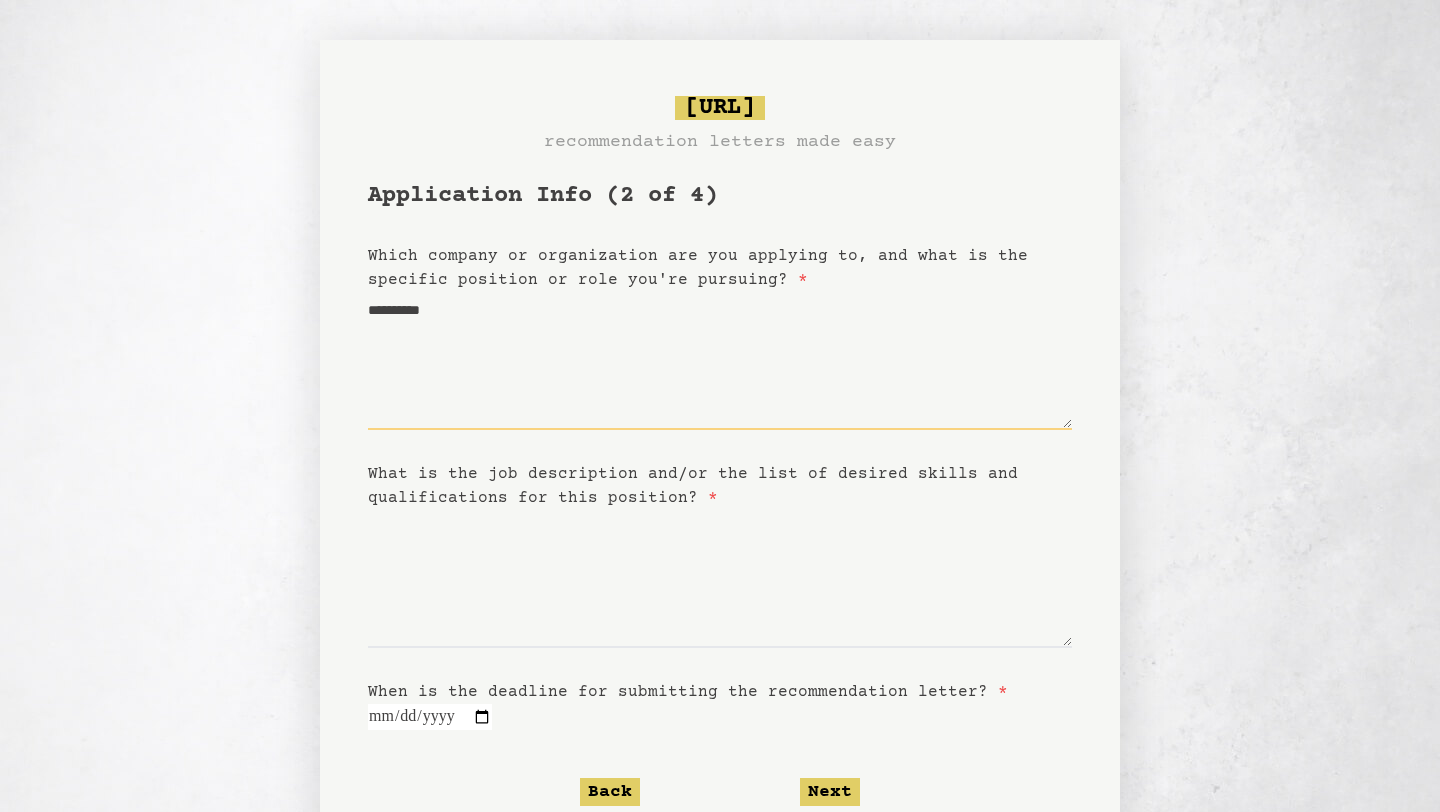 type on "********" 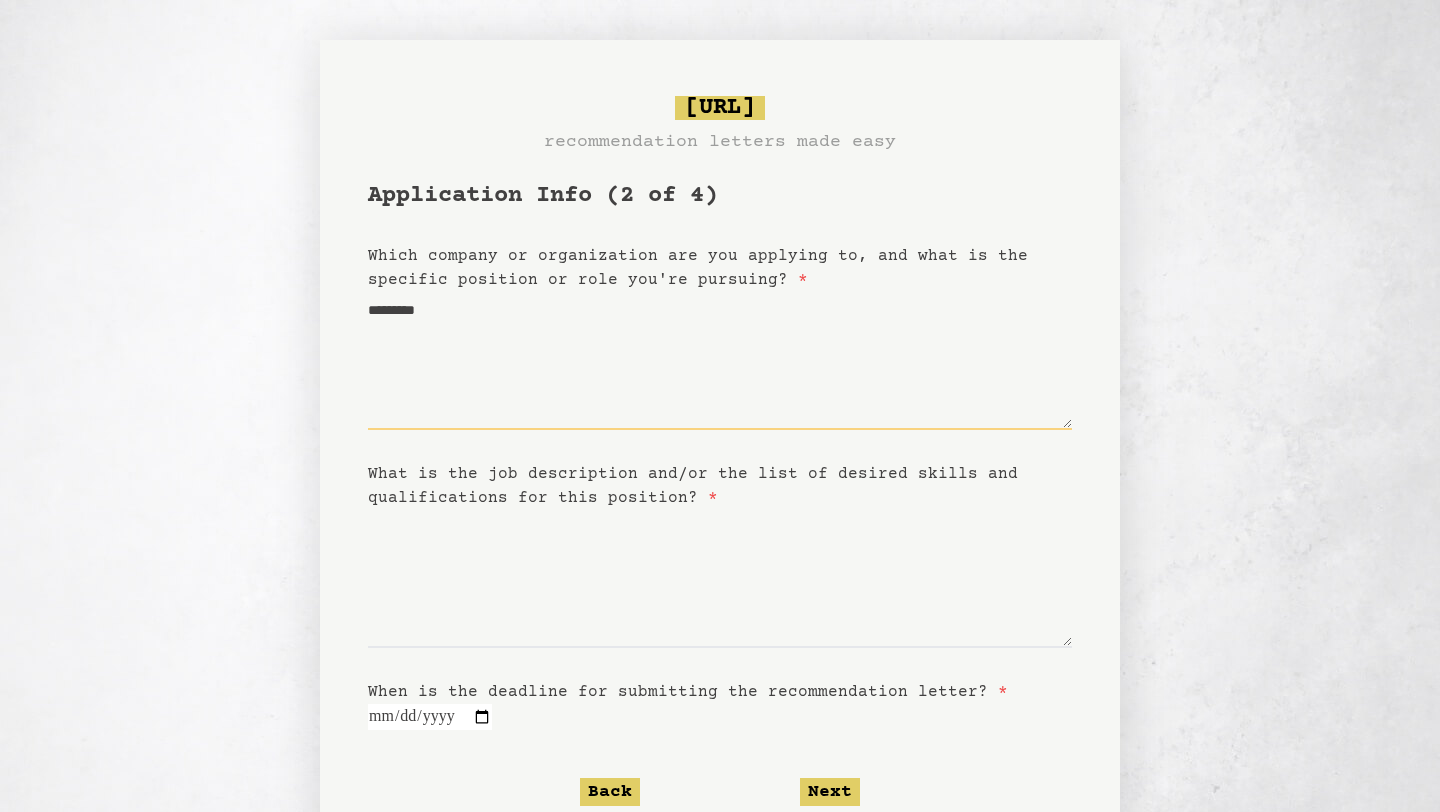 type on "**********" 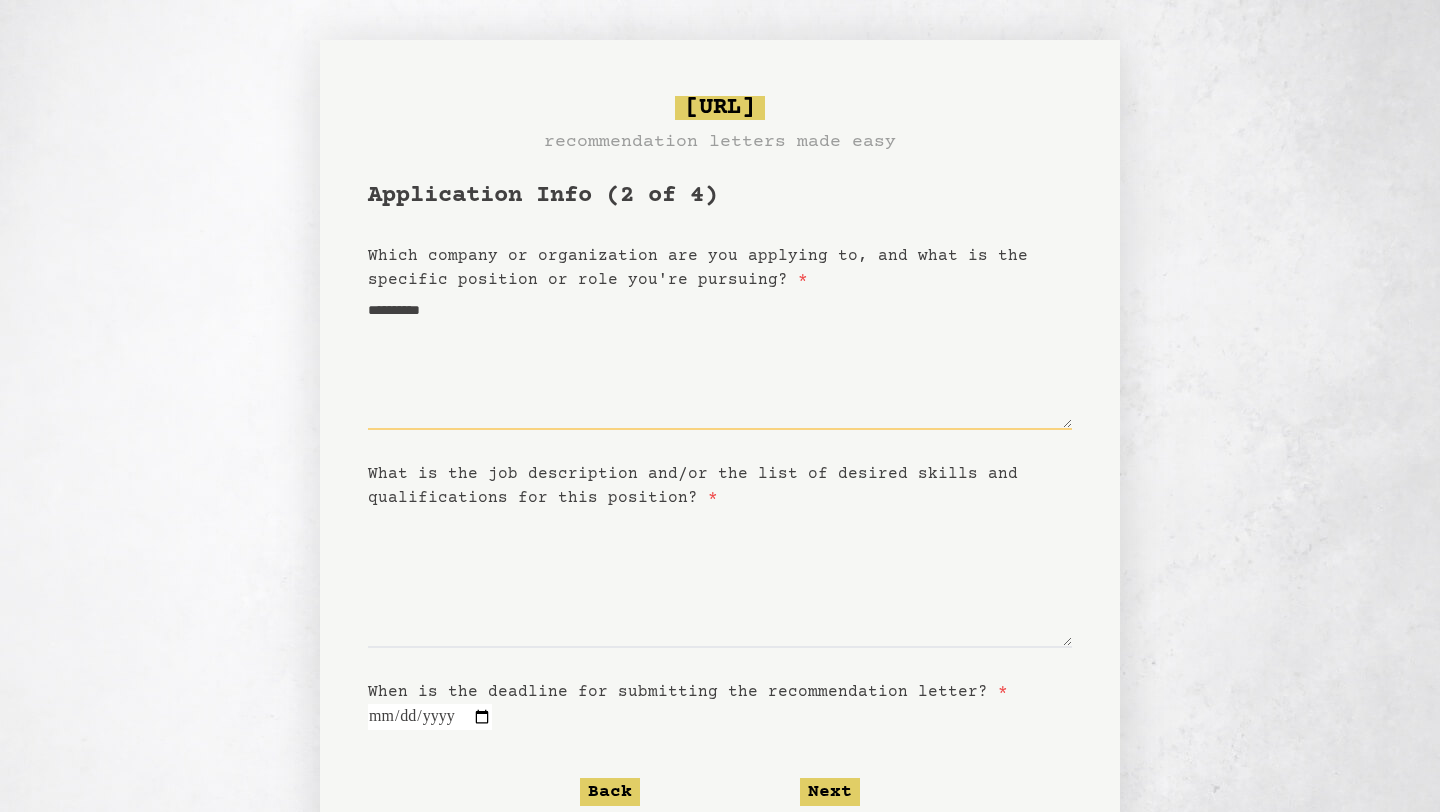 type on "**********" 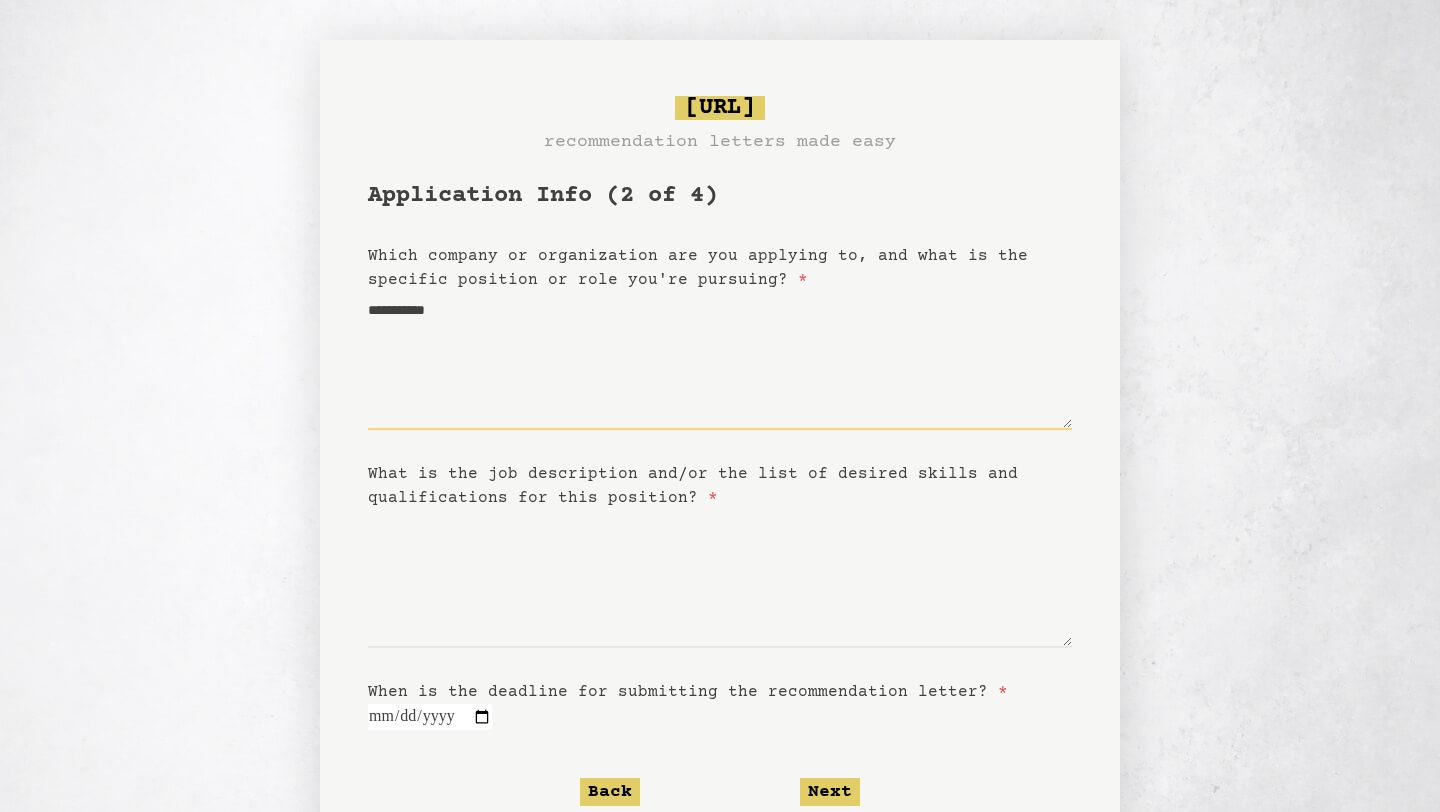 type on "**********" 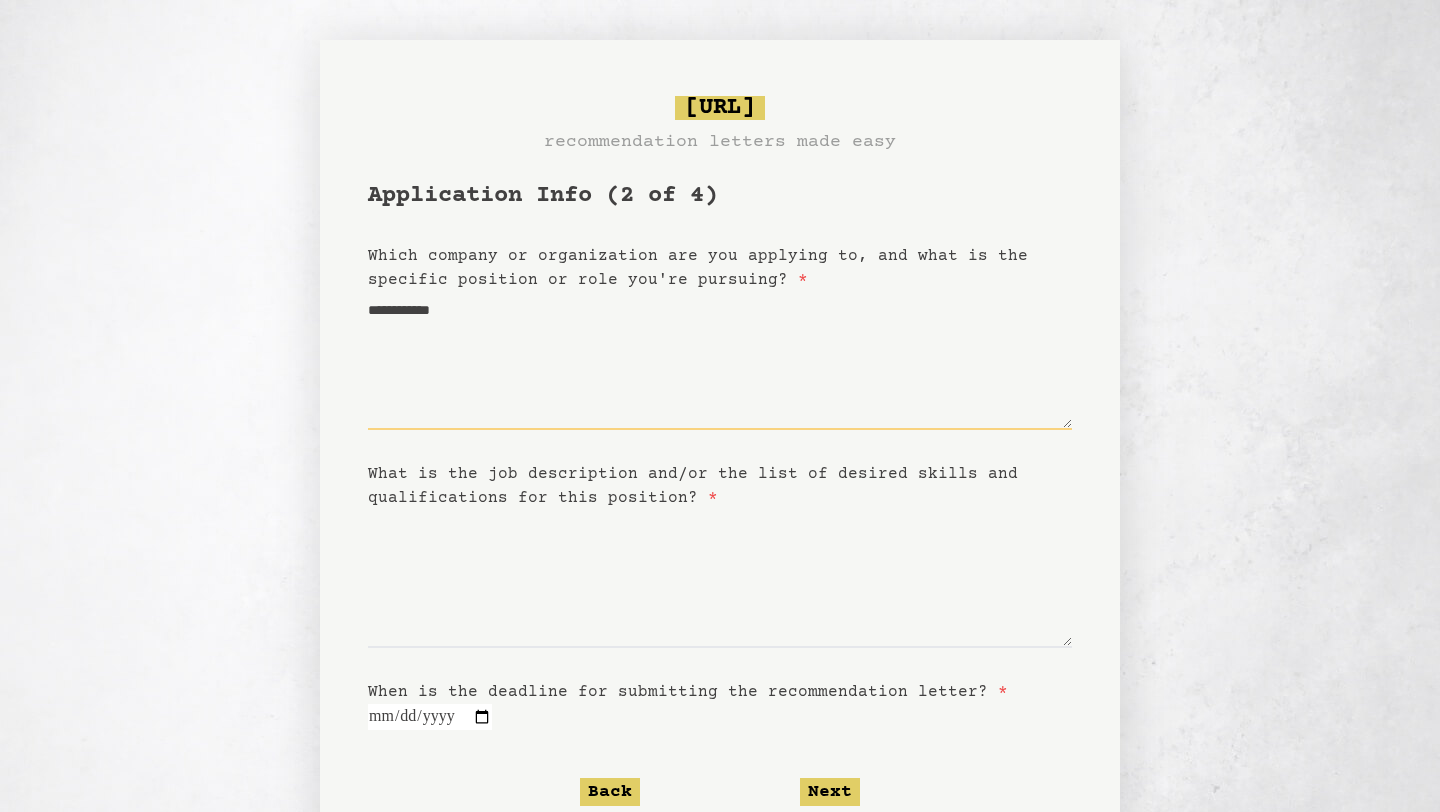 type on "**********" 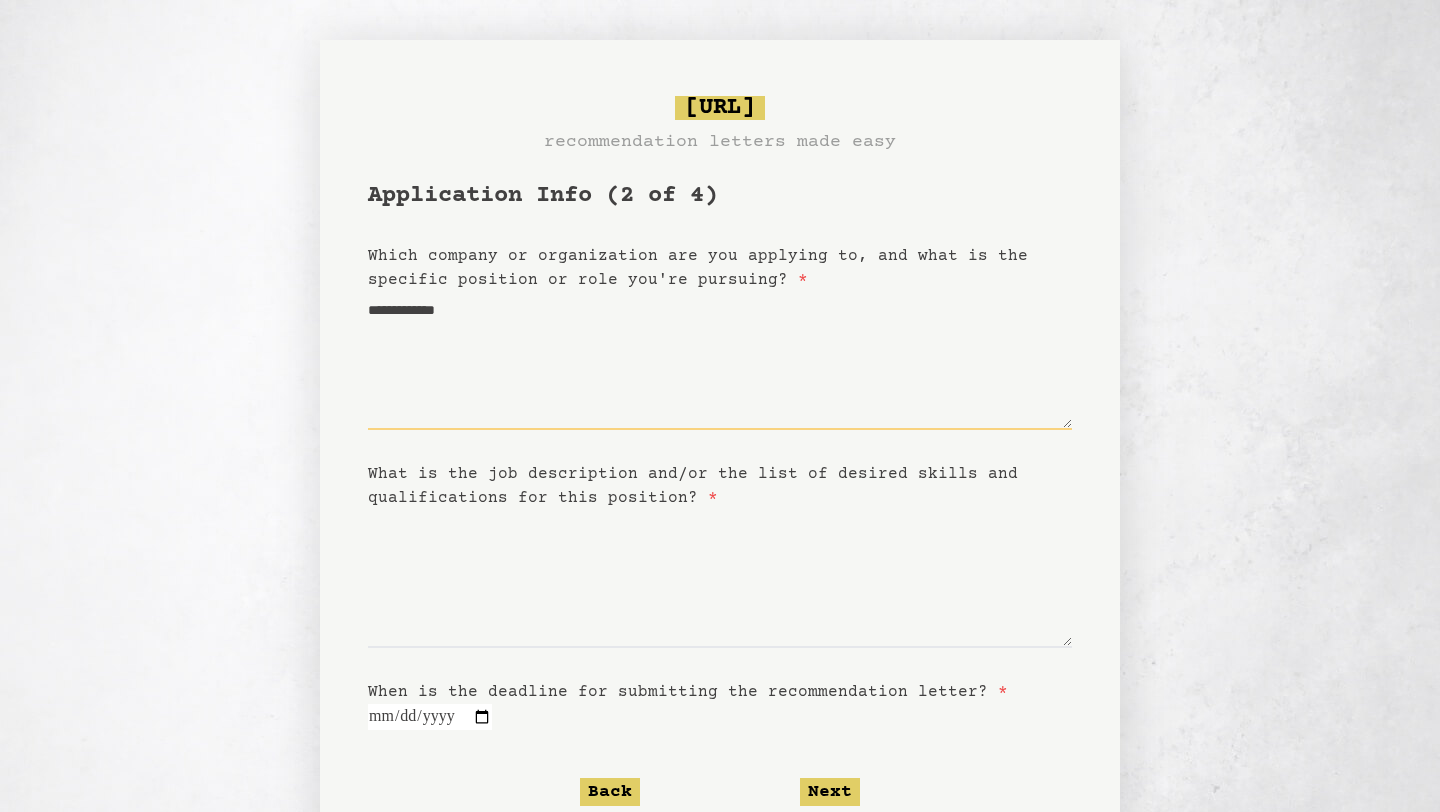 type on "**********" 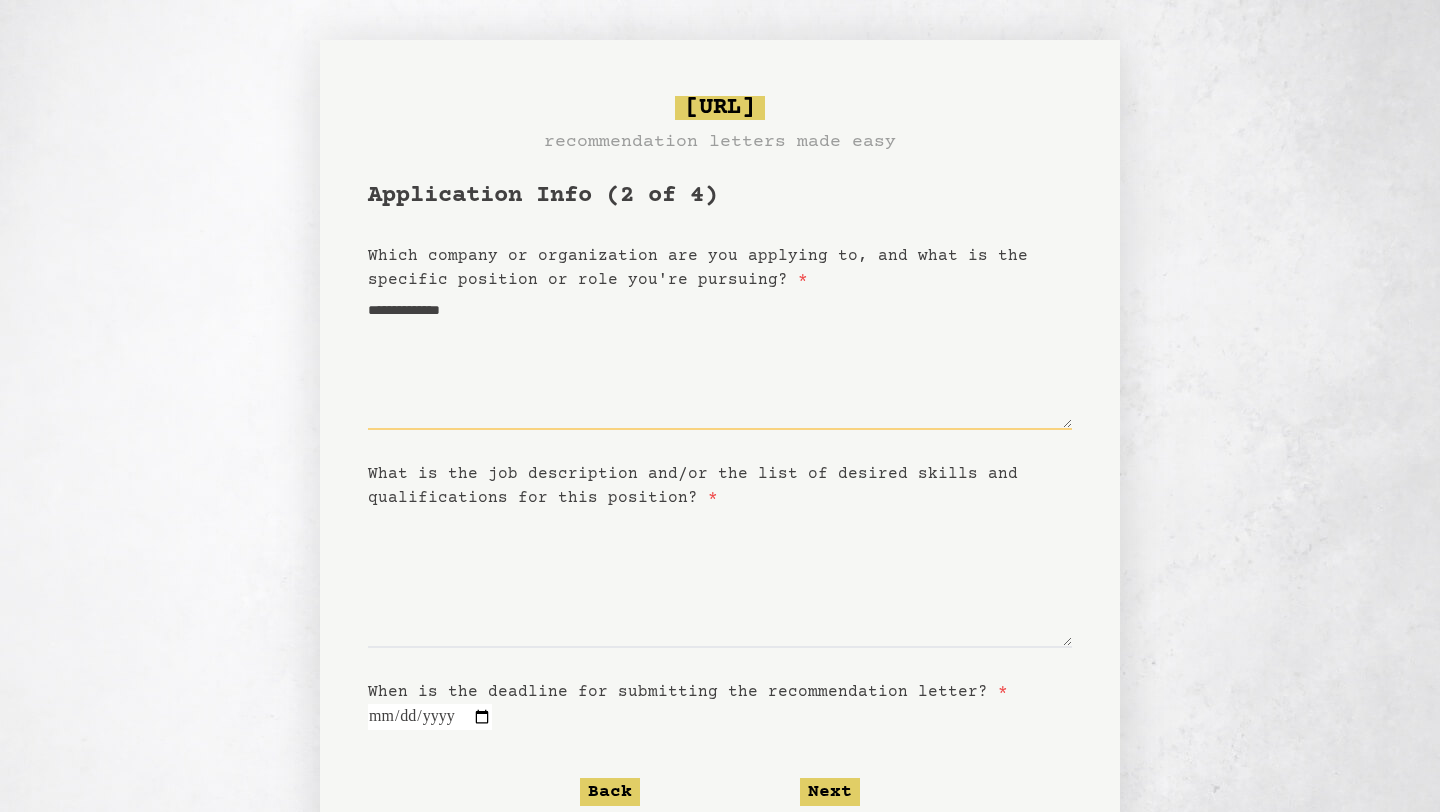 type on "**********" 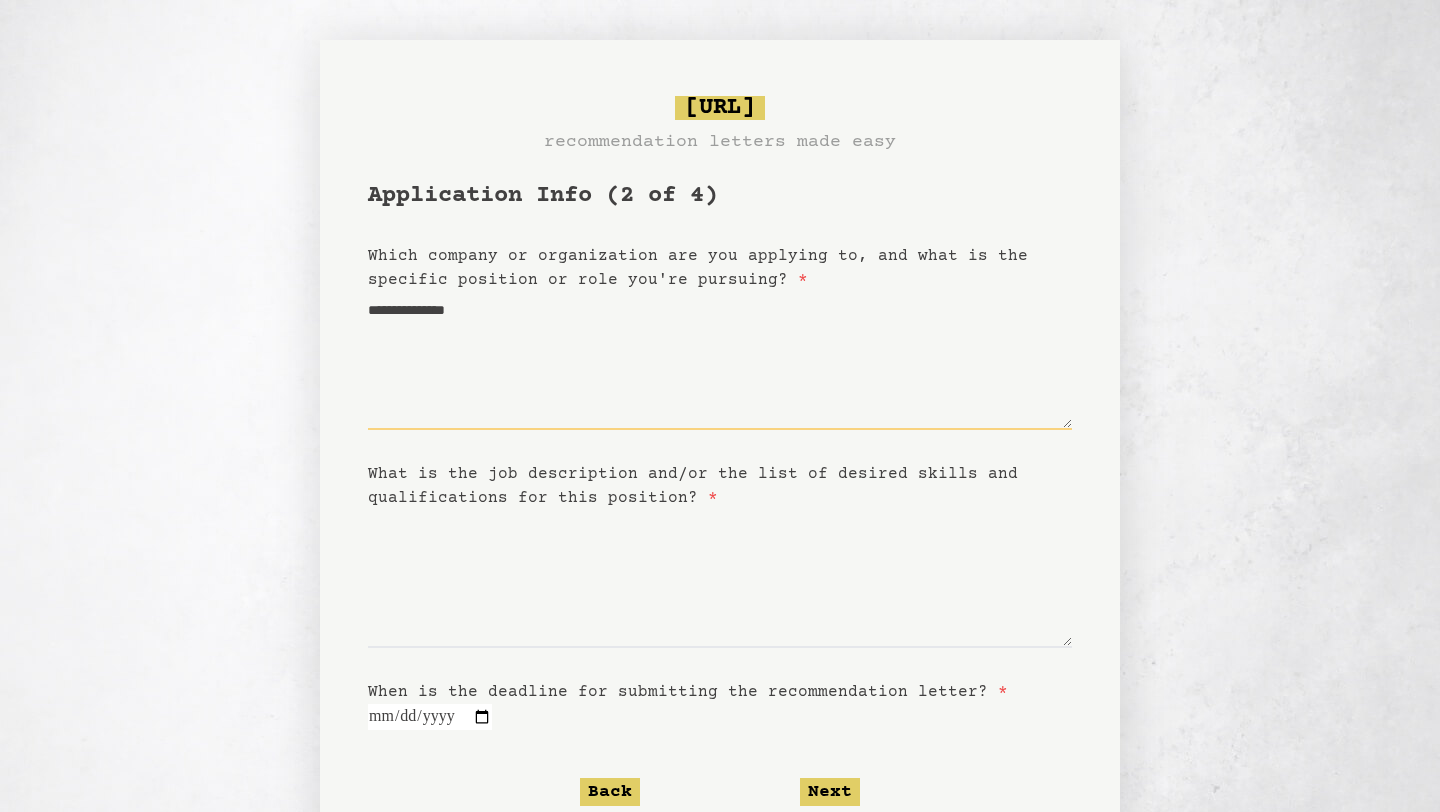 type on "**********" 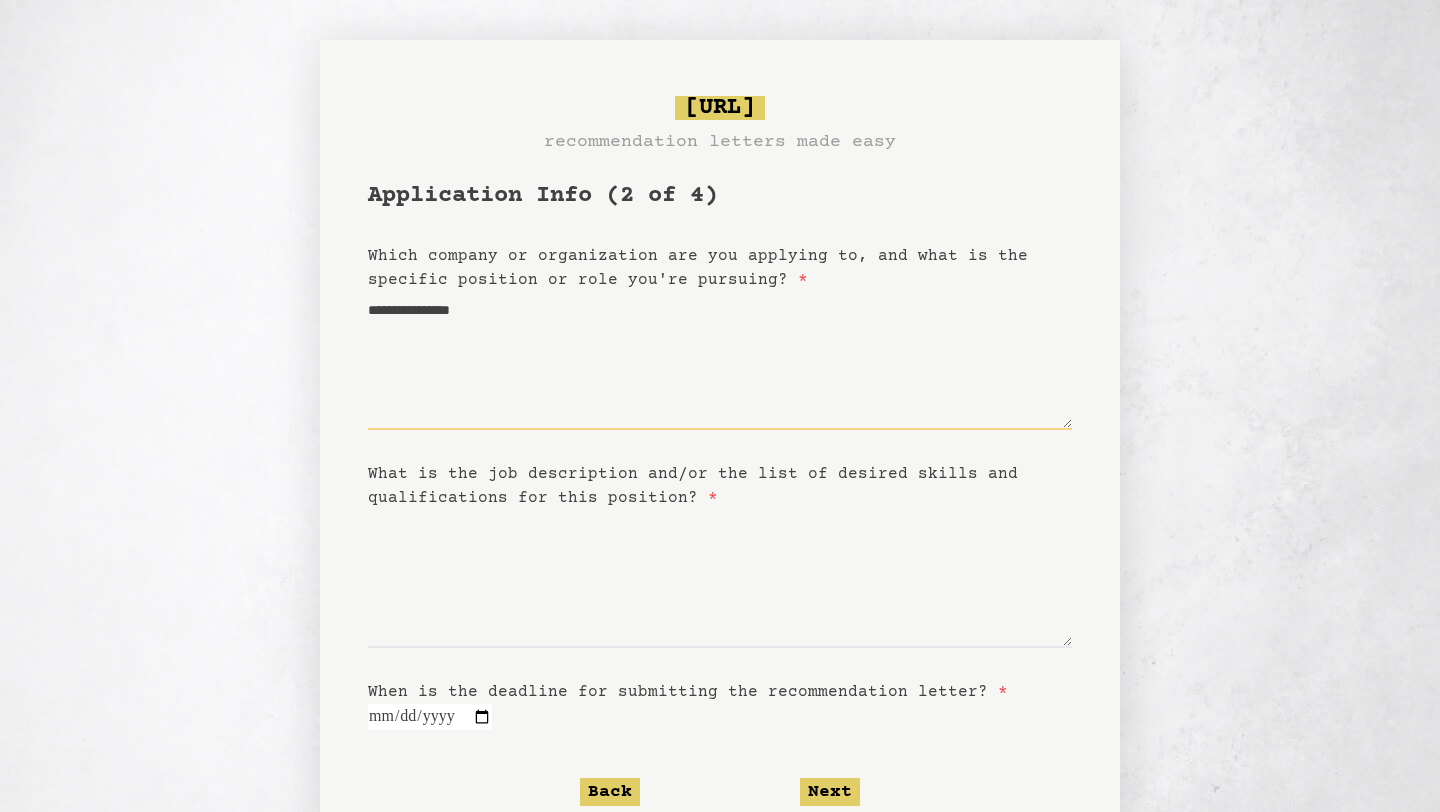 type 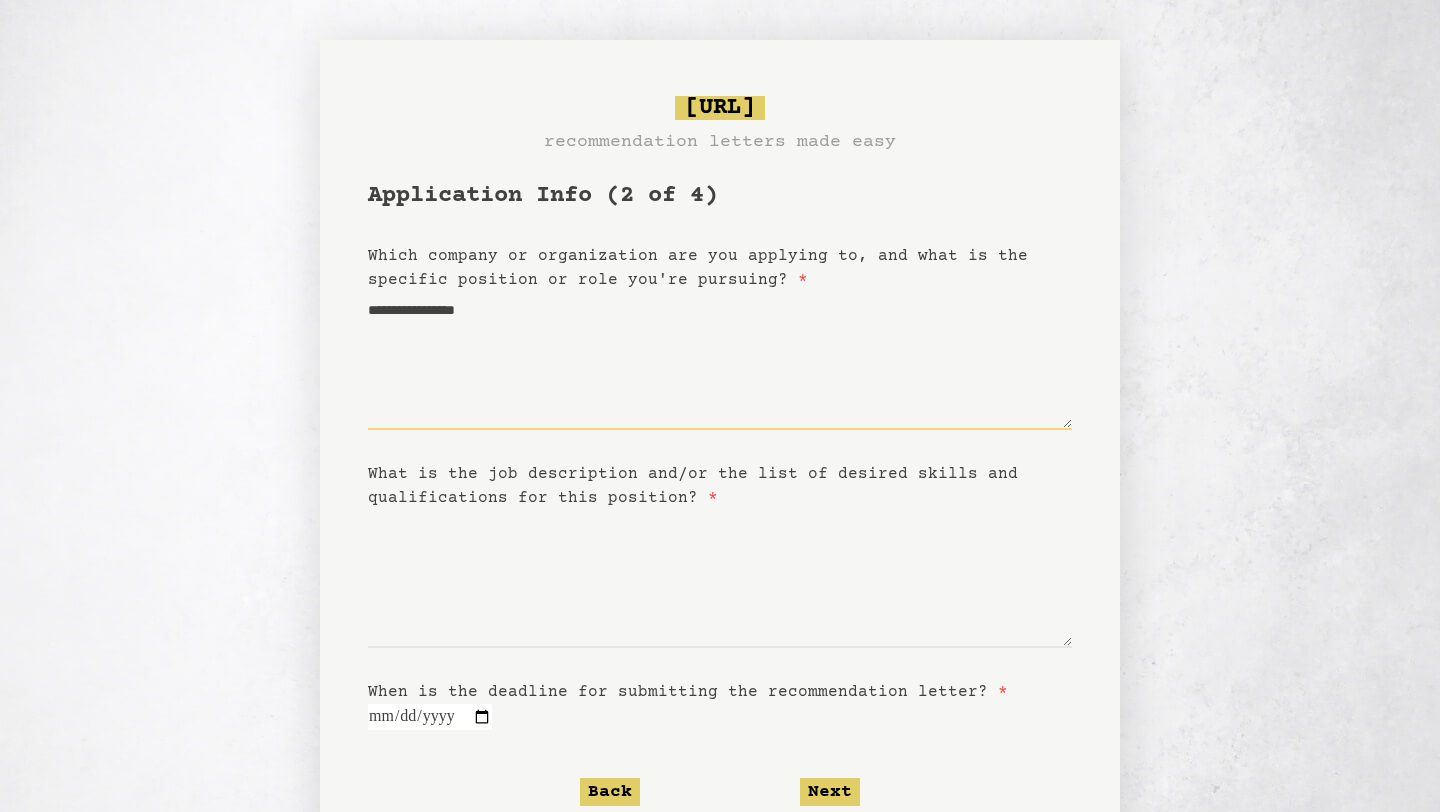 type on "**********" 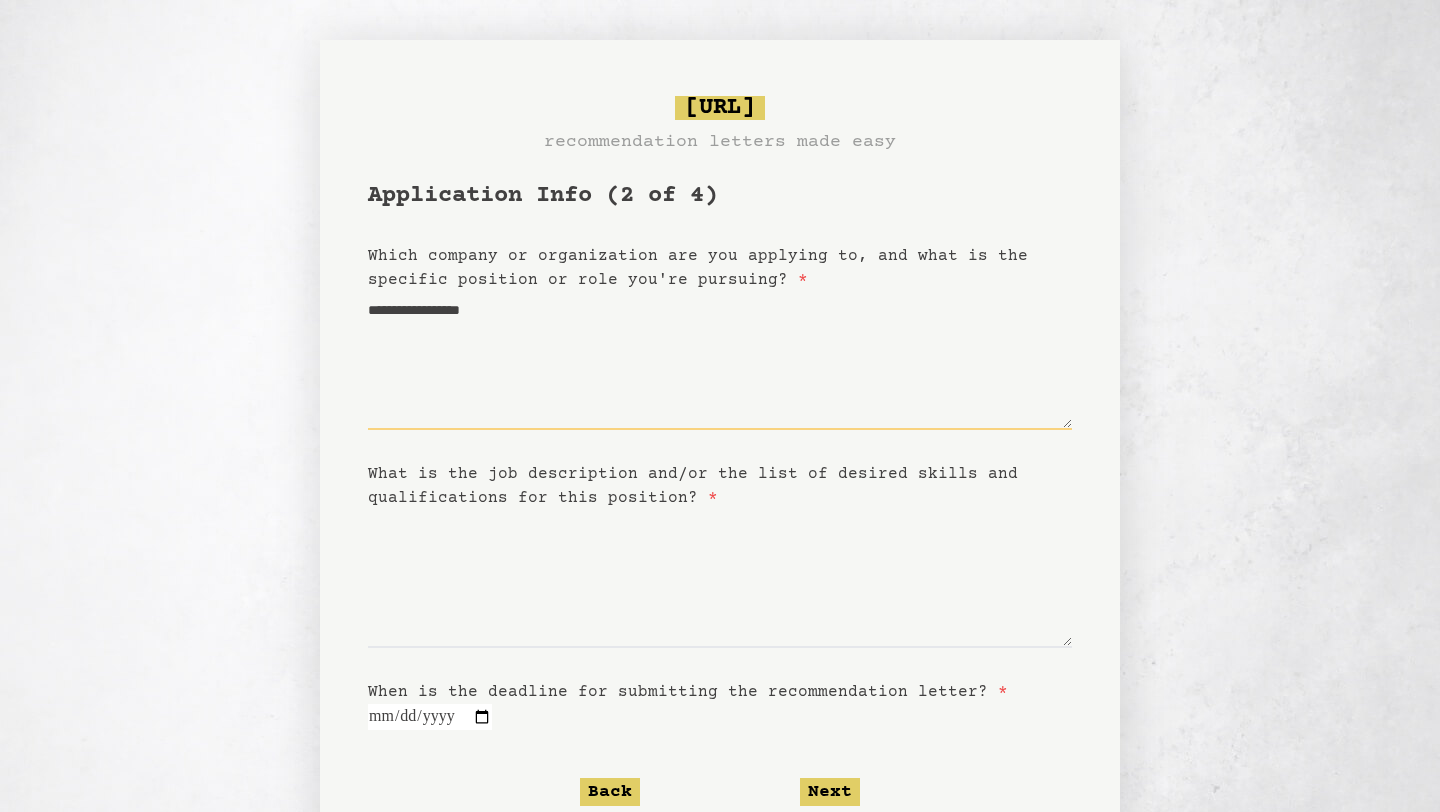 type on "**********" 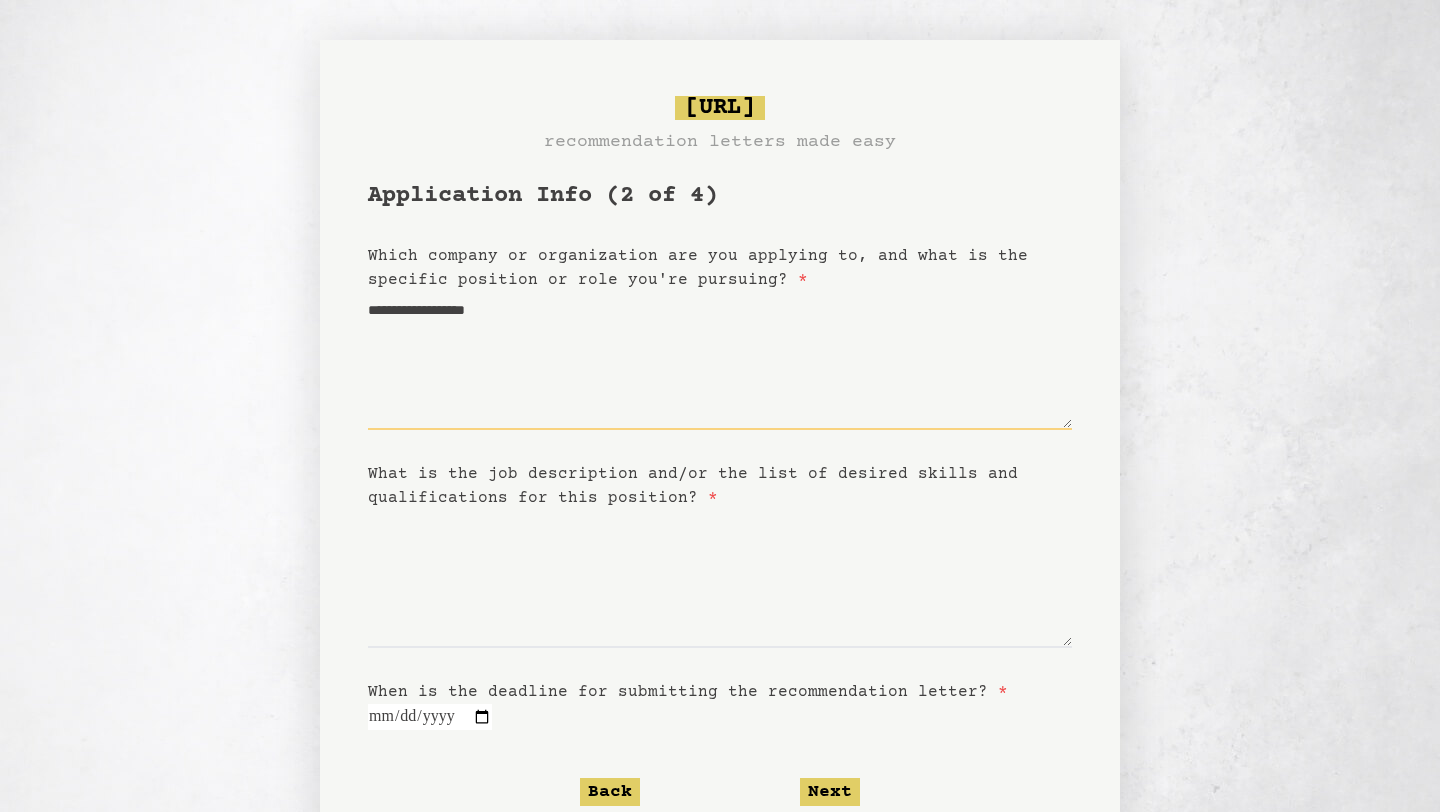 type on "**********" 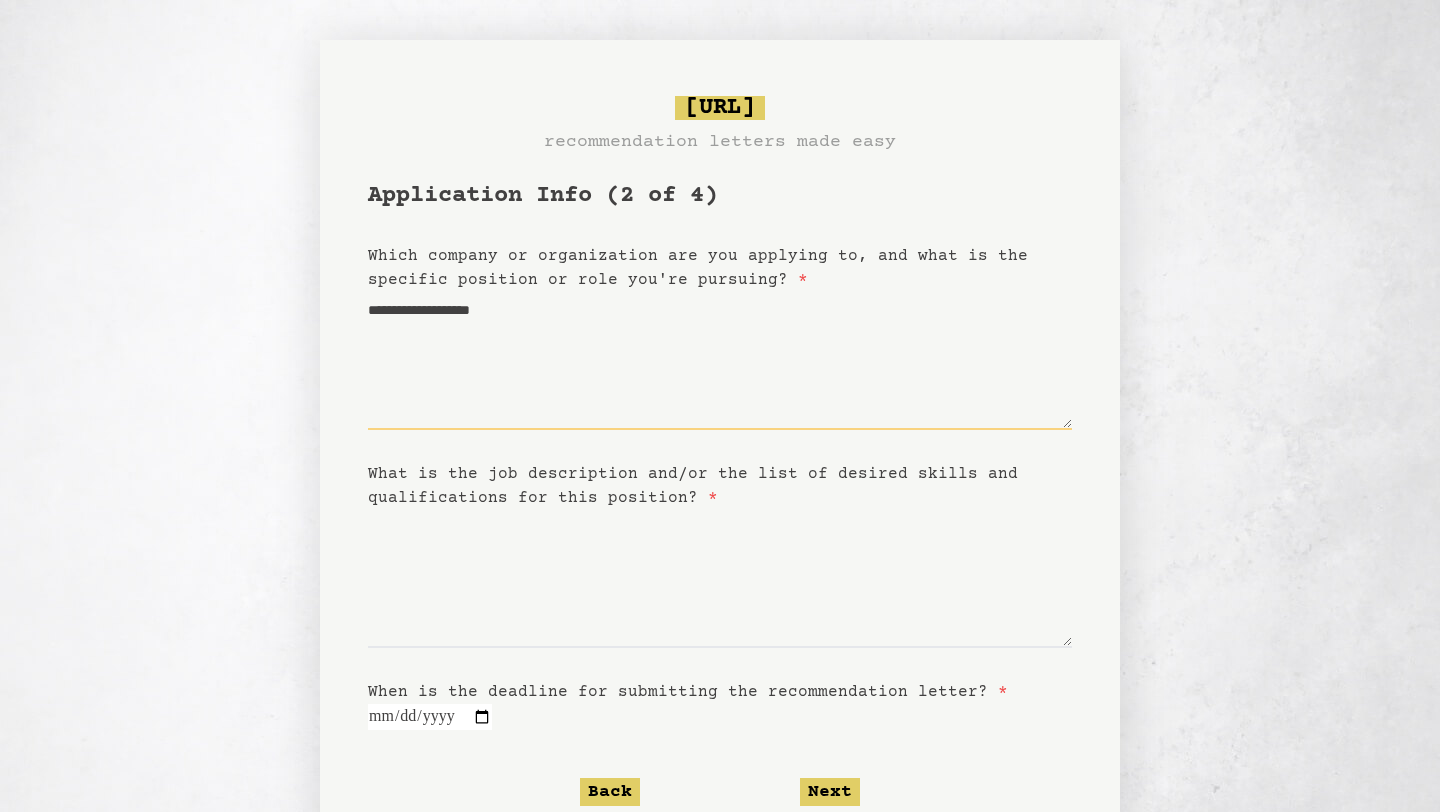 type on "**********" 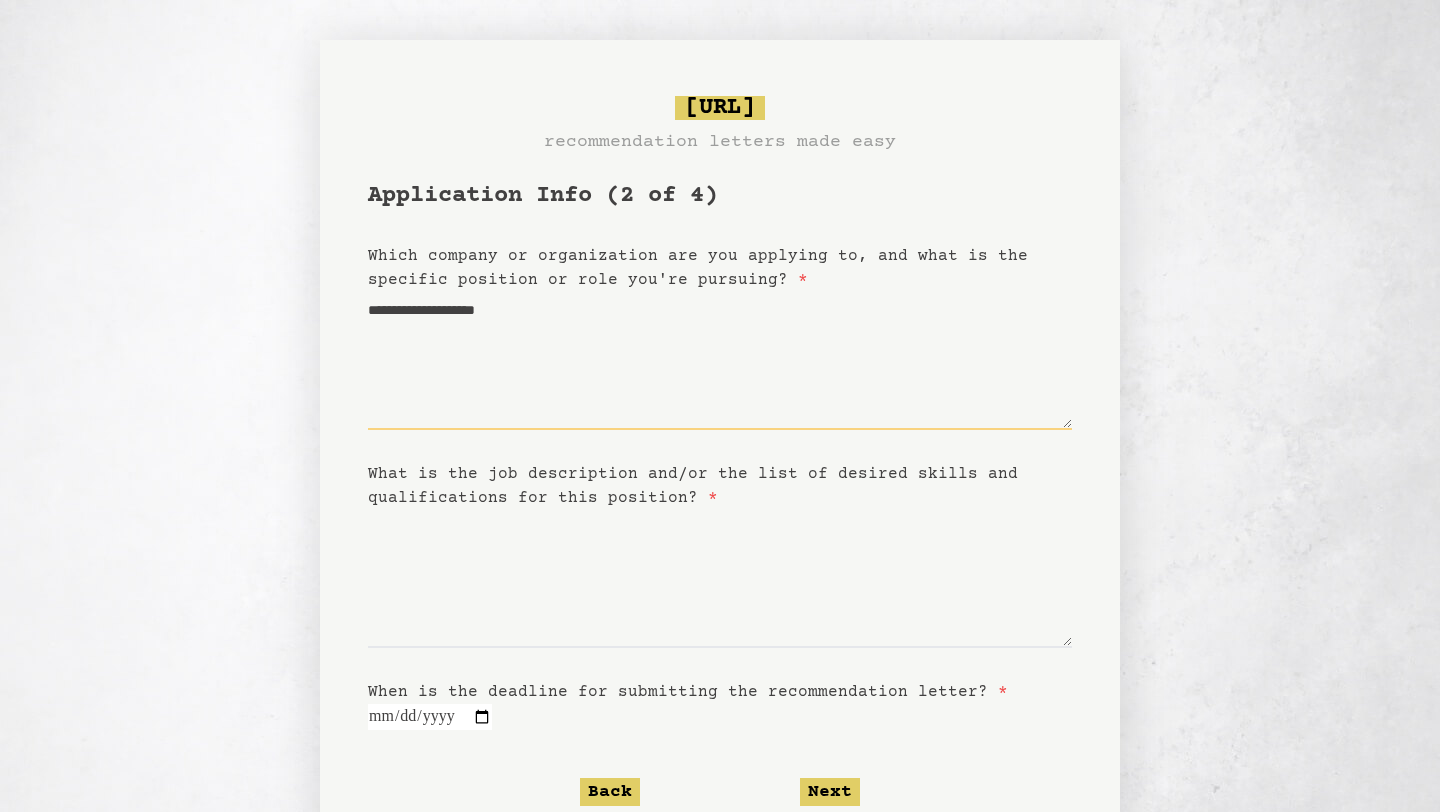 type on "**********" 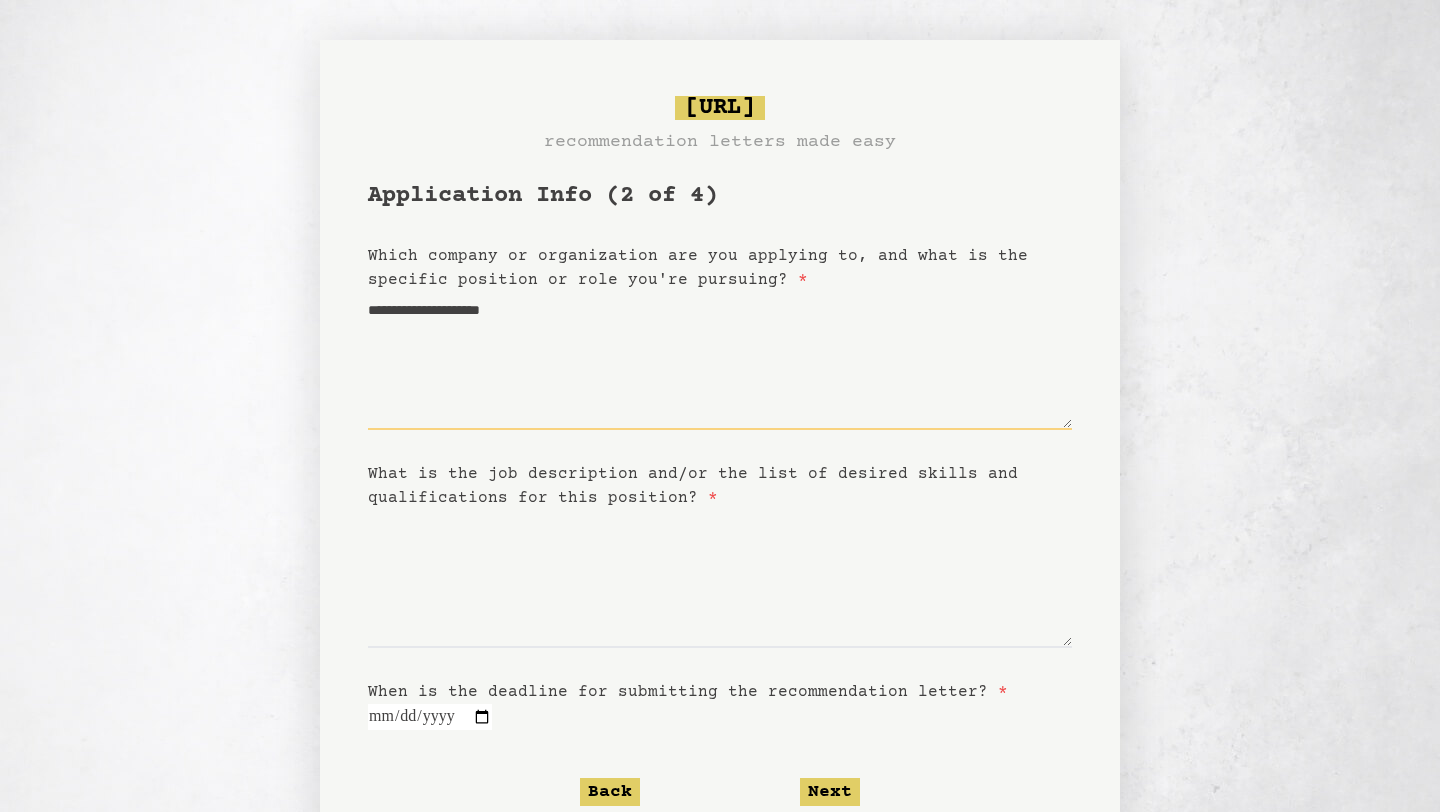type on "**********" 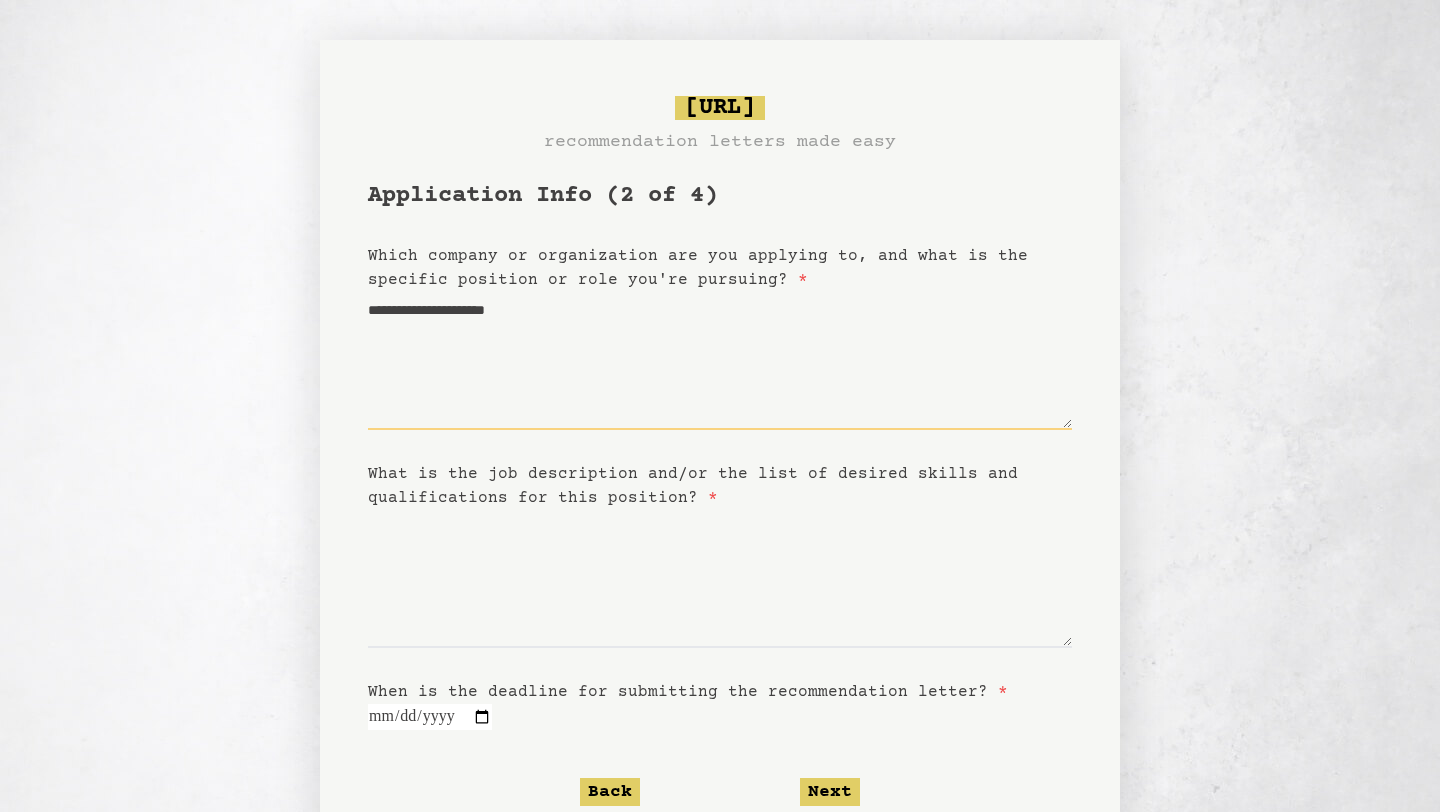 type on "**********" 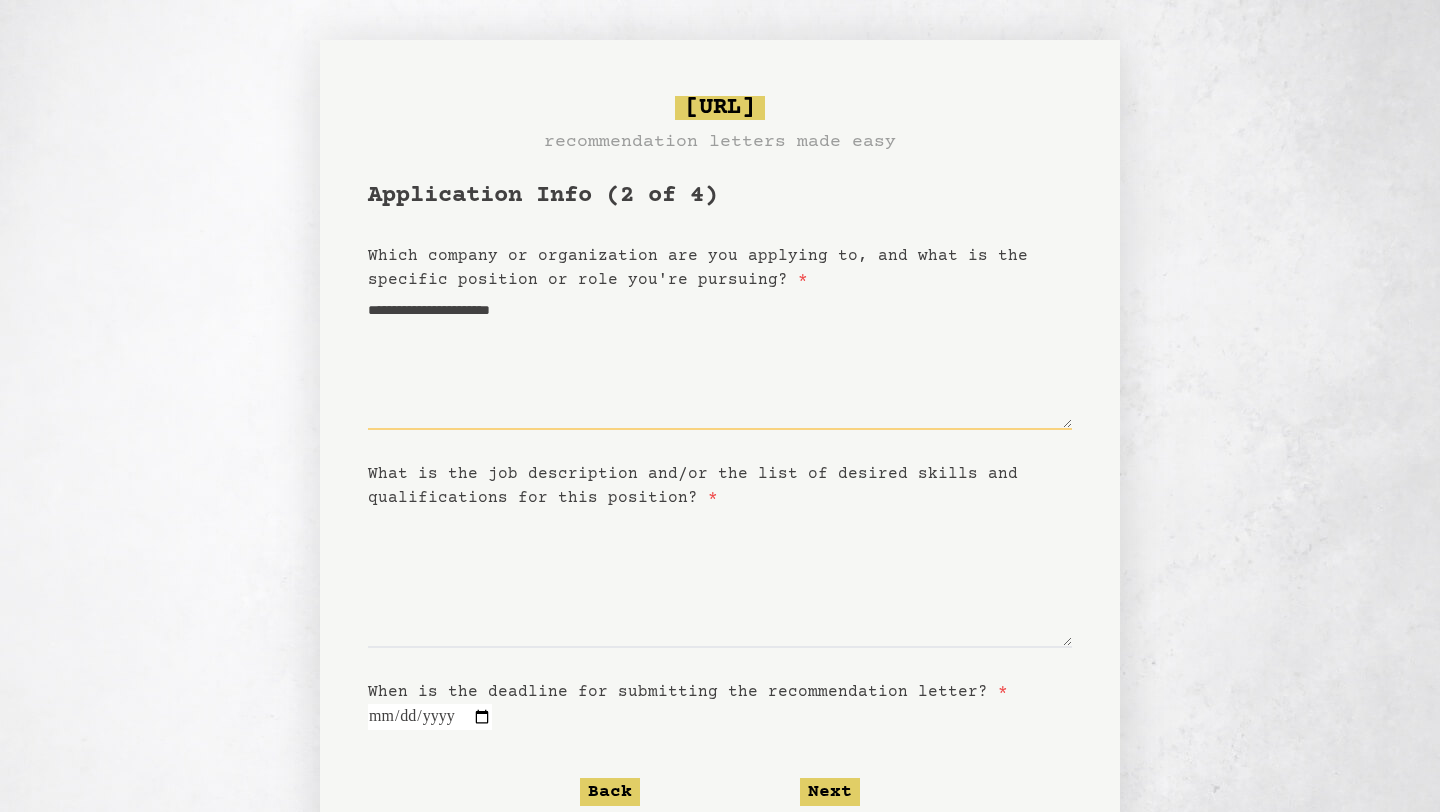 type on "**********" 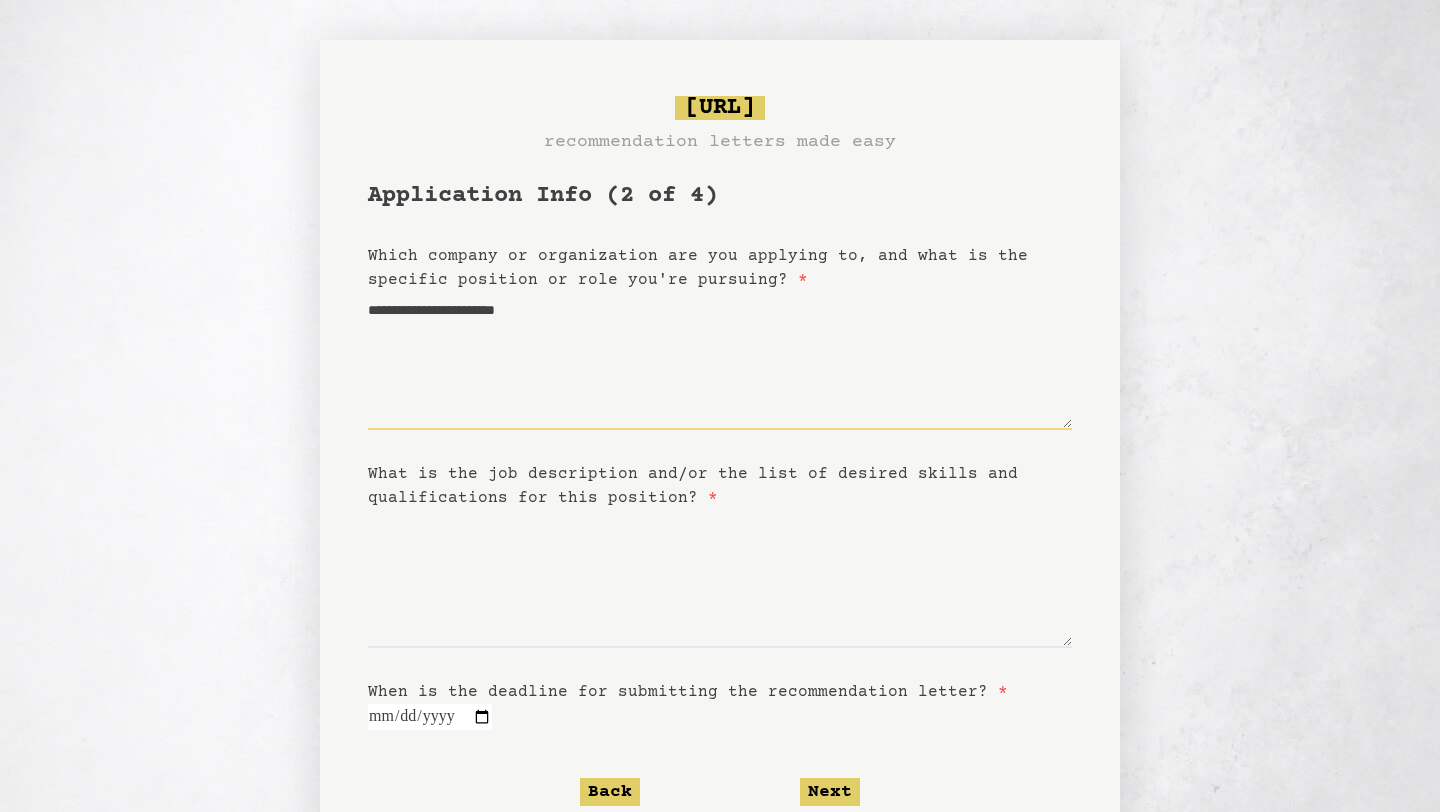 type on "**********" 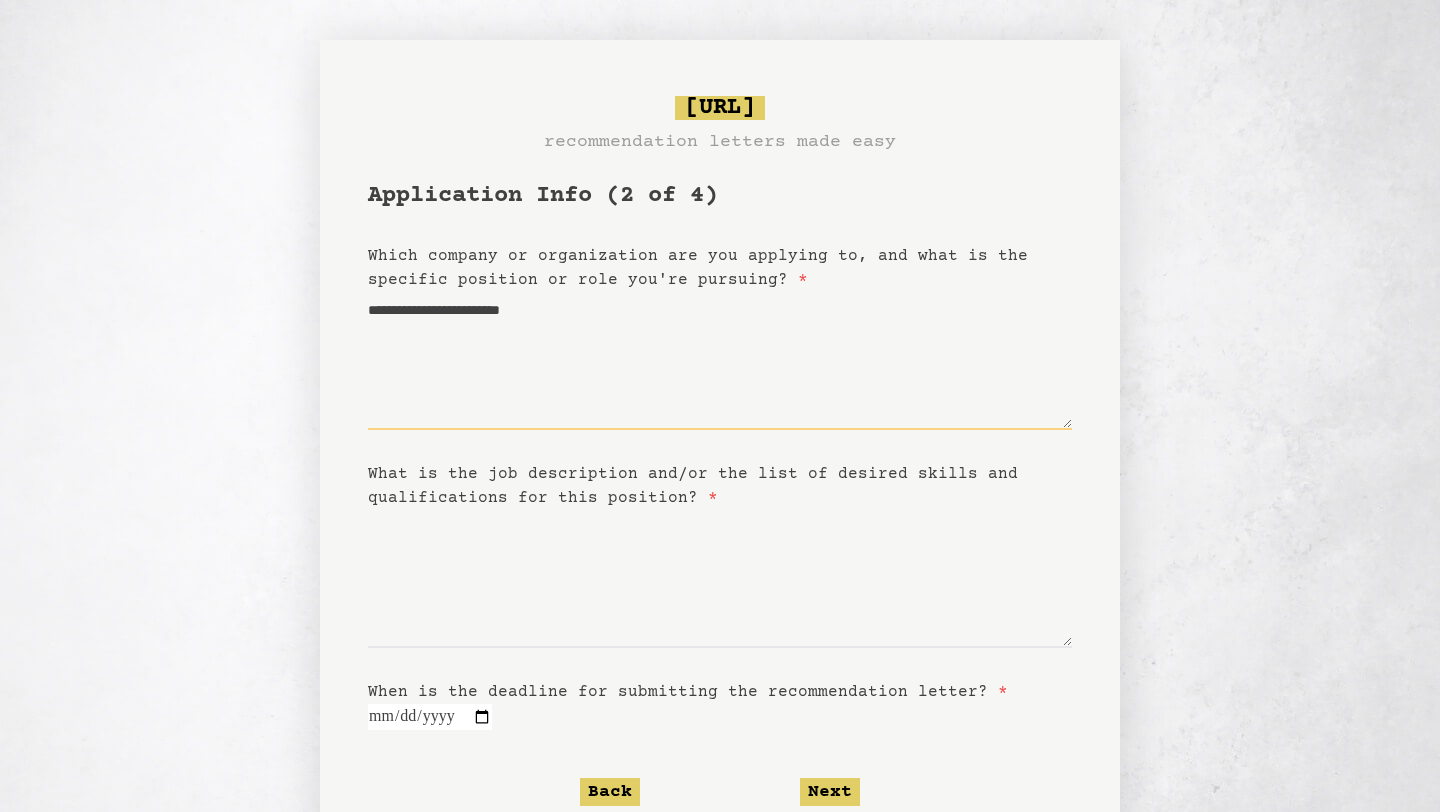 type 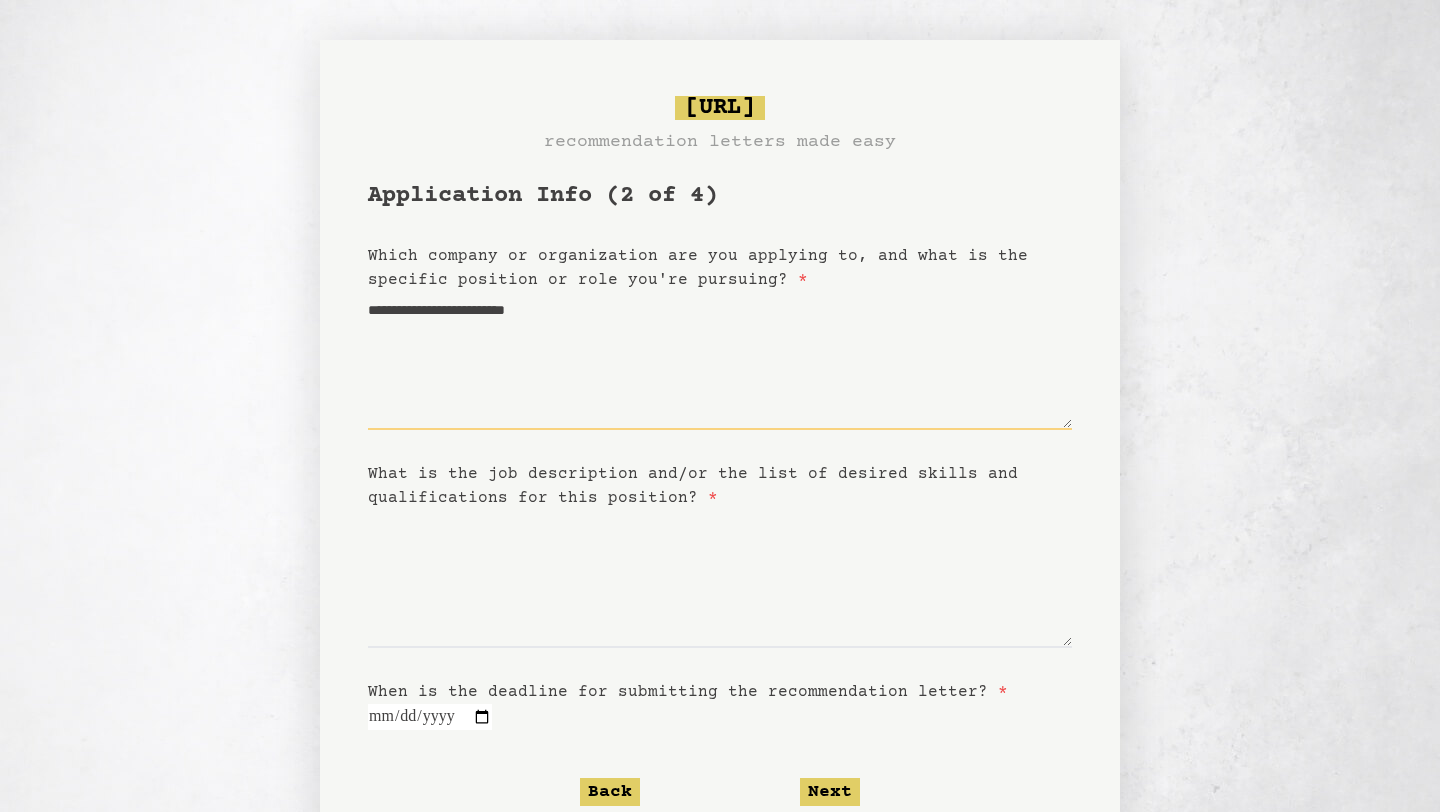 type on "**********" 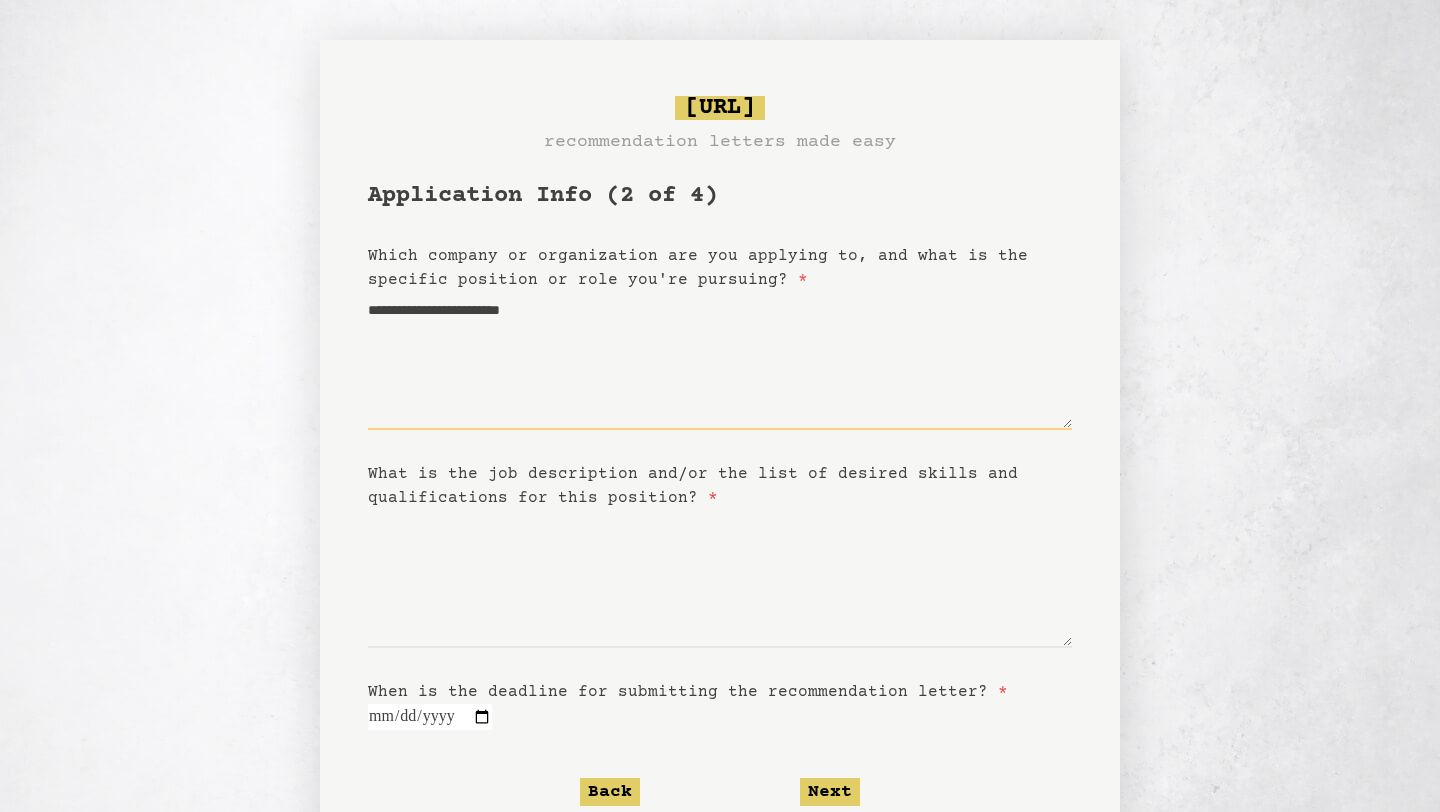 type on "**********" 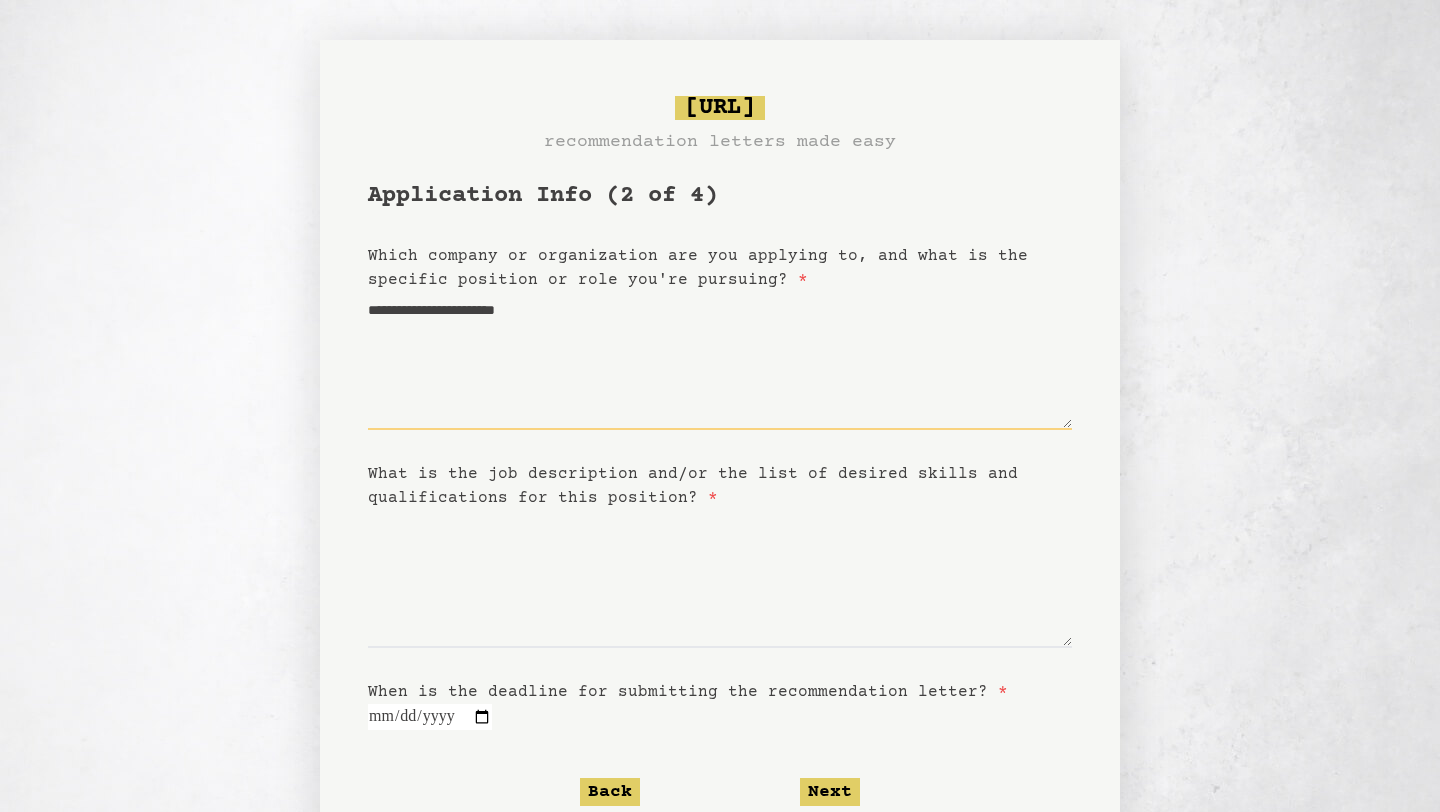 type on "**********" 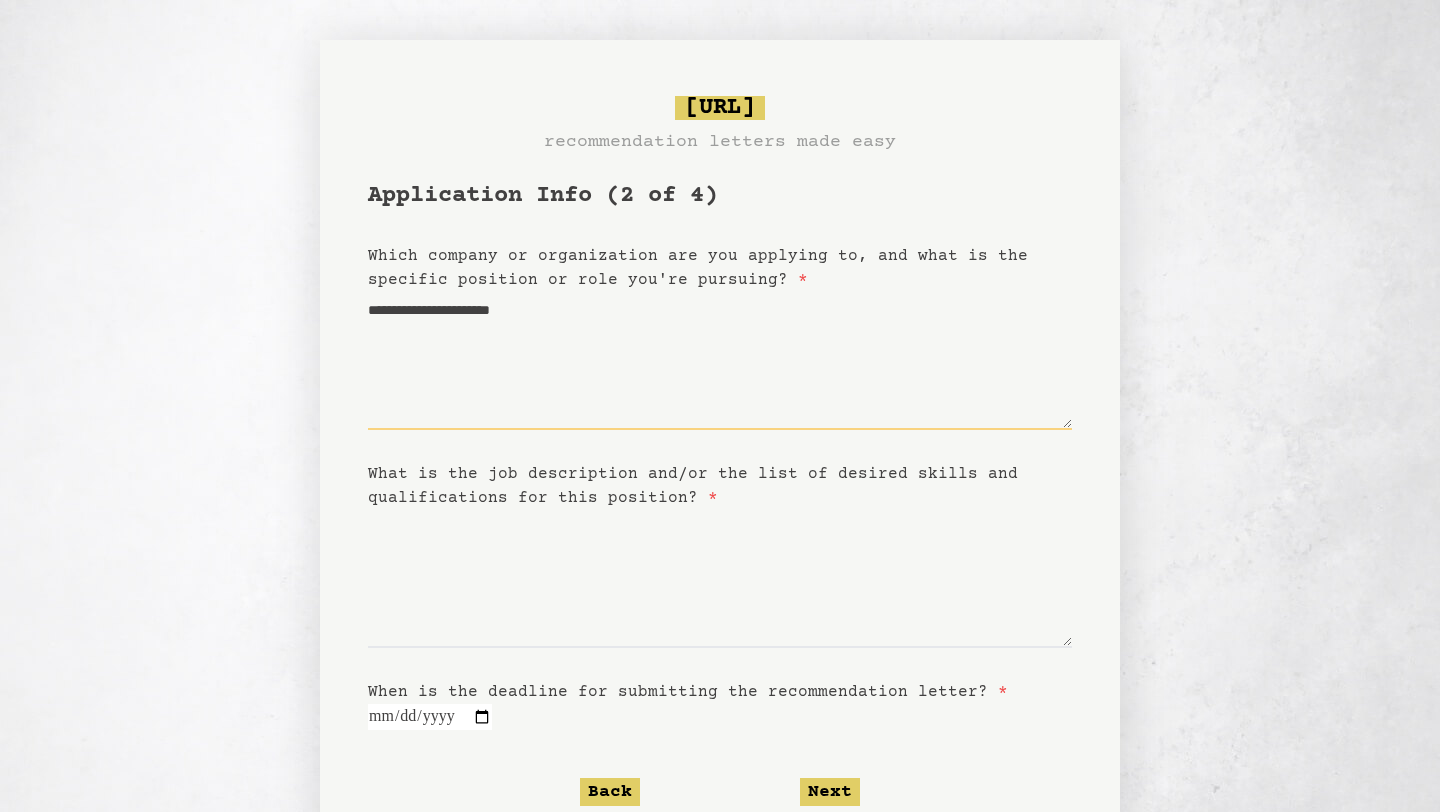 type on "**********" 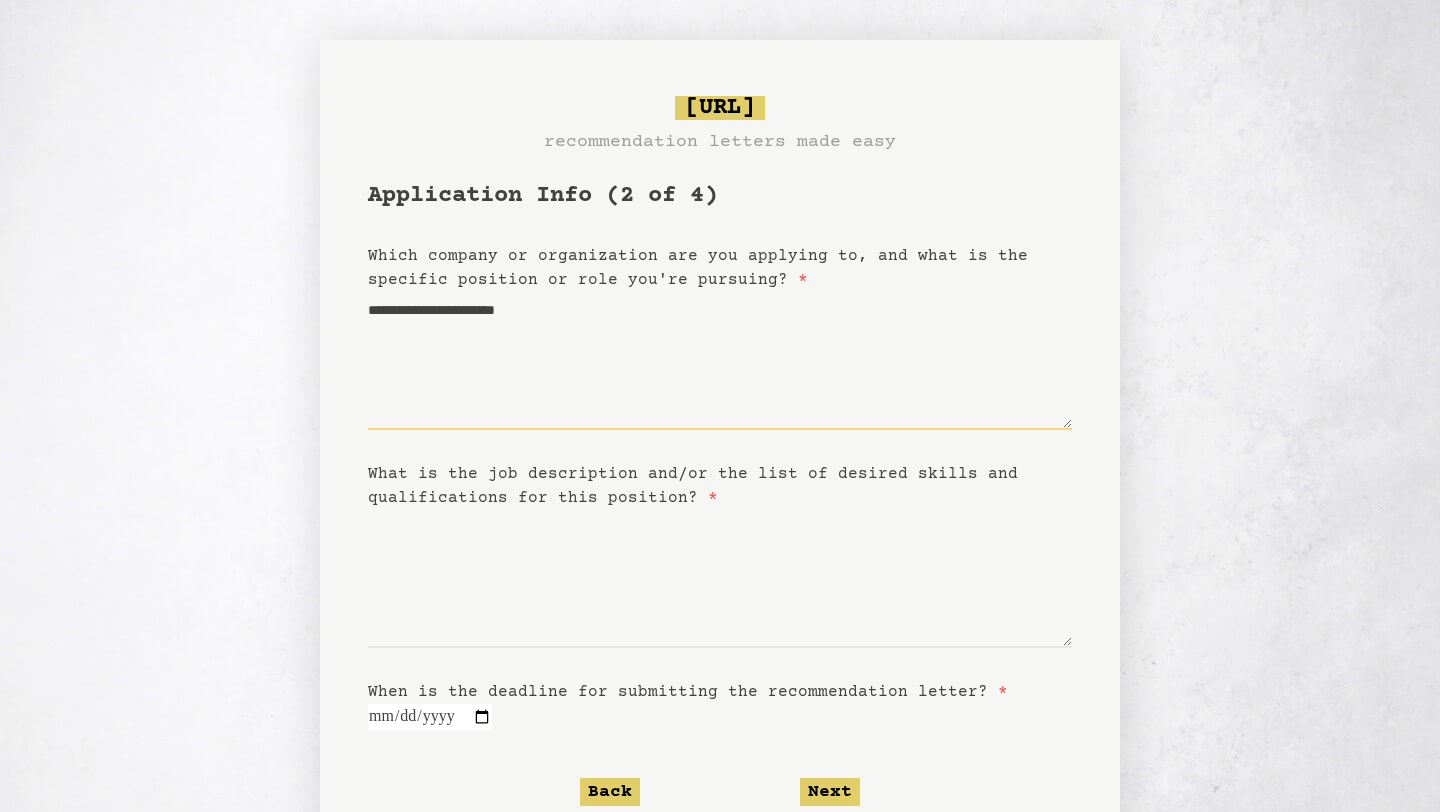 type on "**********" 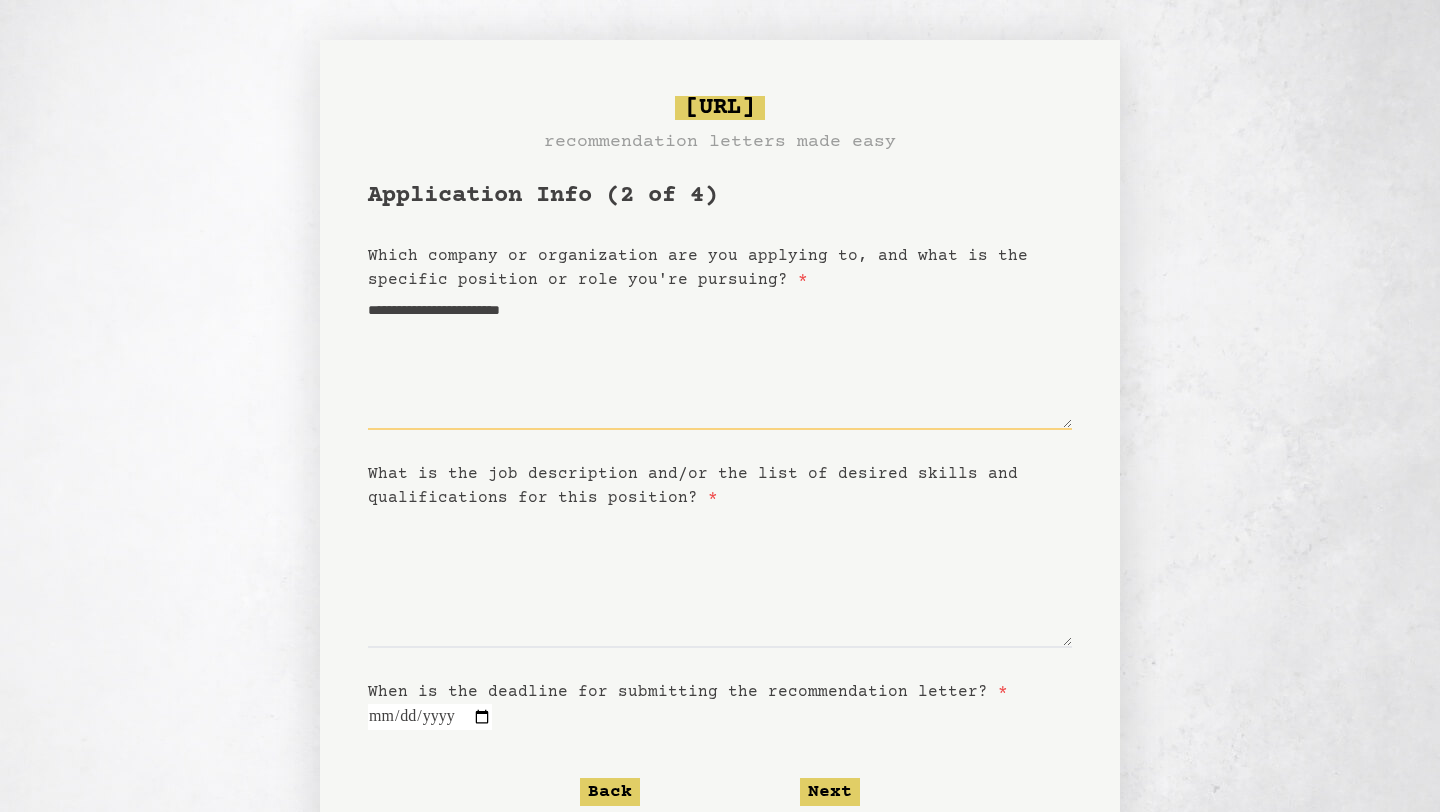 type on "**********" 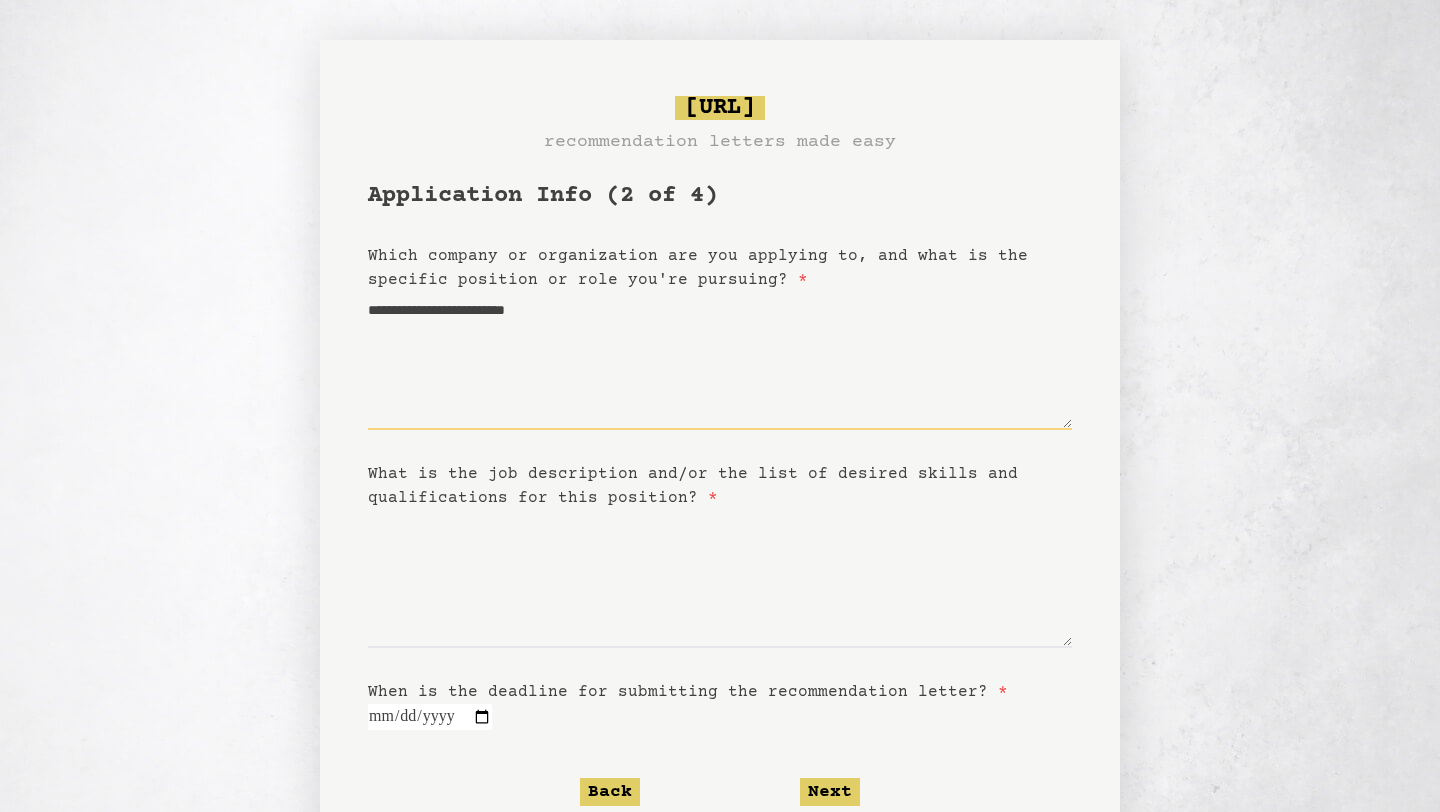 type on "**********" 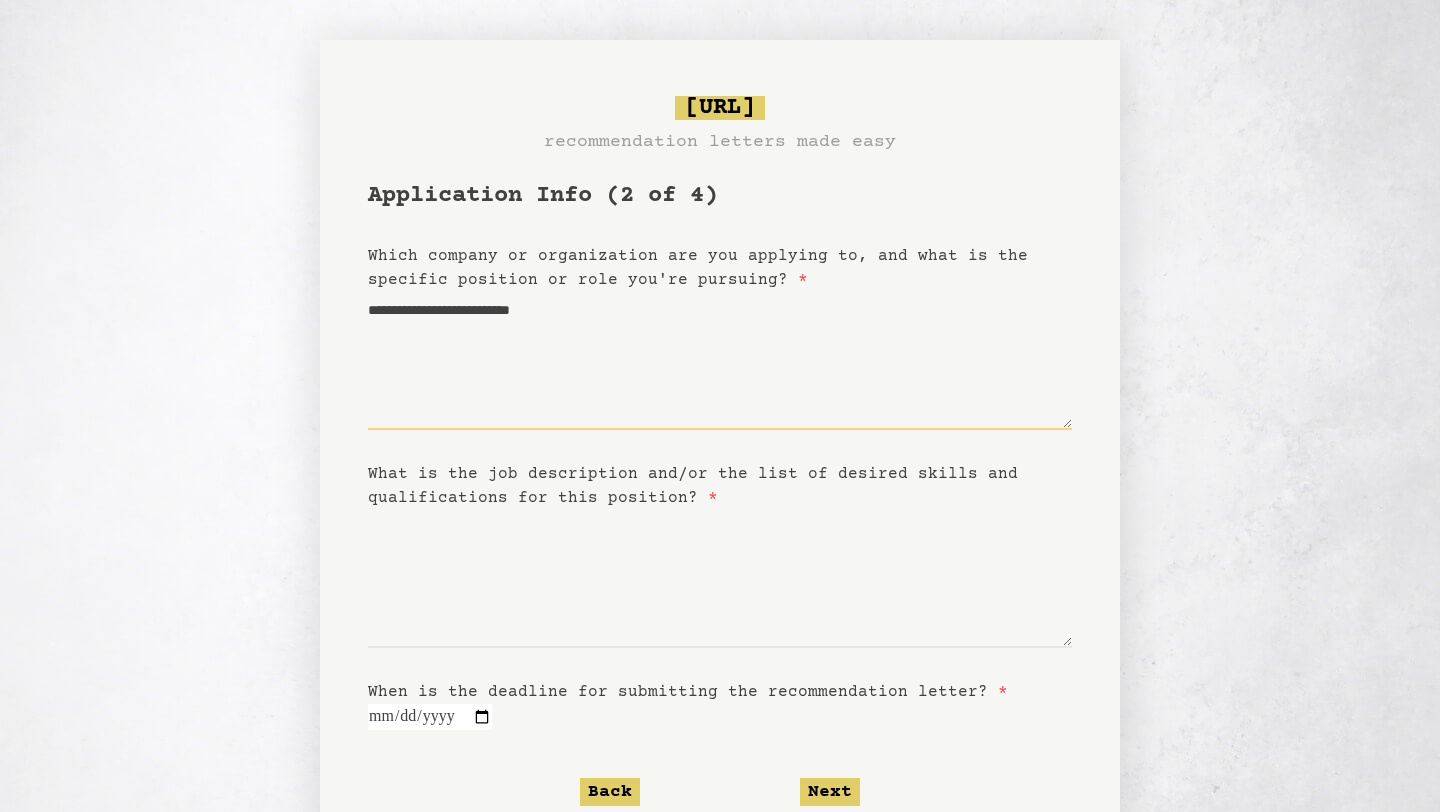 type on "**********" 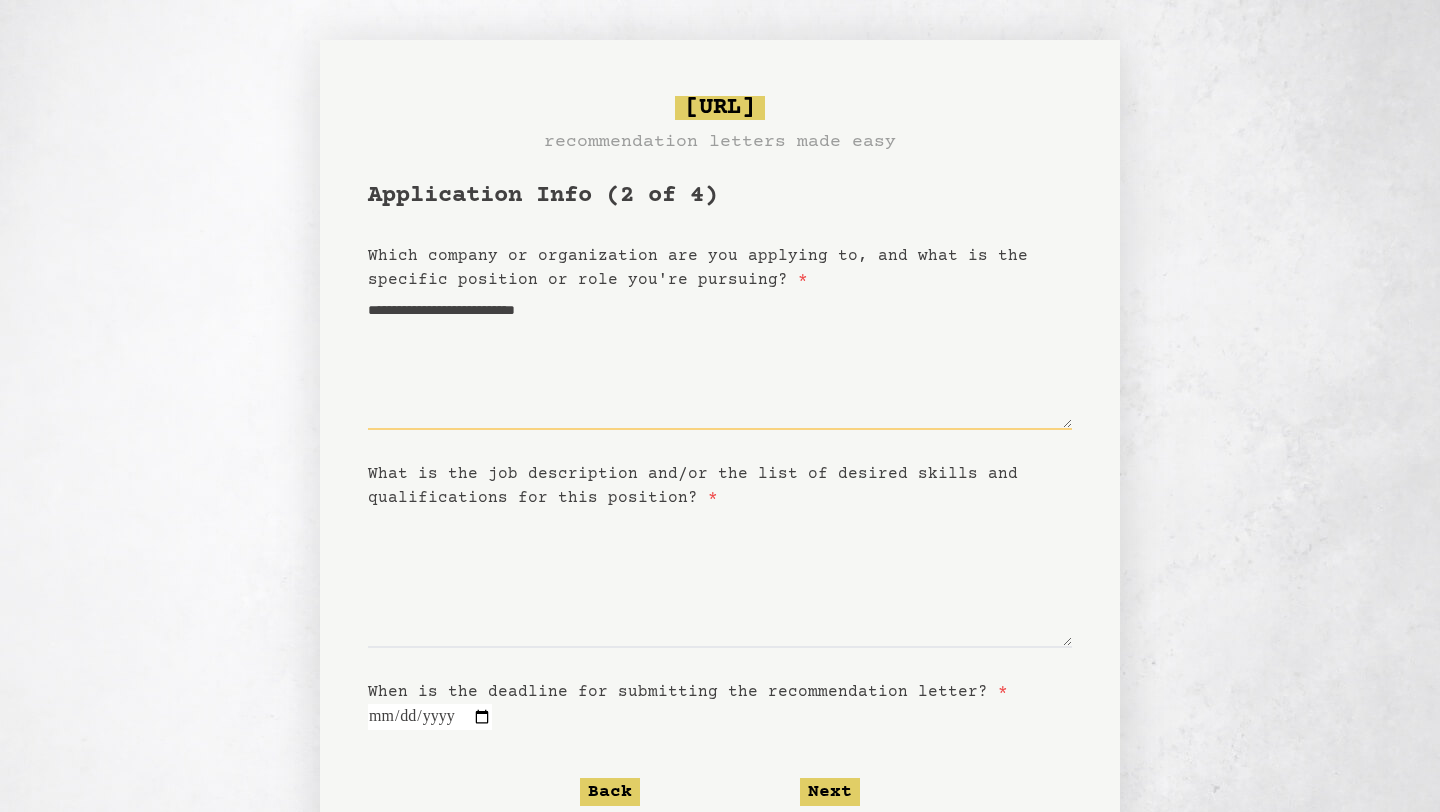 type on "**********" 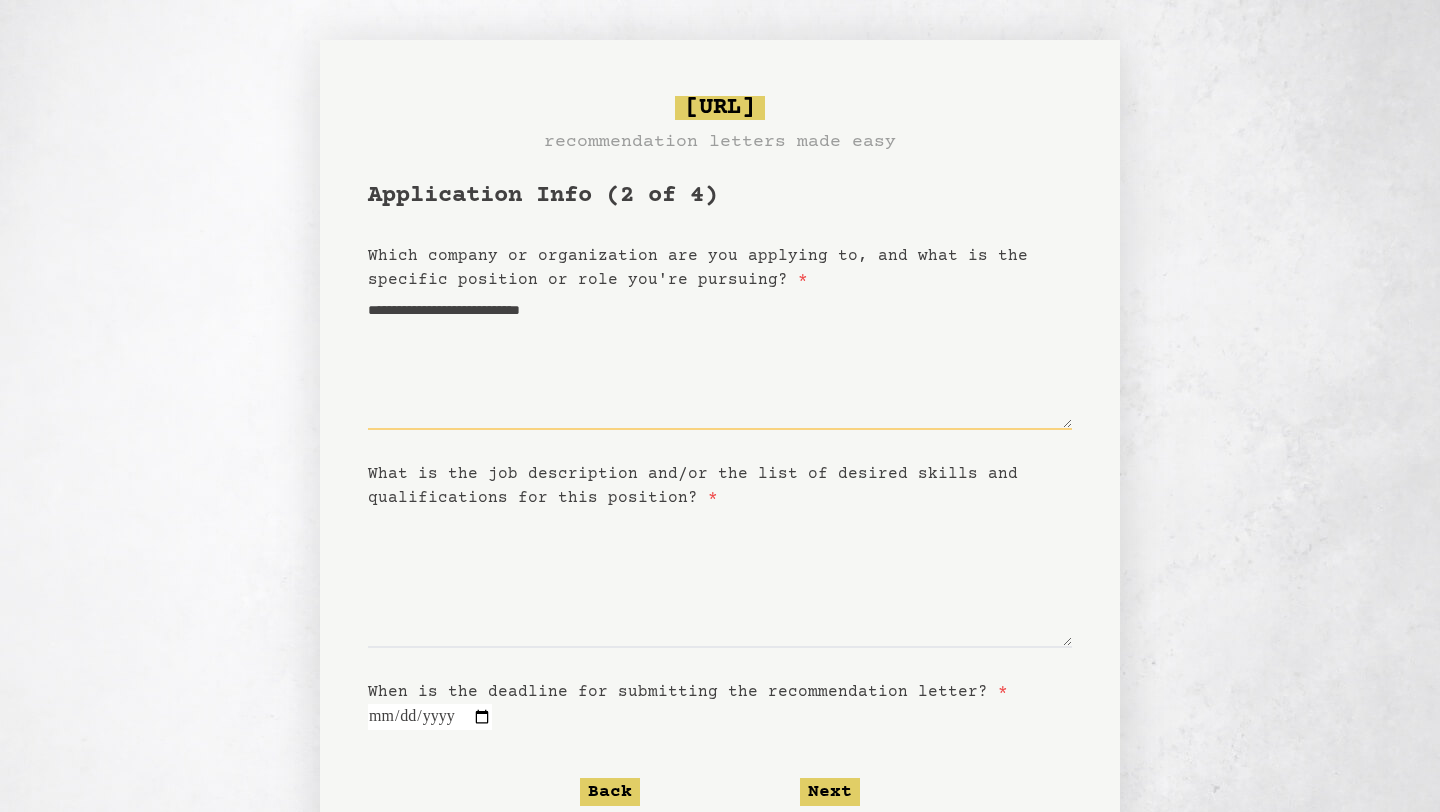 type on "**********" 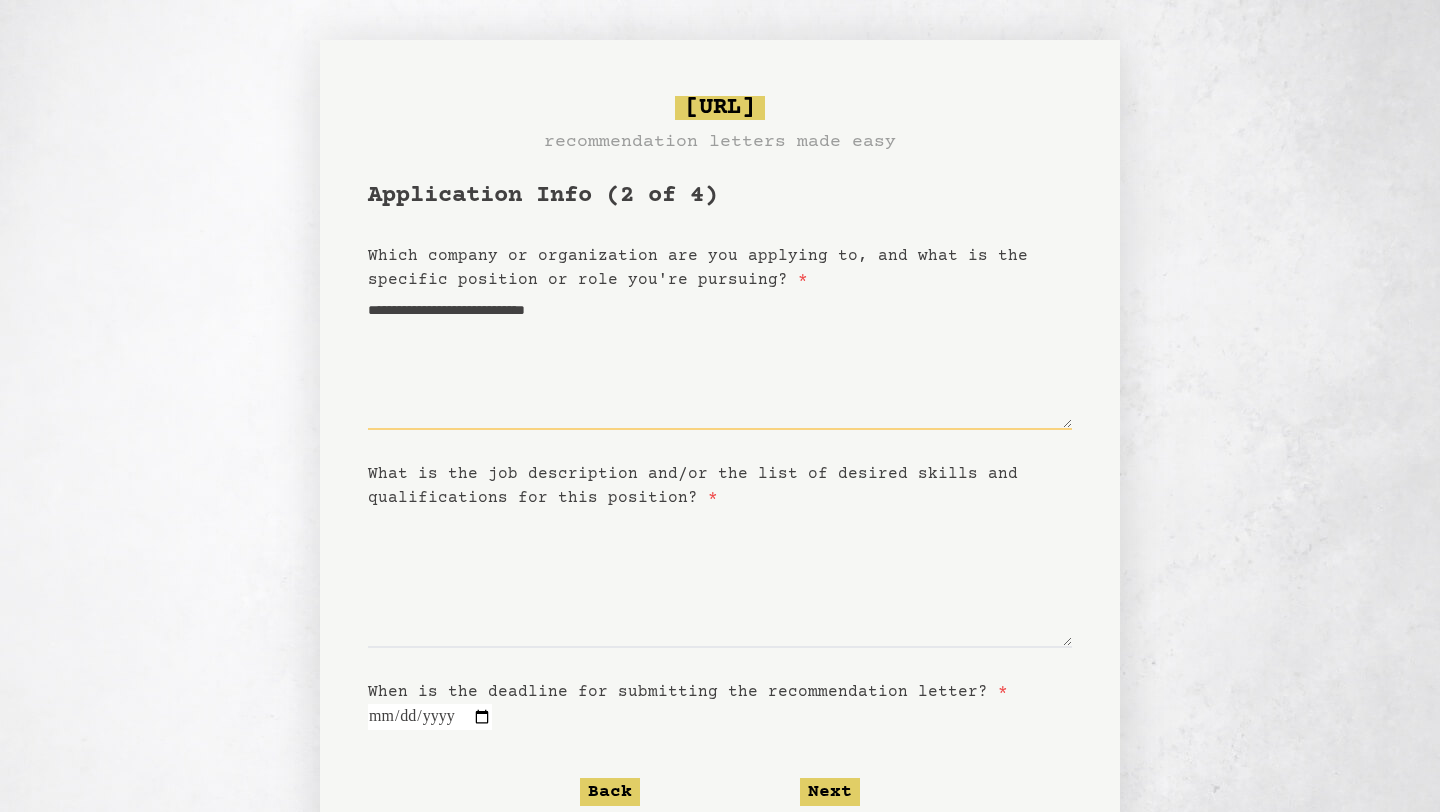 type on "**********" 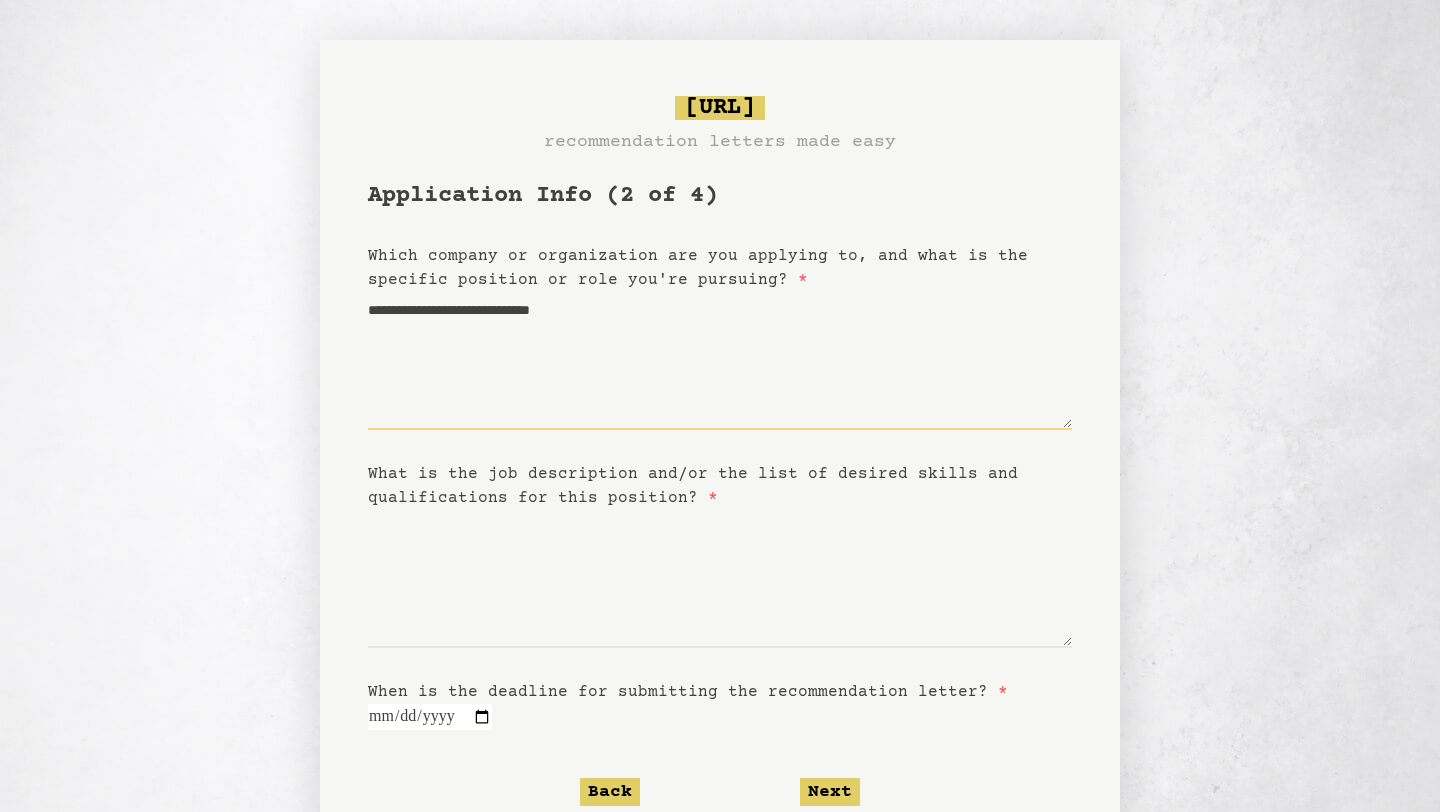 type on "**********" 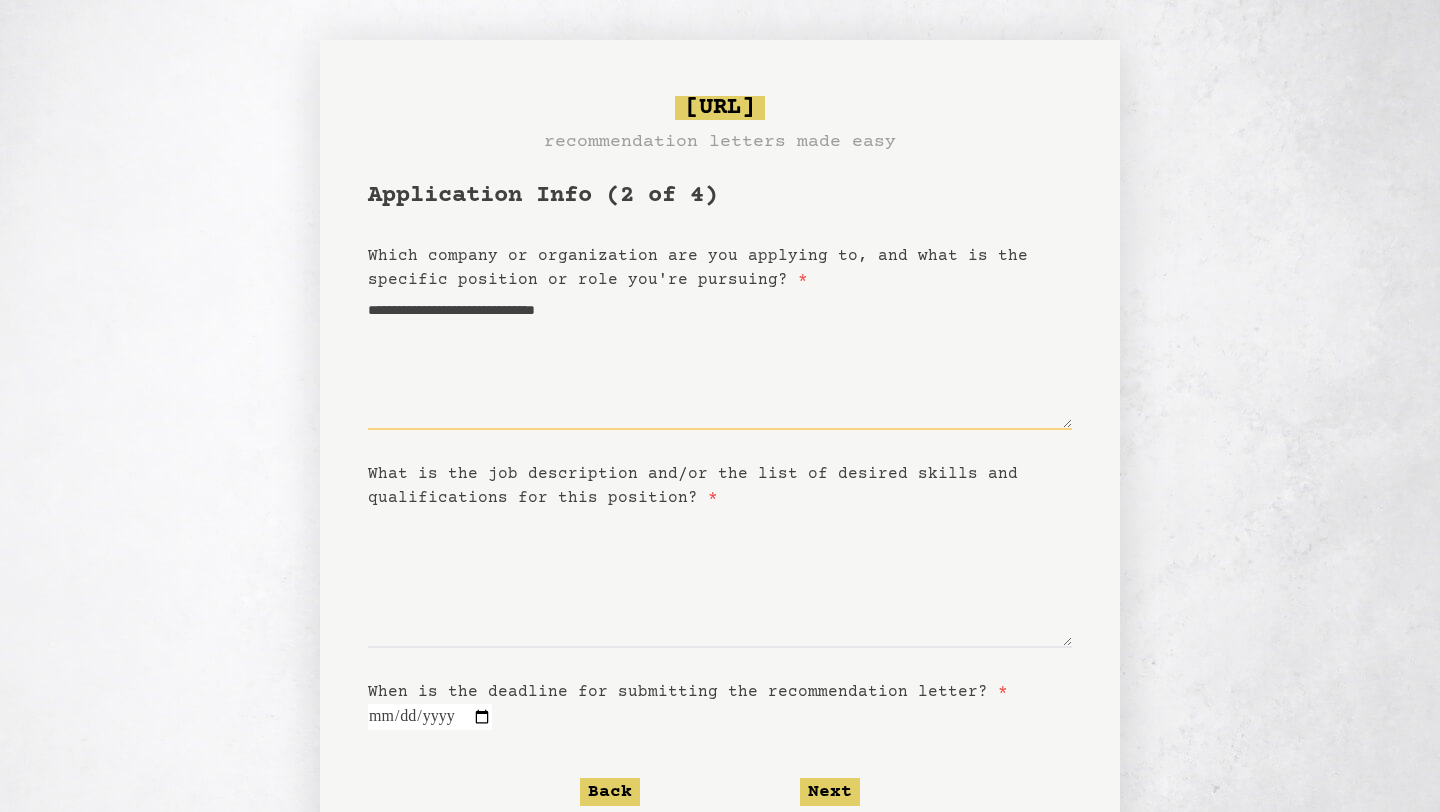 type on "**********" 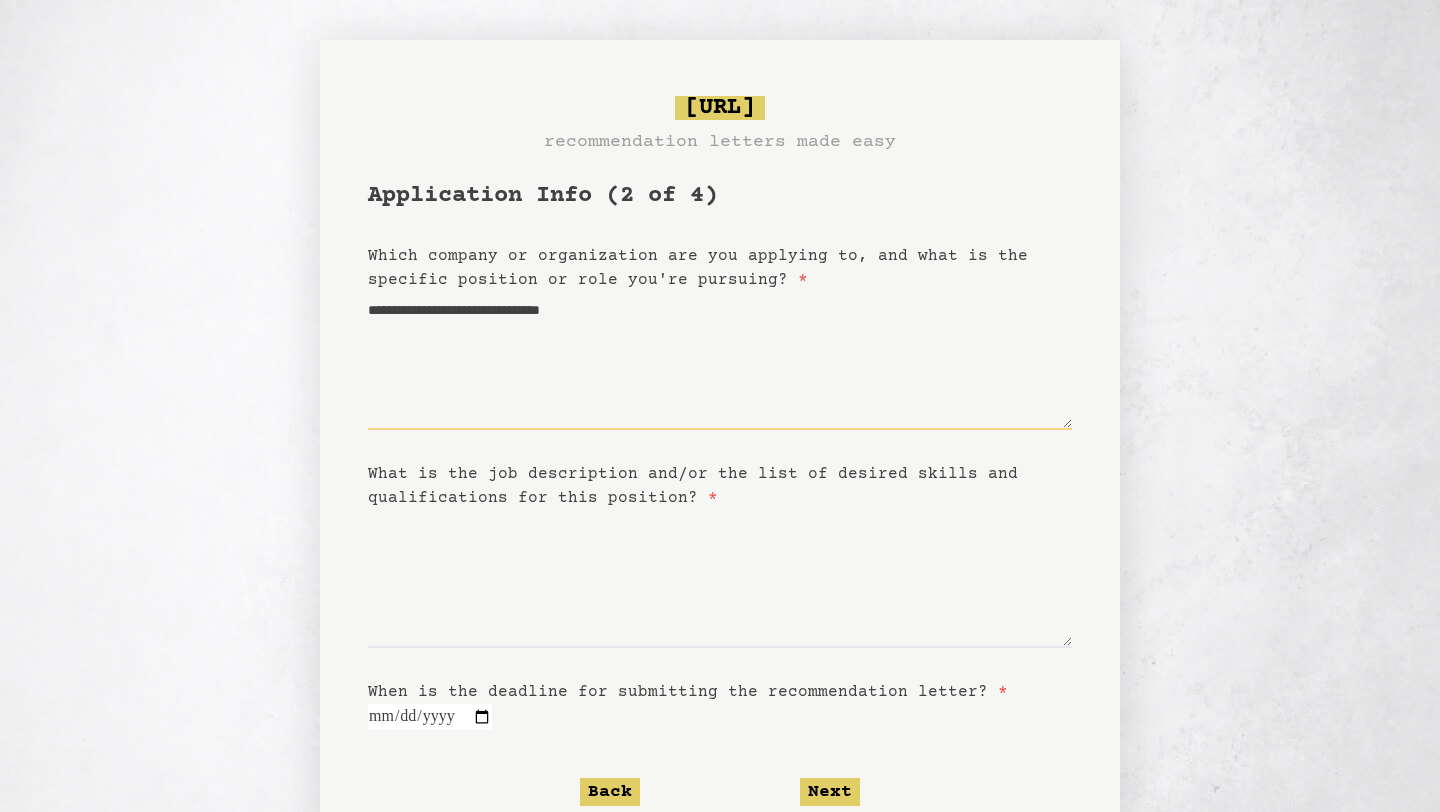 type on "**********" 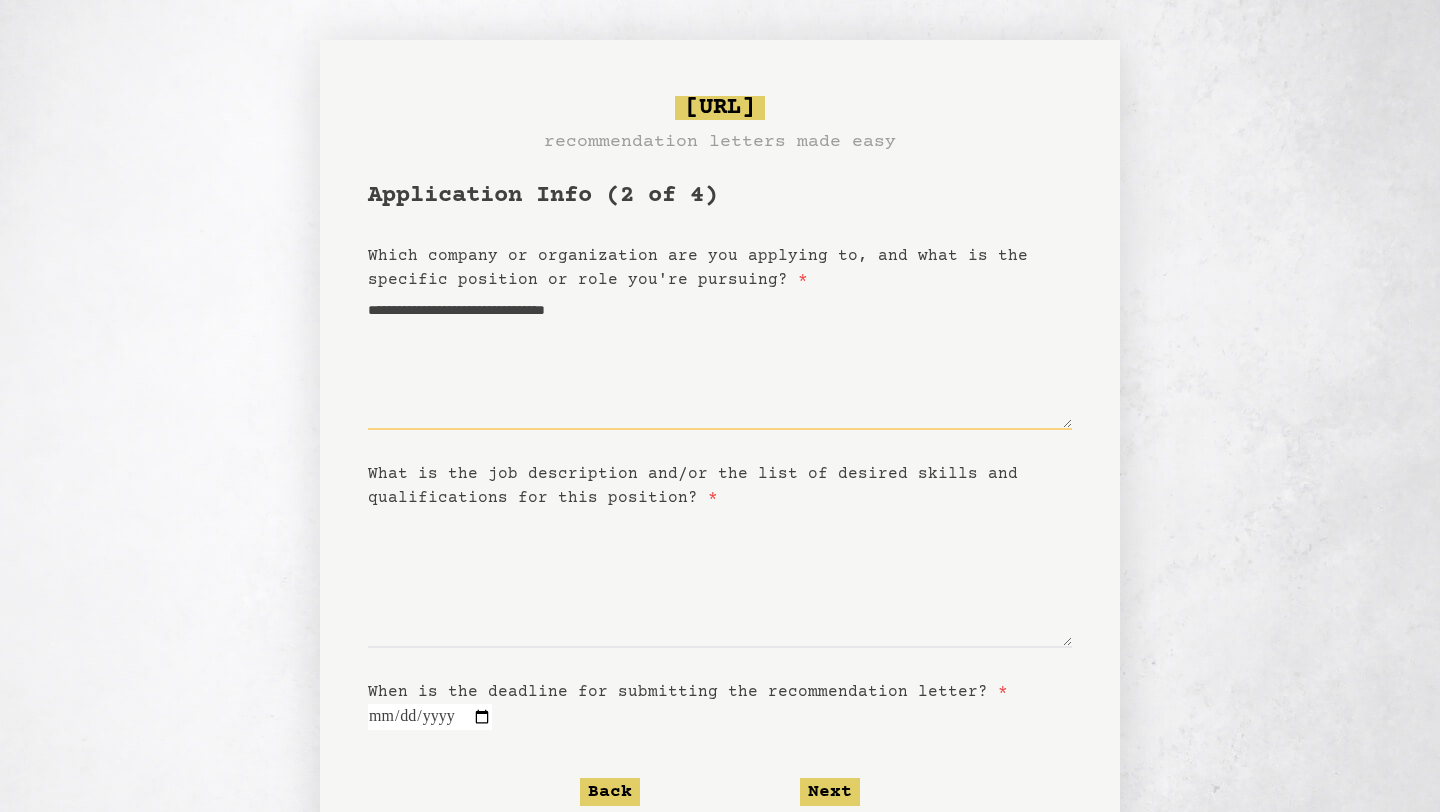 type on "**********" 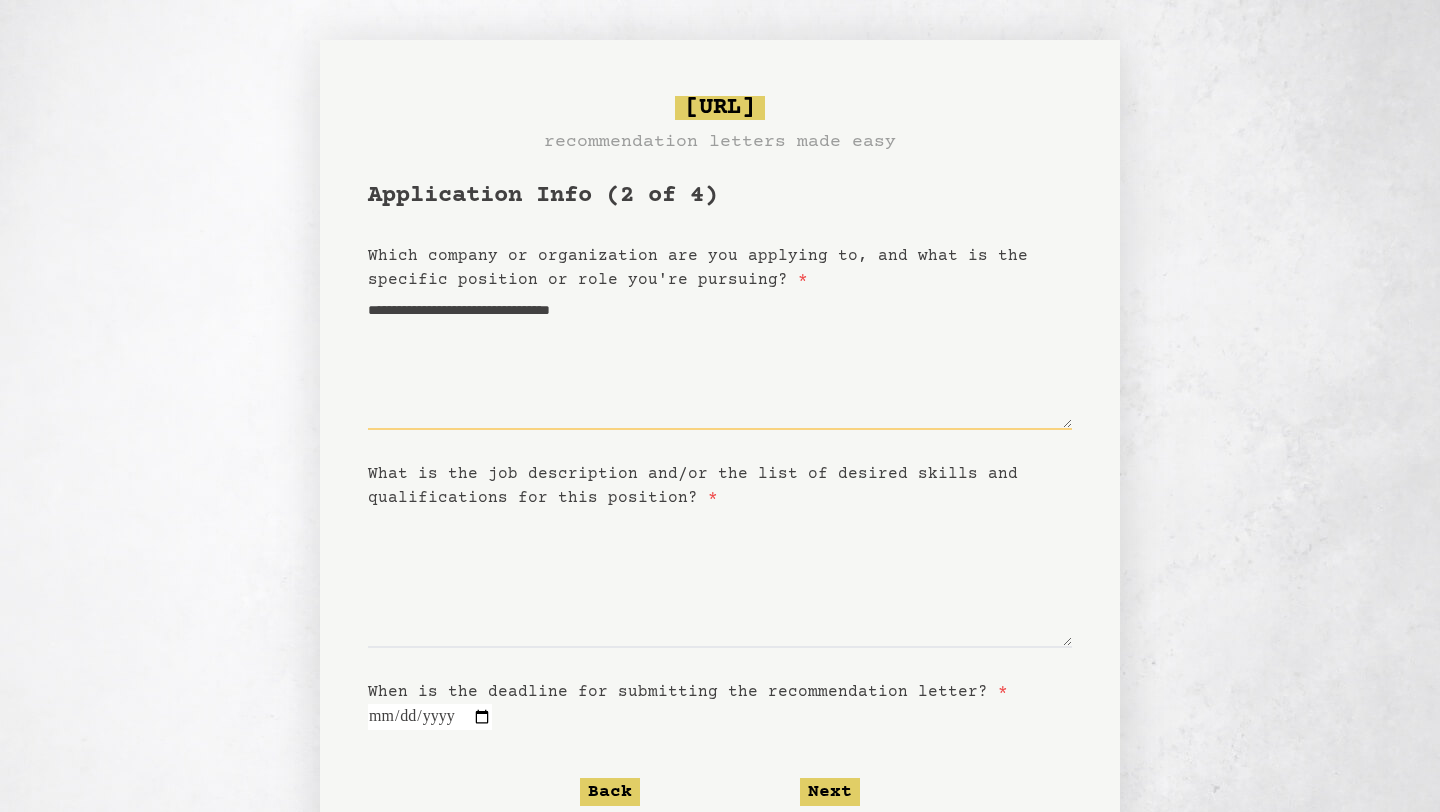 type on "**********" 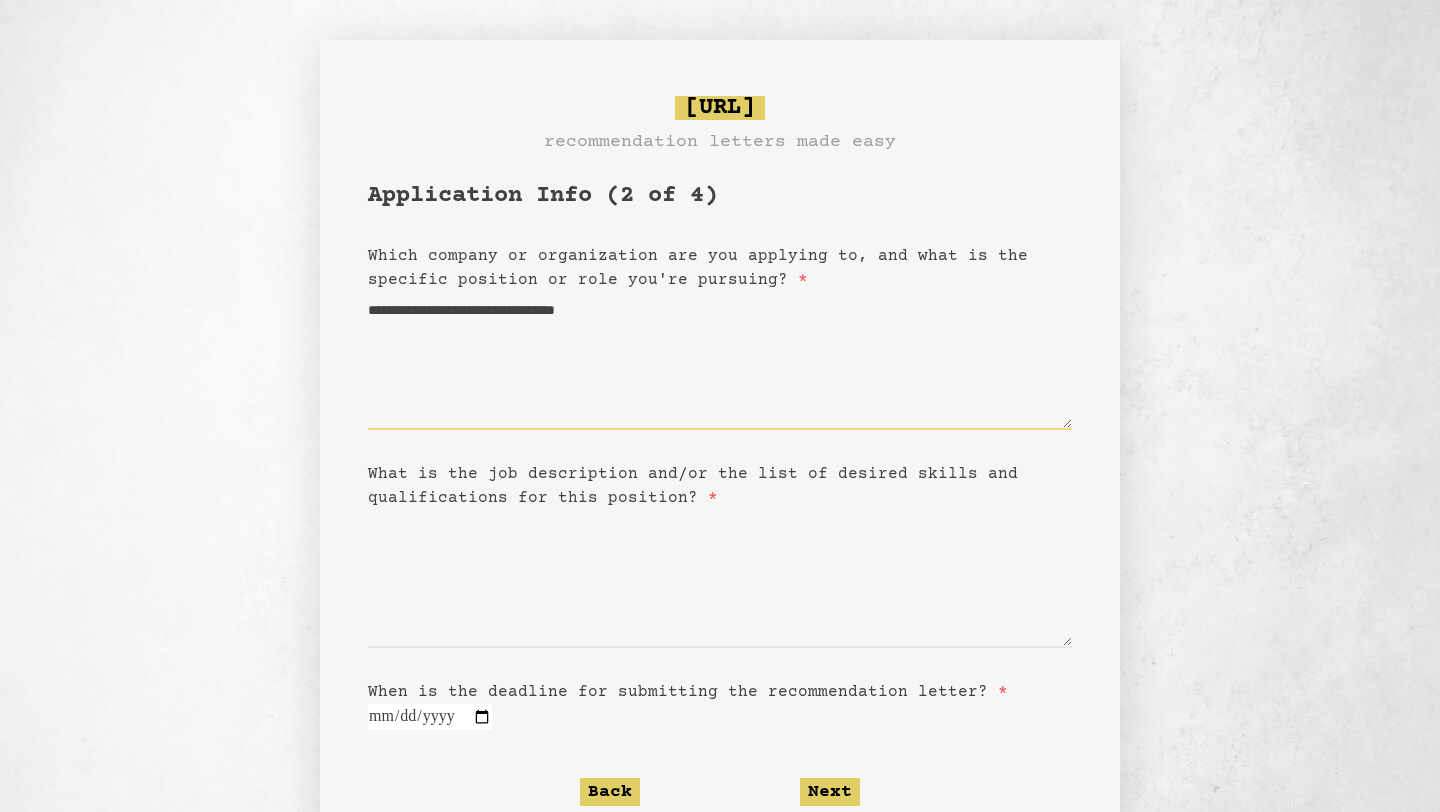 type on "**********" 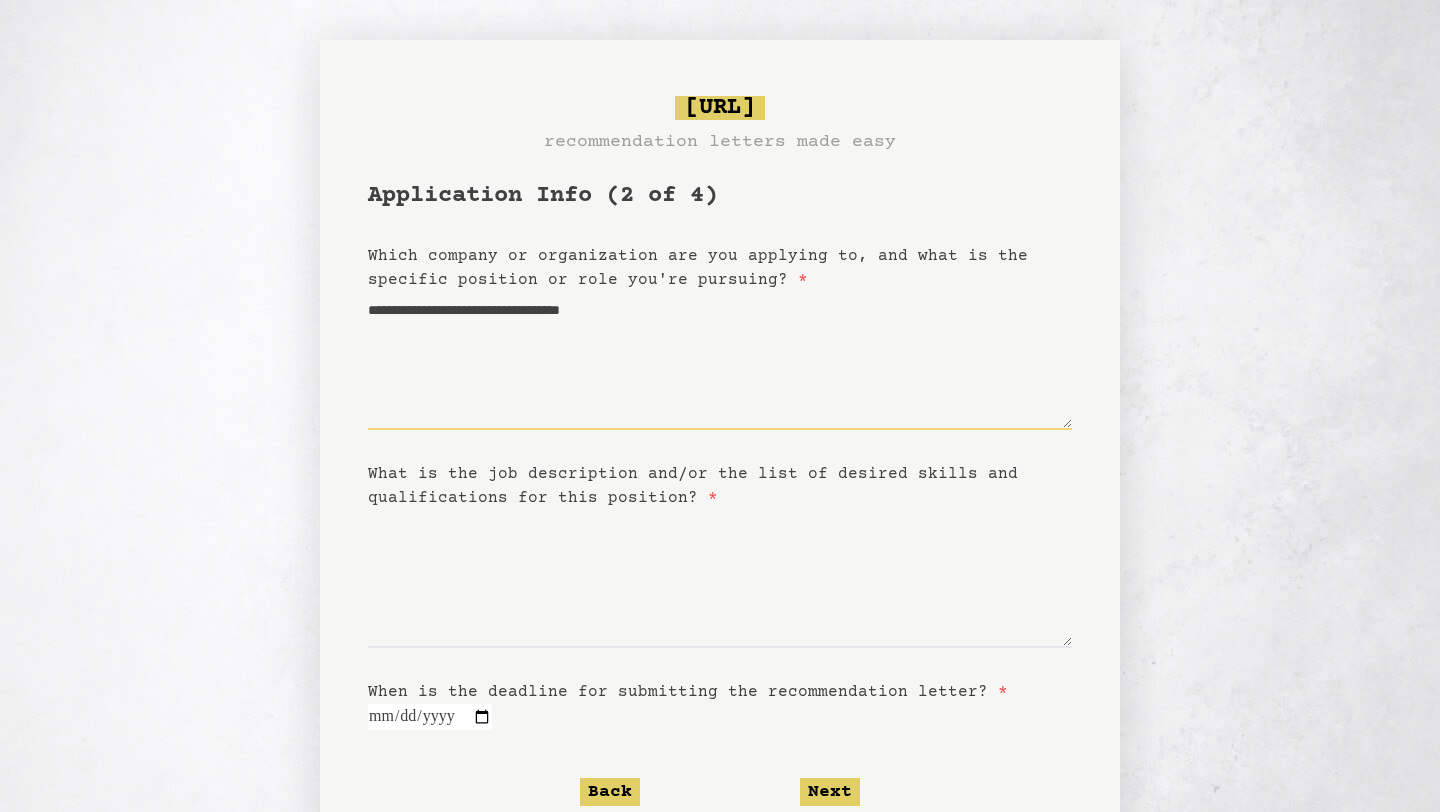 type on "**********" 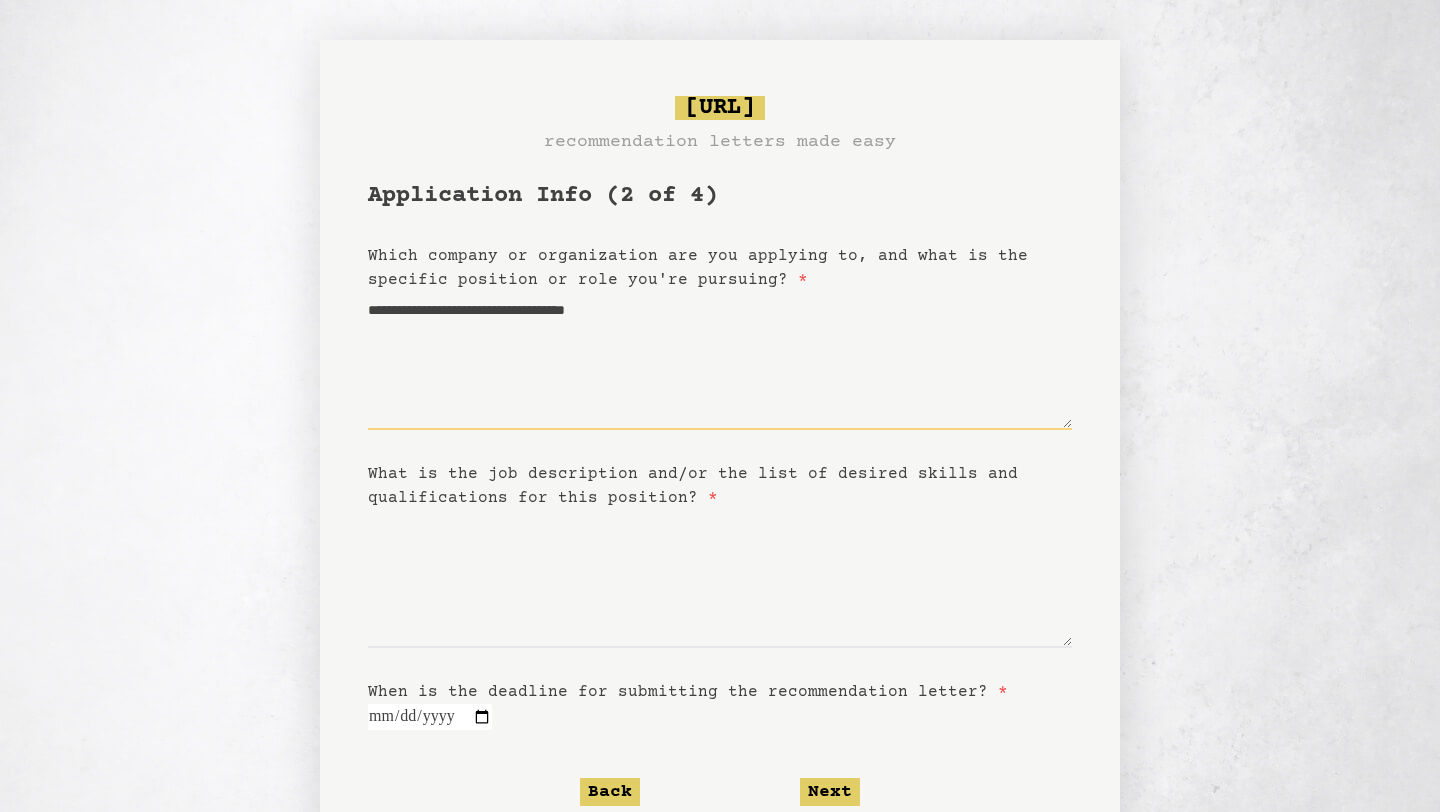 type on "**********" 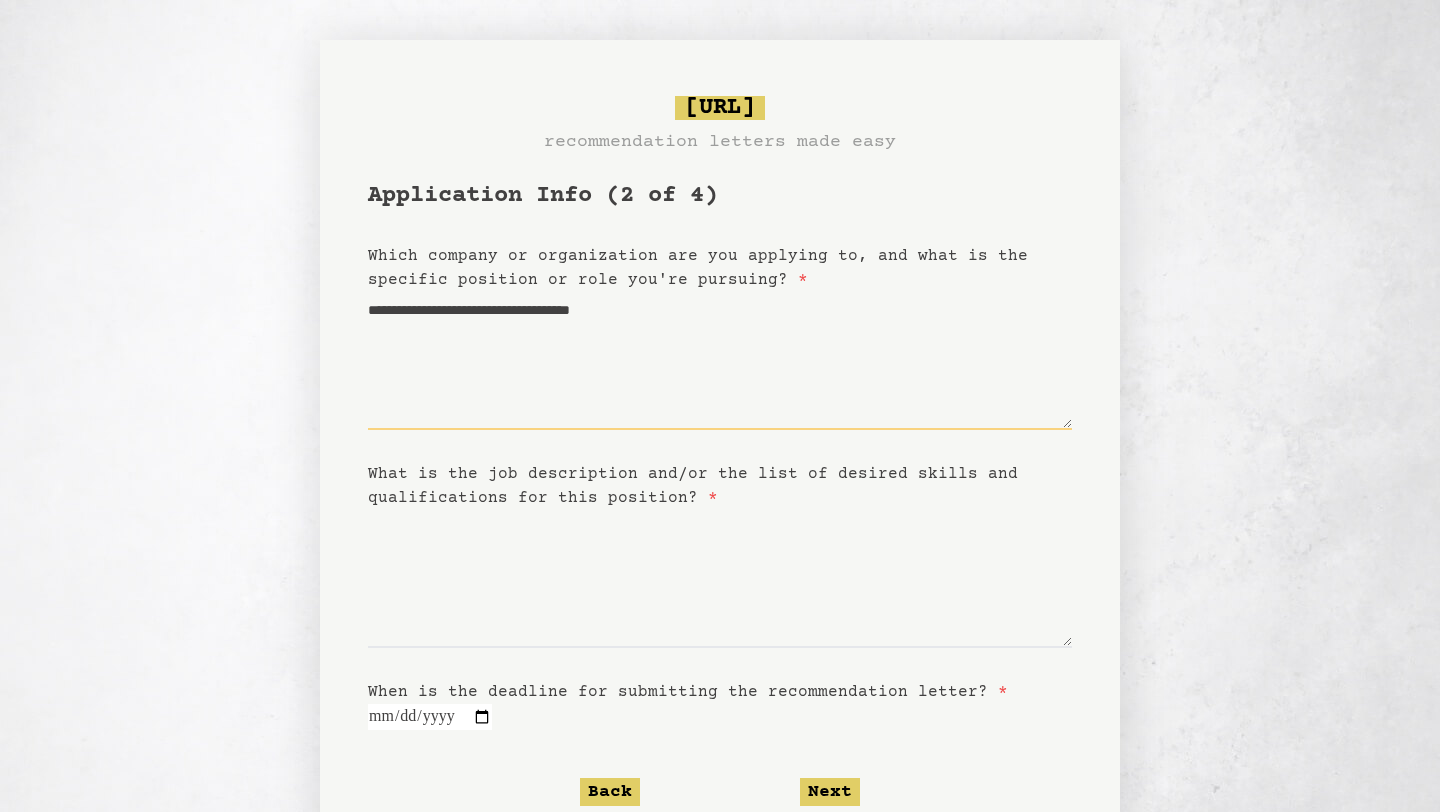 type on "**********" 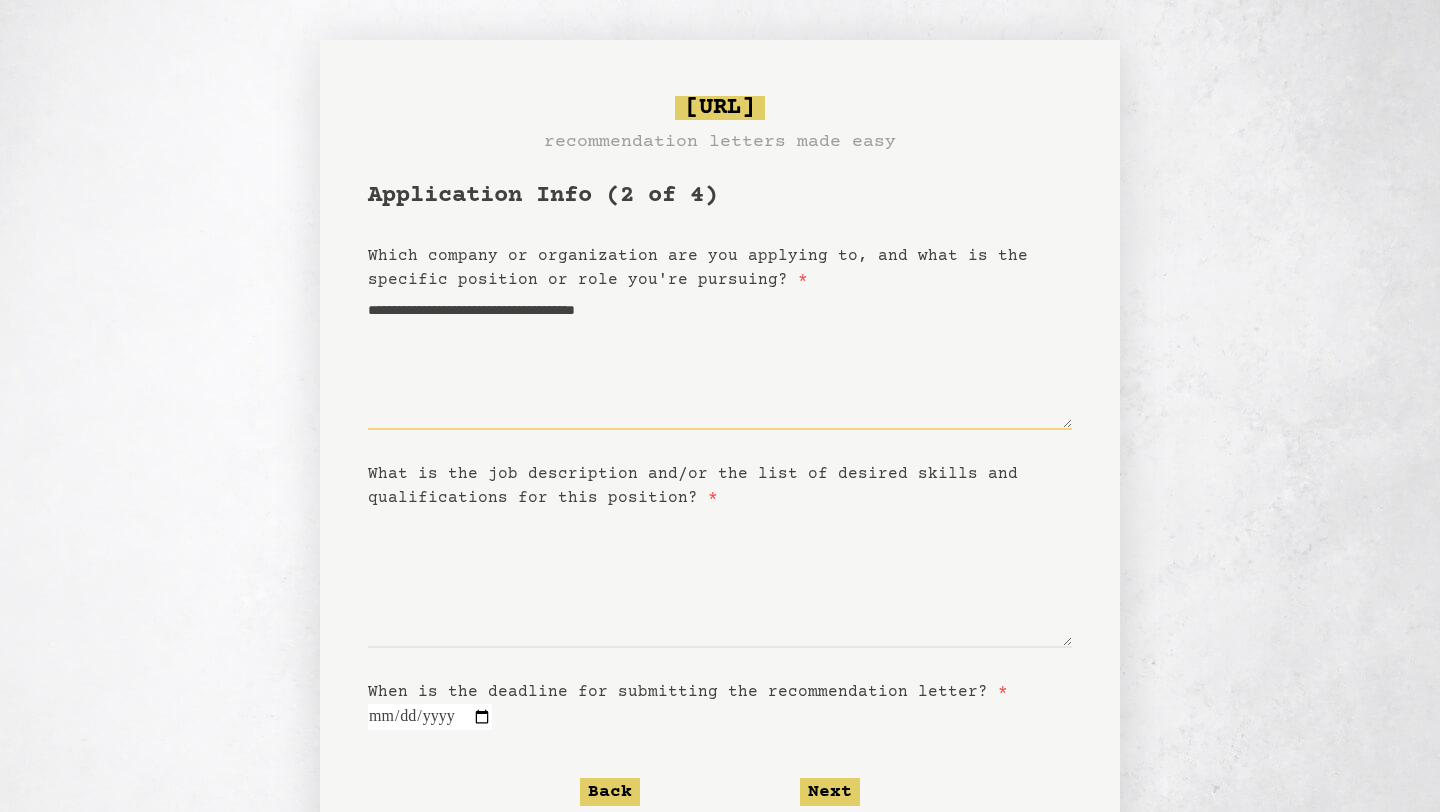 type on "**********" 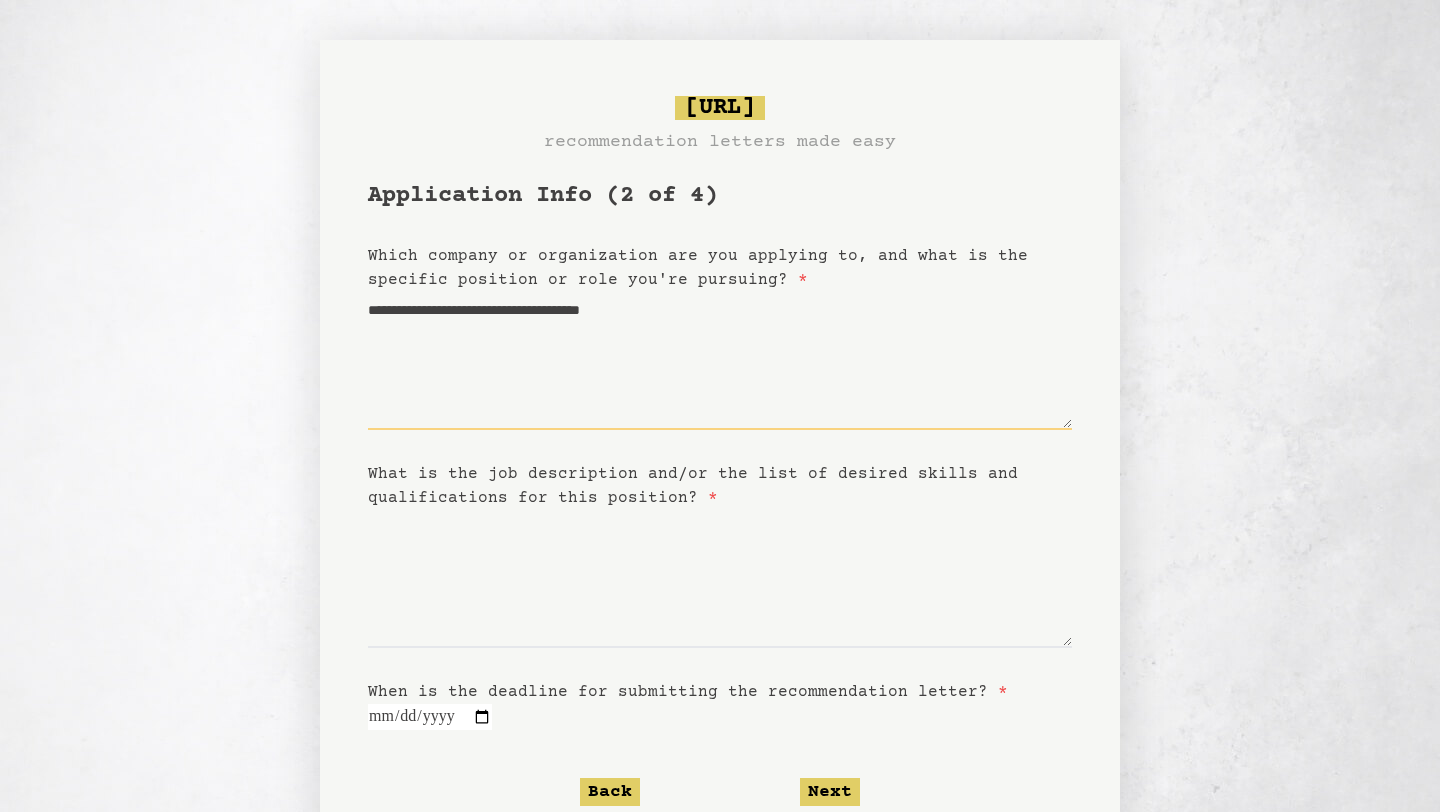 type on "**********" 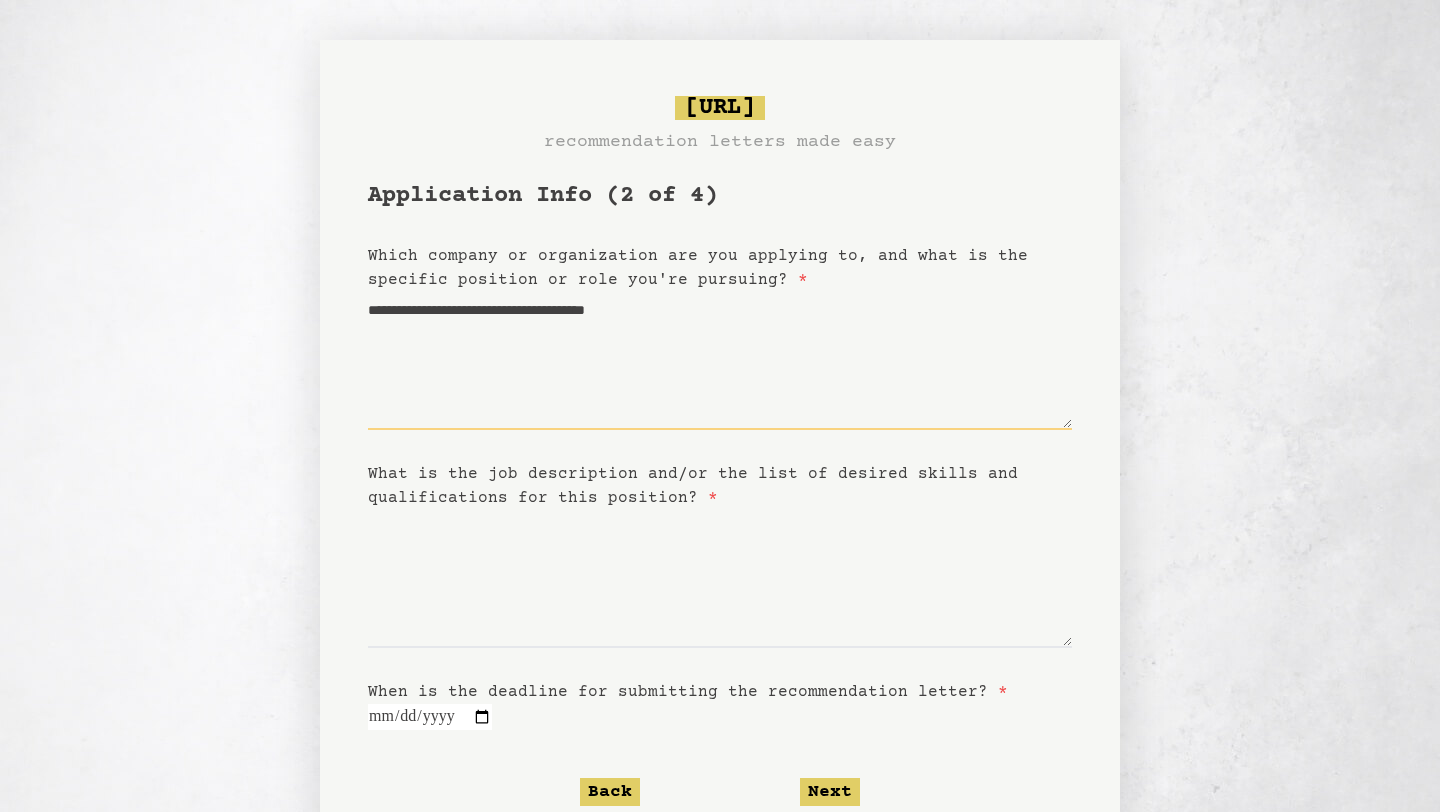 type on "**********" 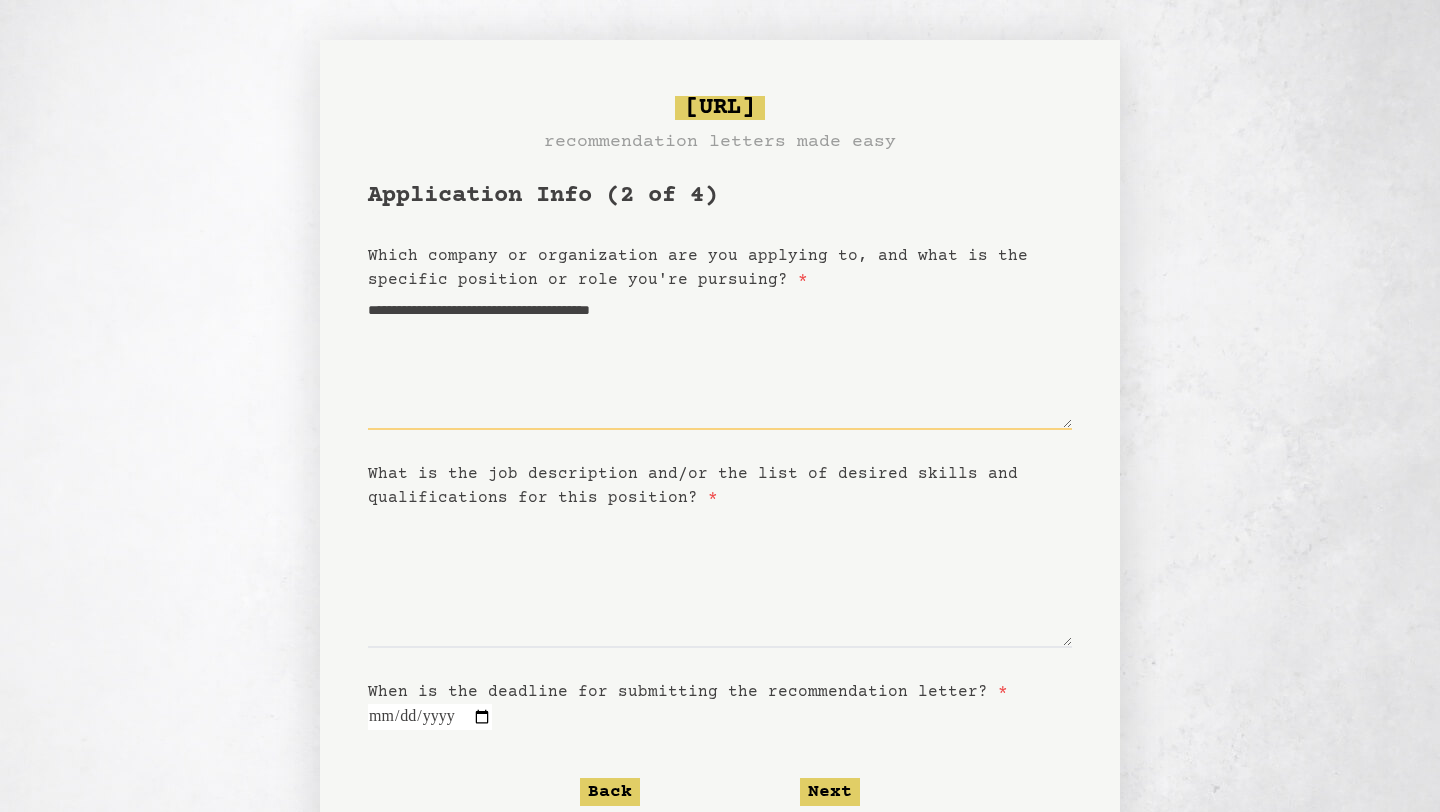 type on "**********" 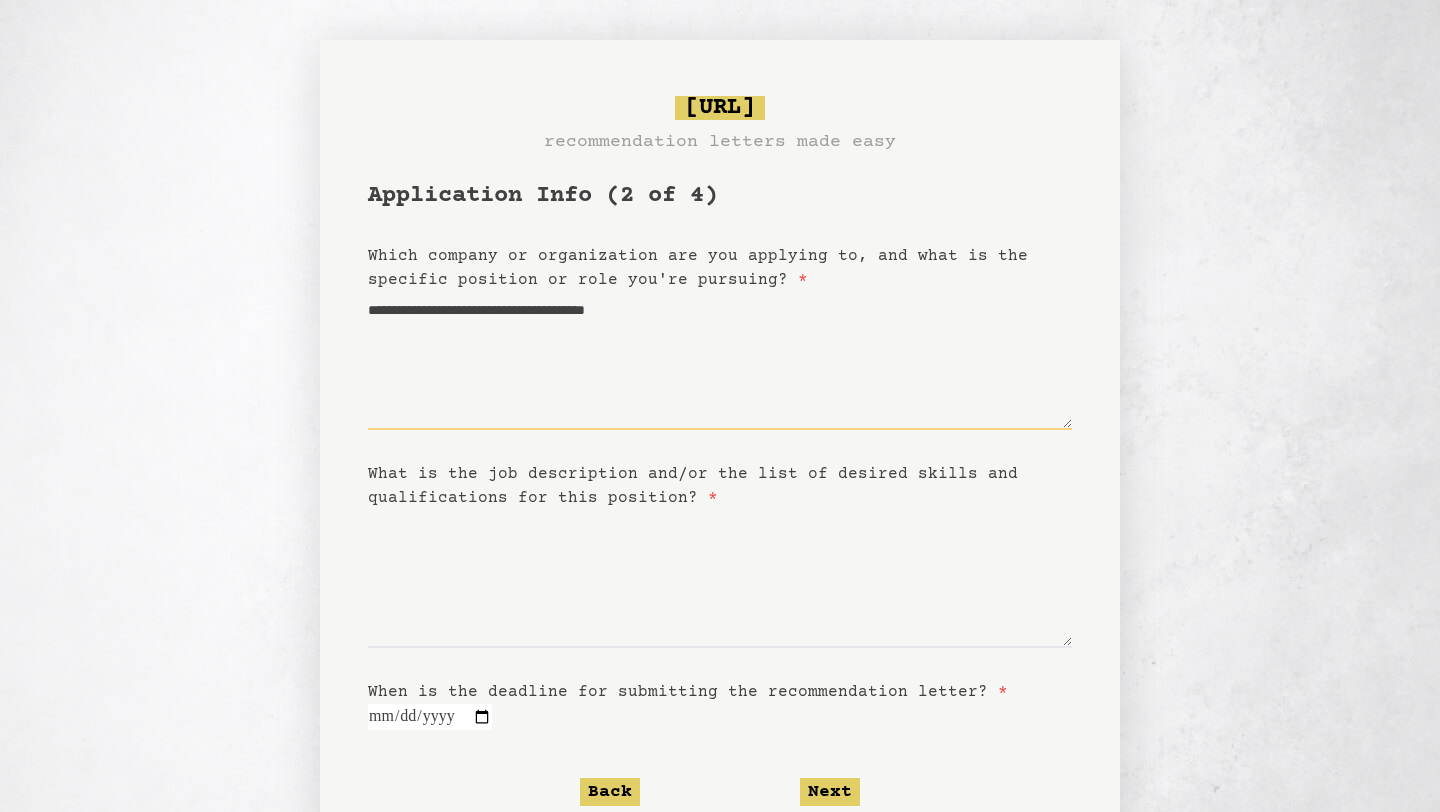 type on "**********" 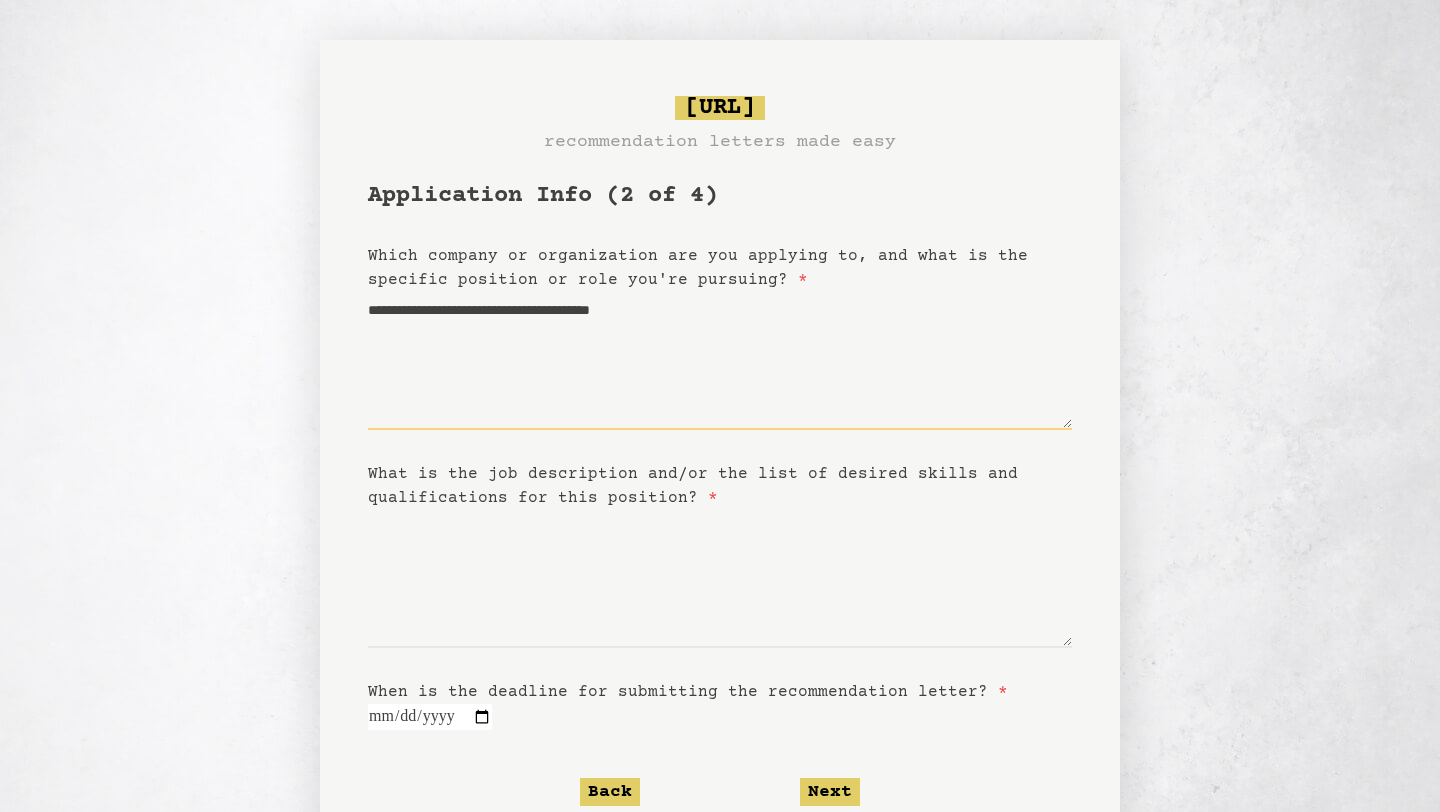 type on "**********" 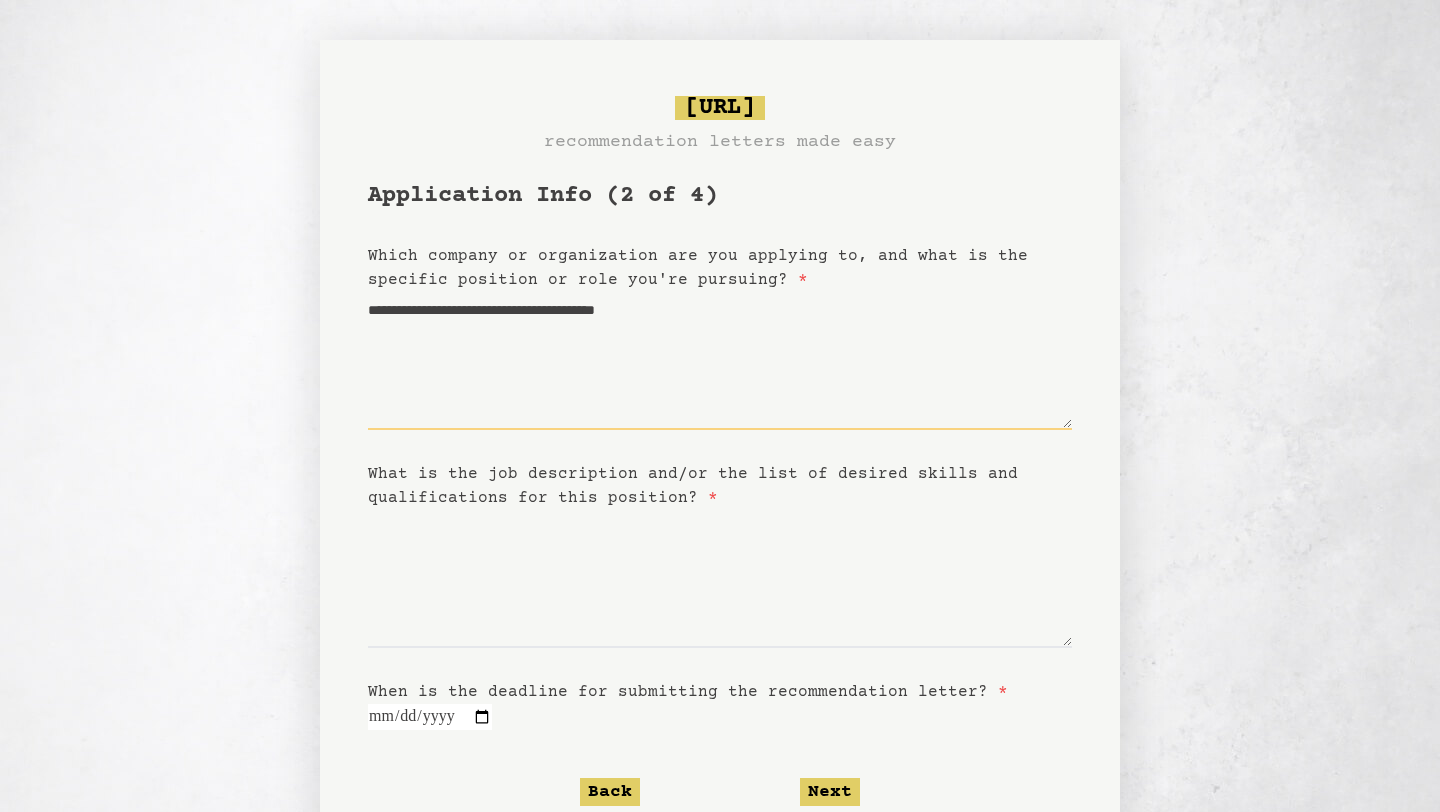 type on "**********" 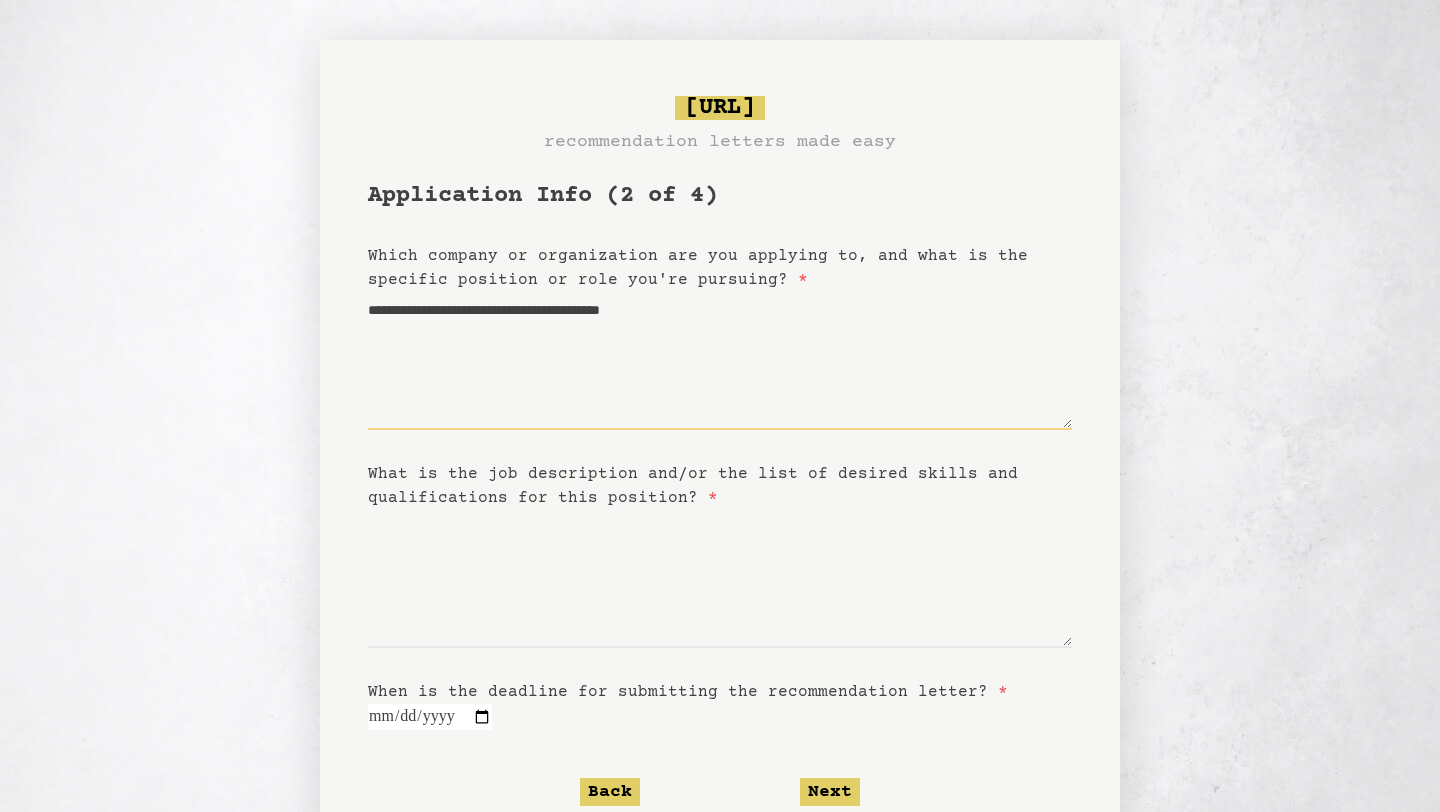 type on "**********" 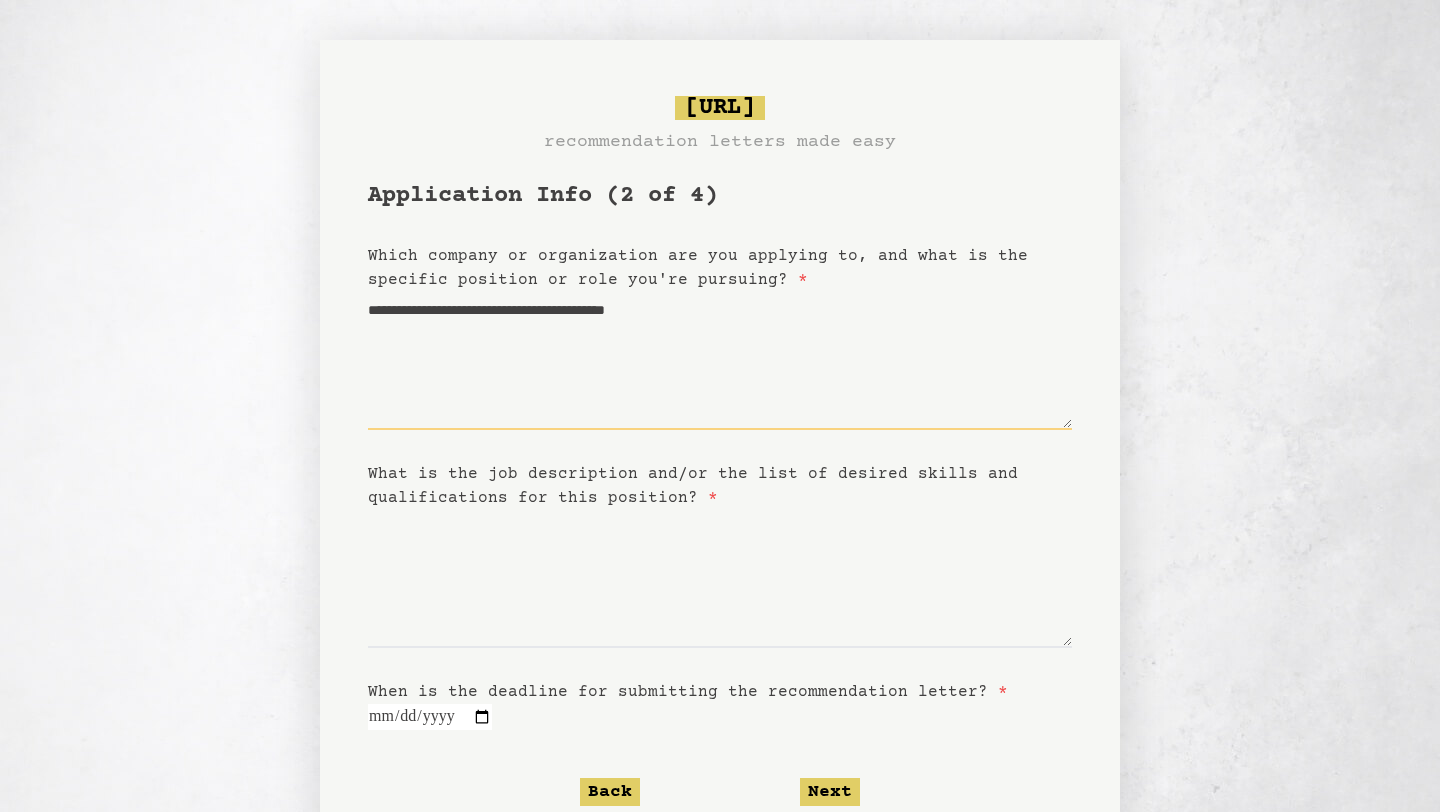 type 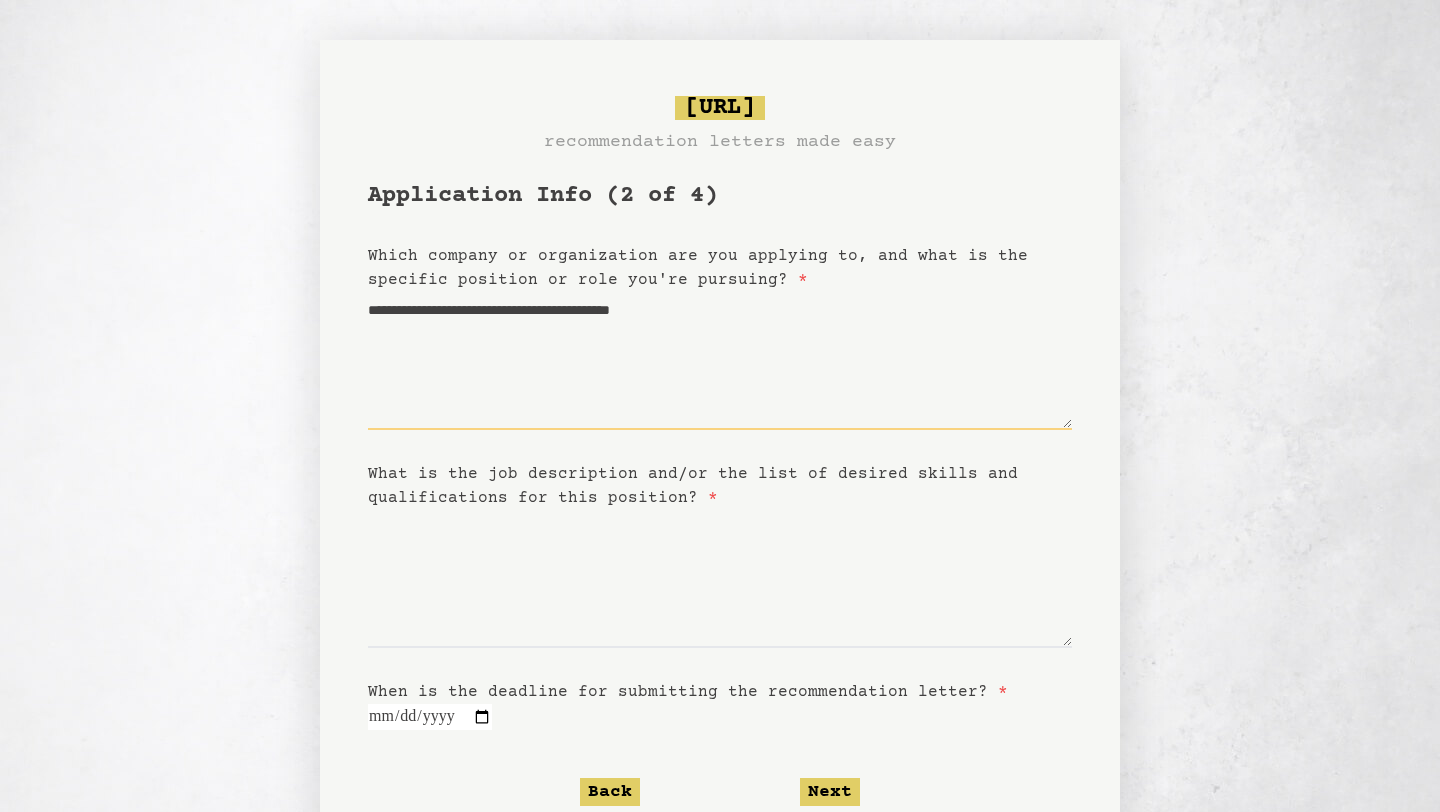 type on "**********" 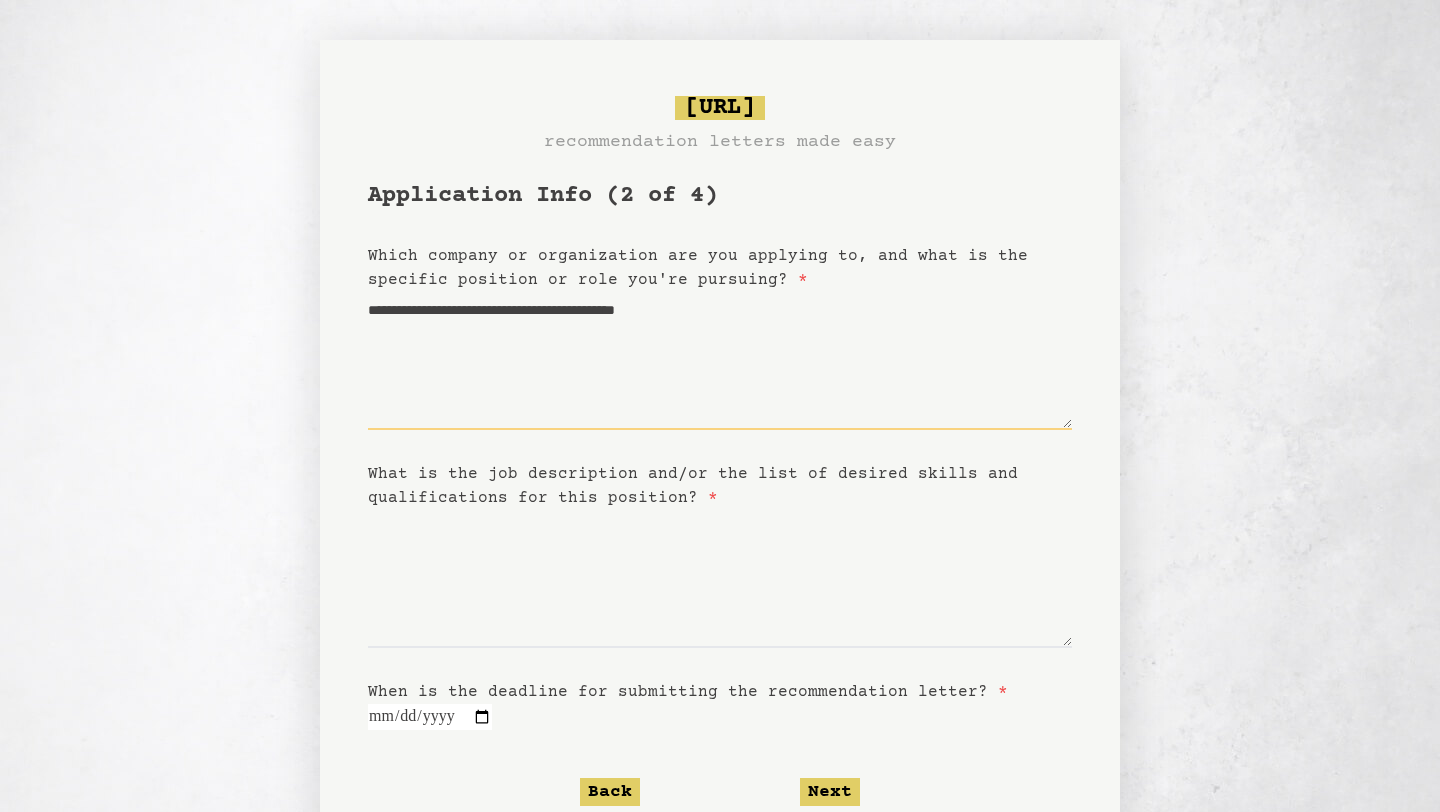 type on "**********" 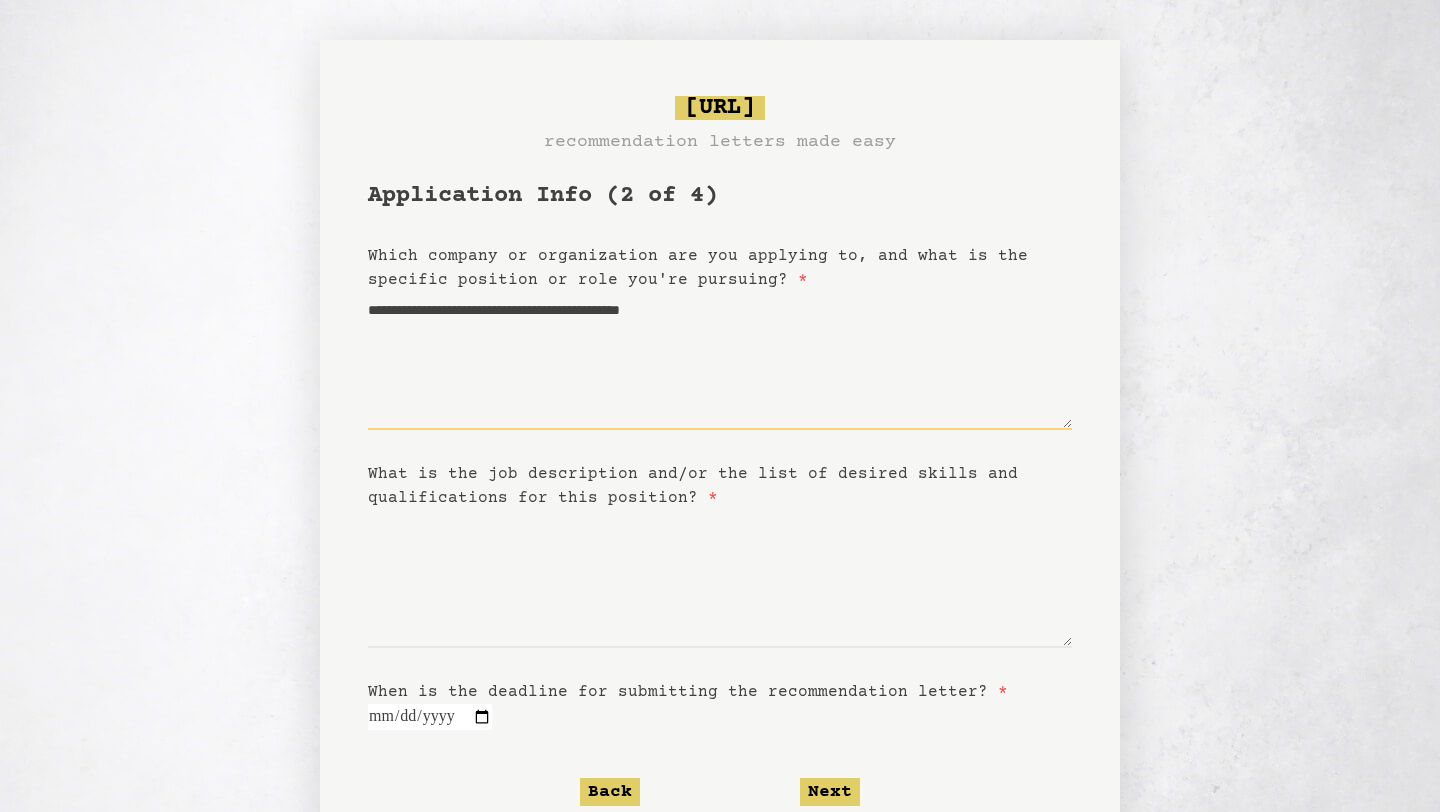 type on "**********" 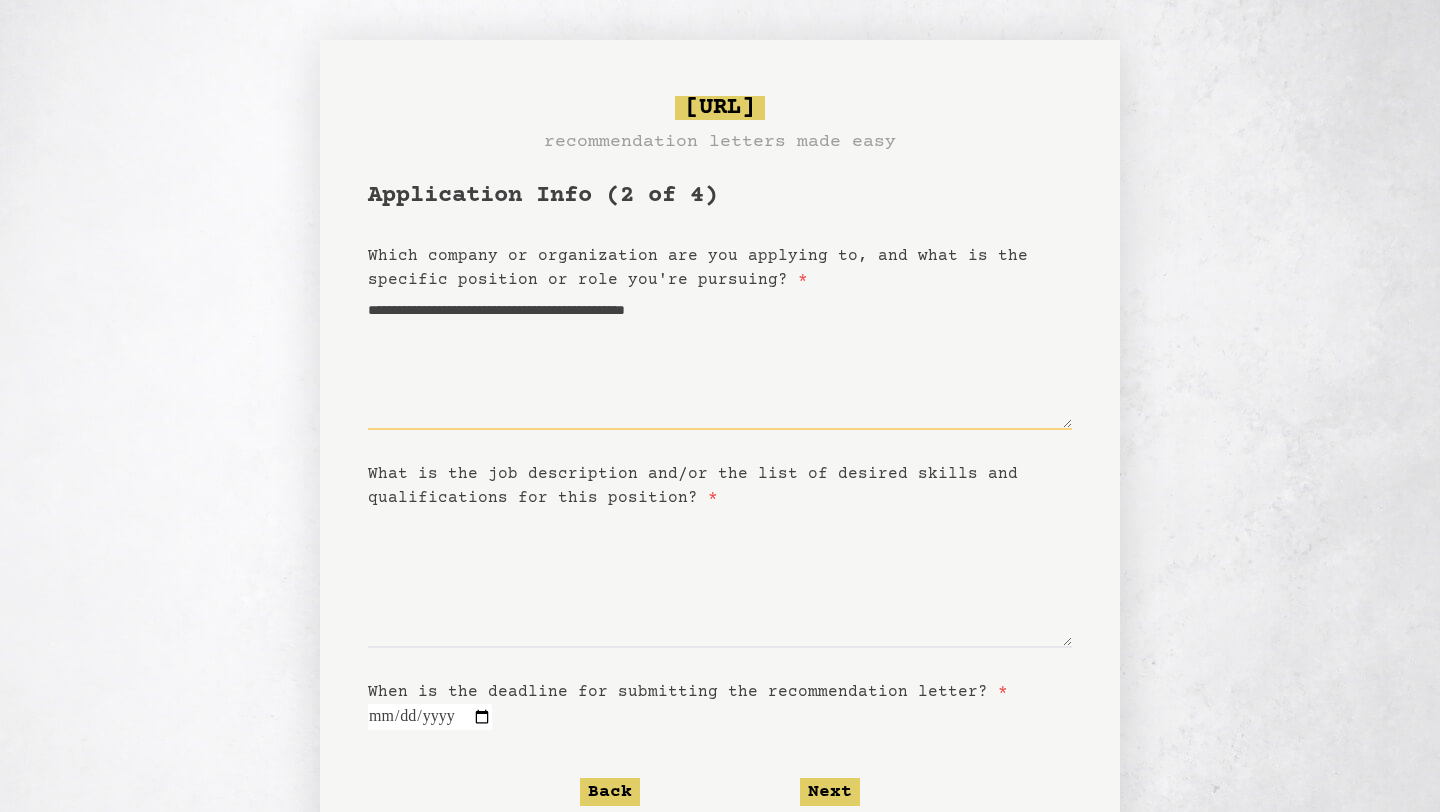 type on "**********" 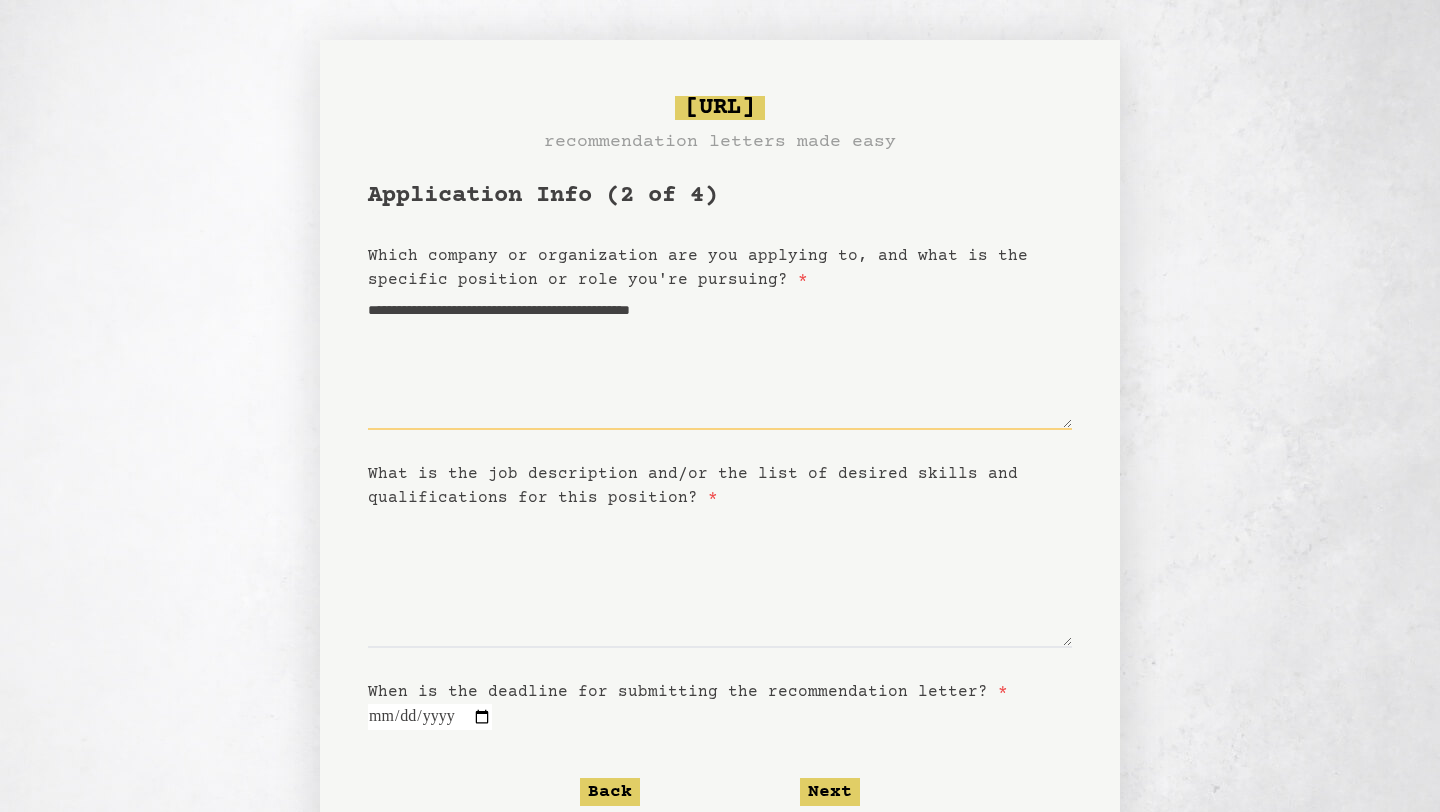 type on "**********" 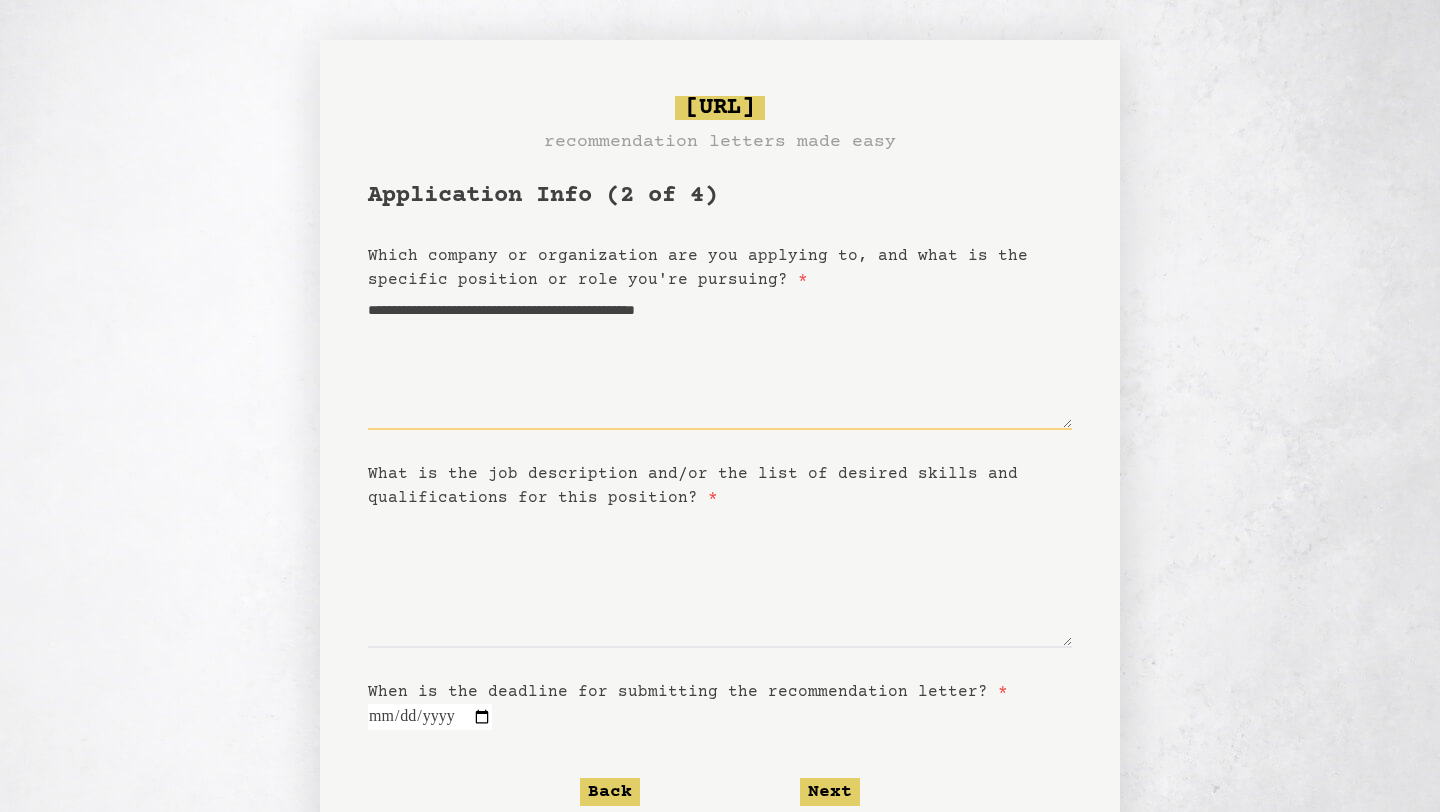 type on "**********" 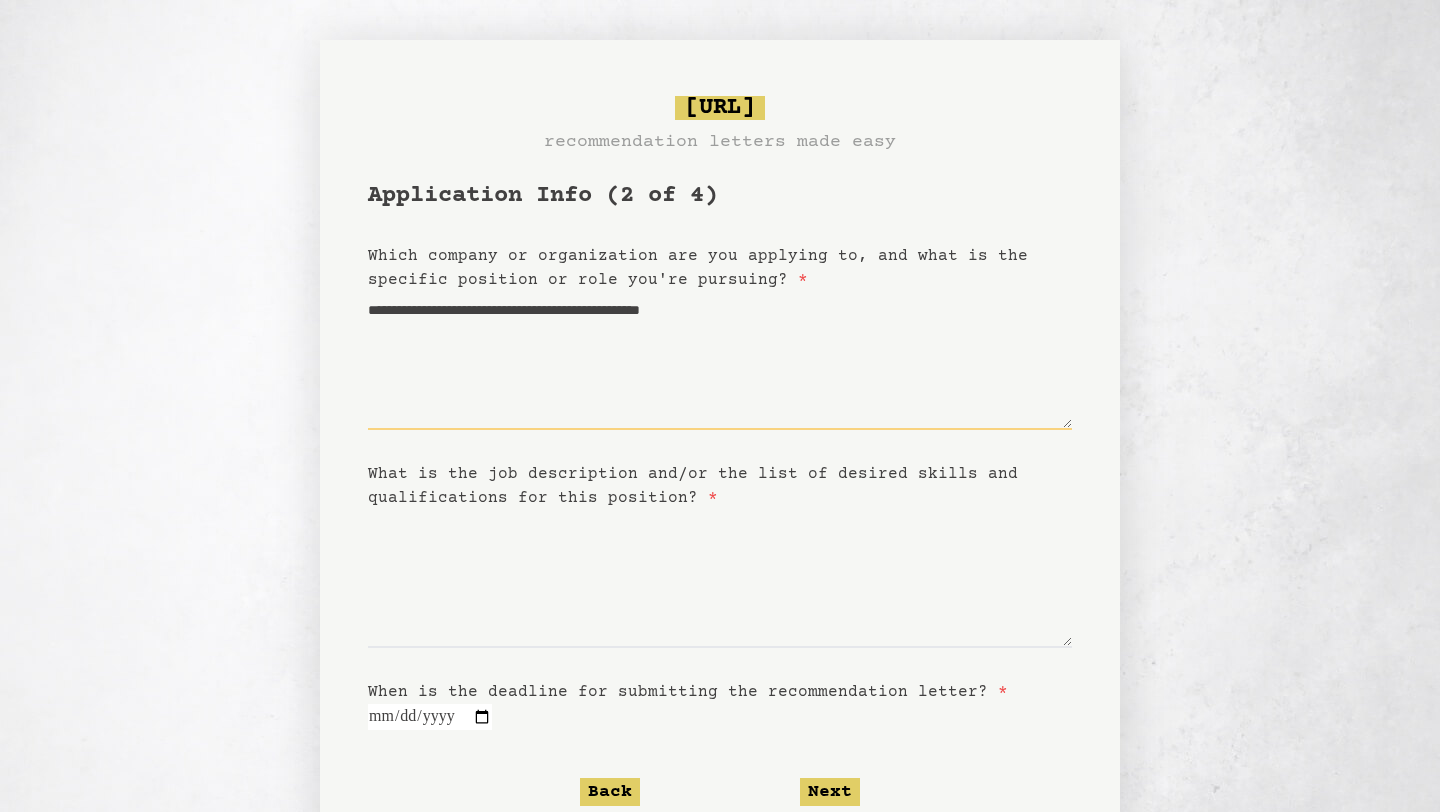 type on "**********" 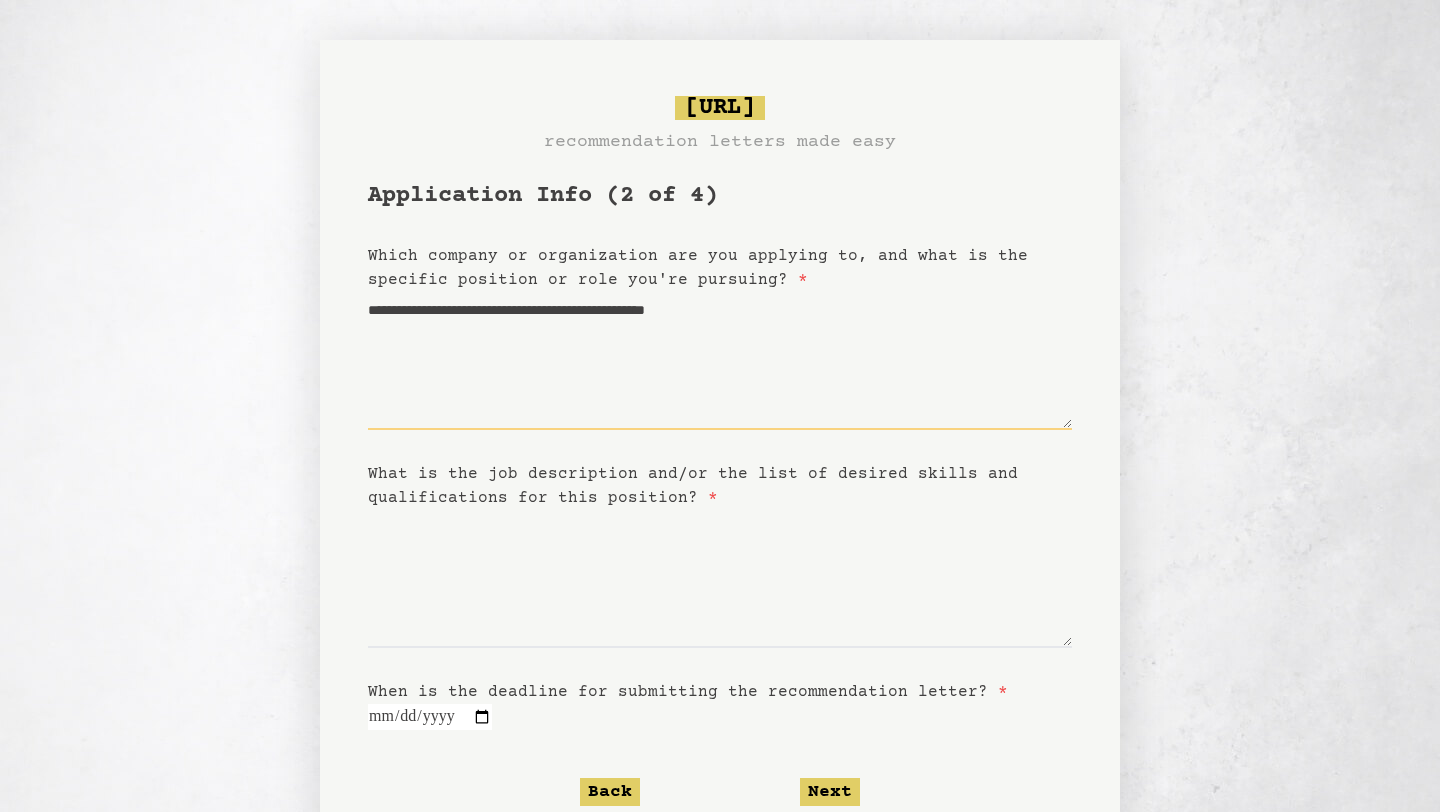 type on "**********" 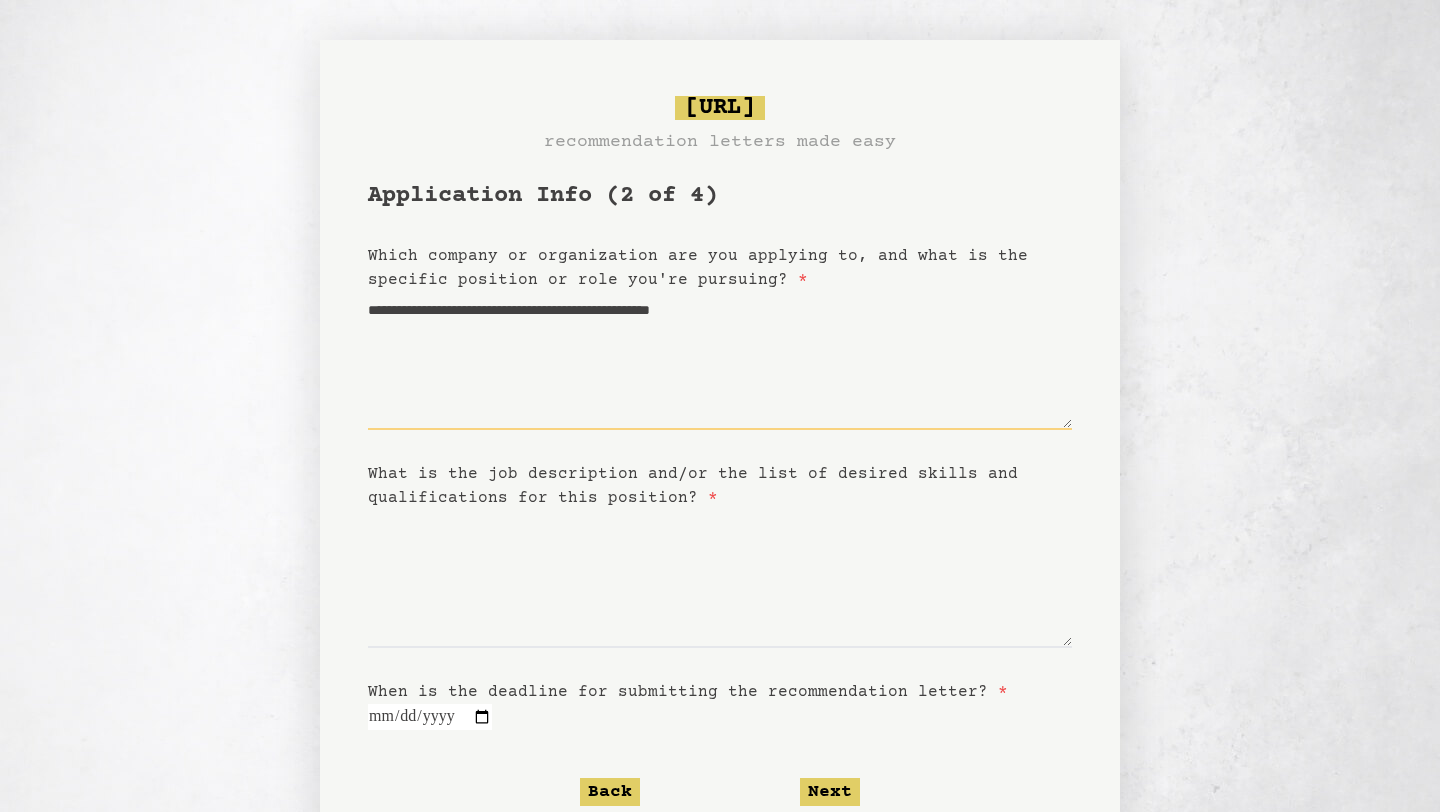 type on "**********" 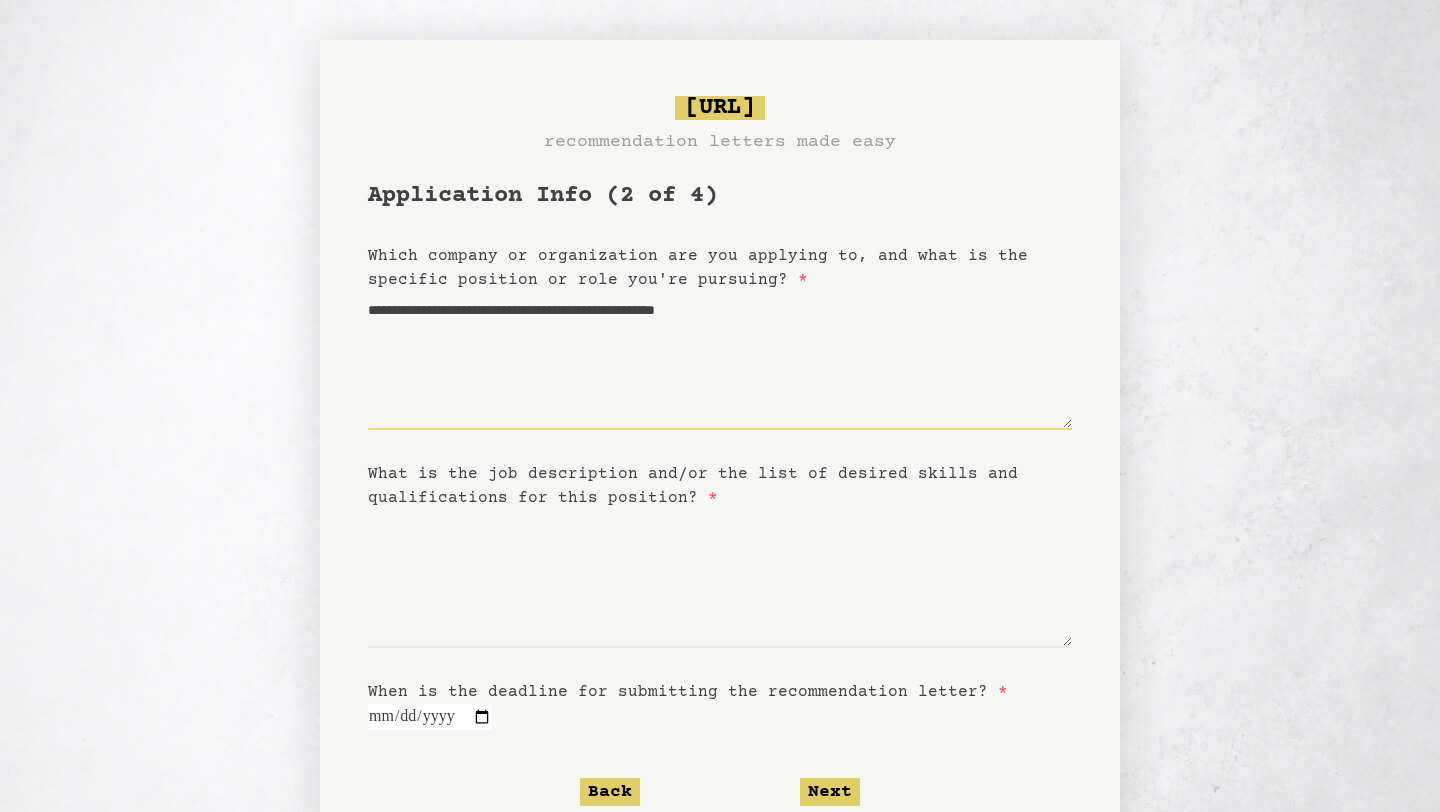 type on "**********" 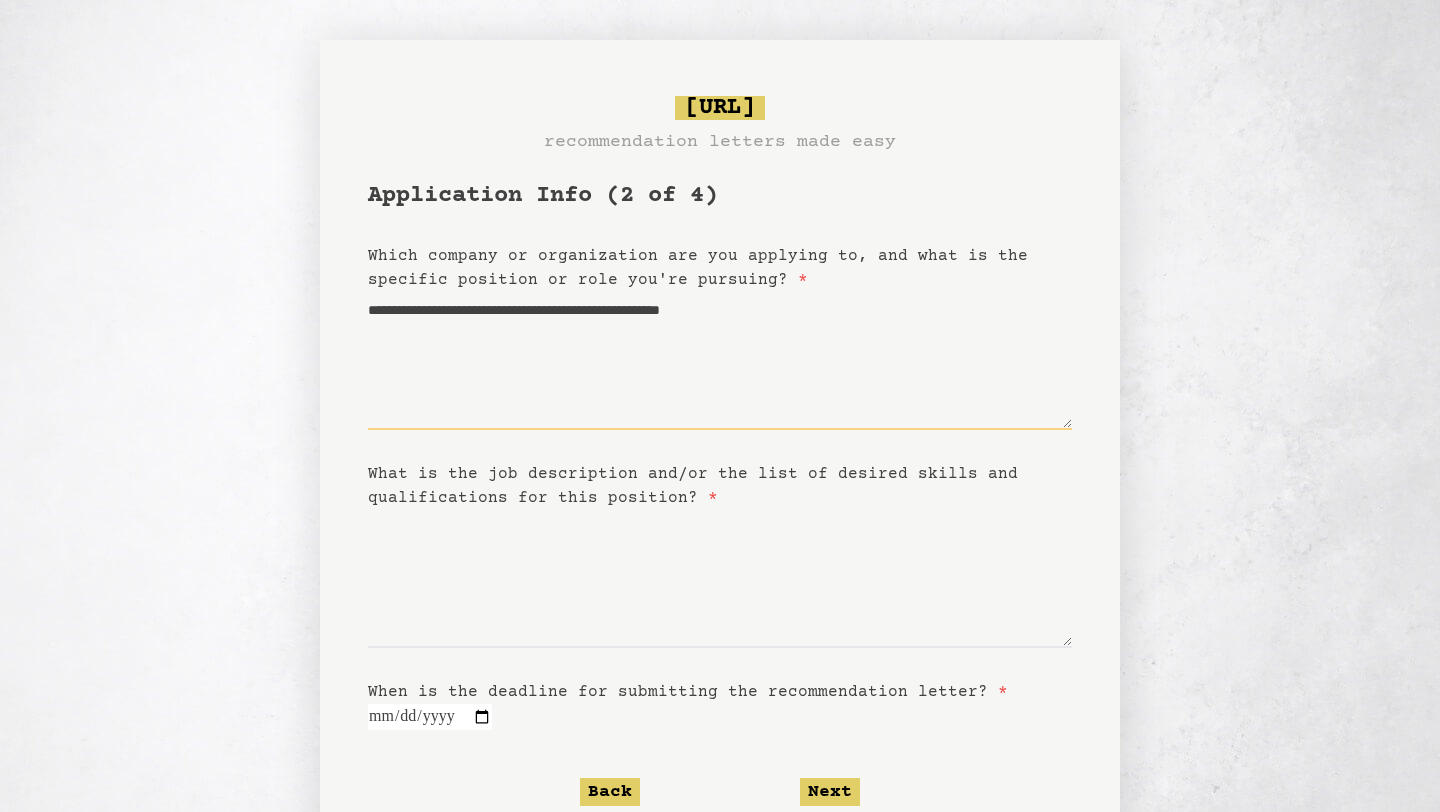 type on "**********" 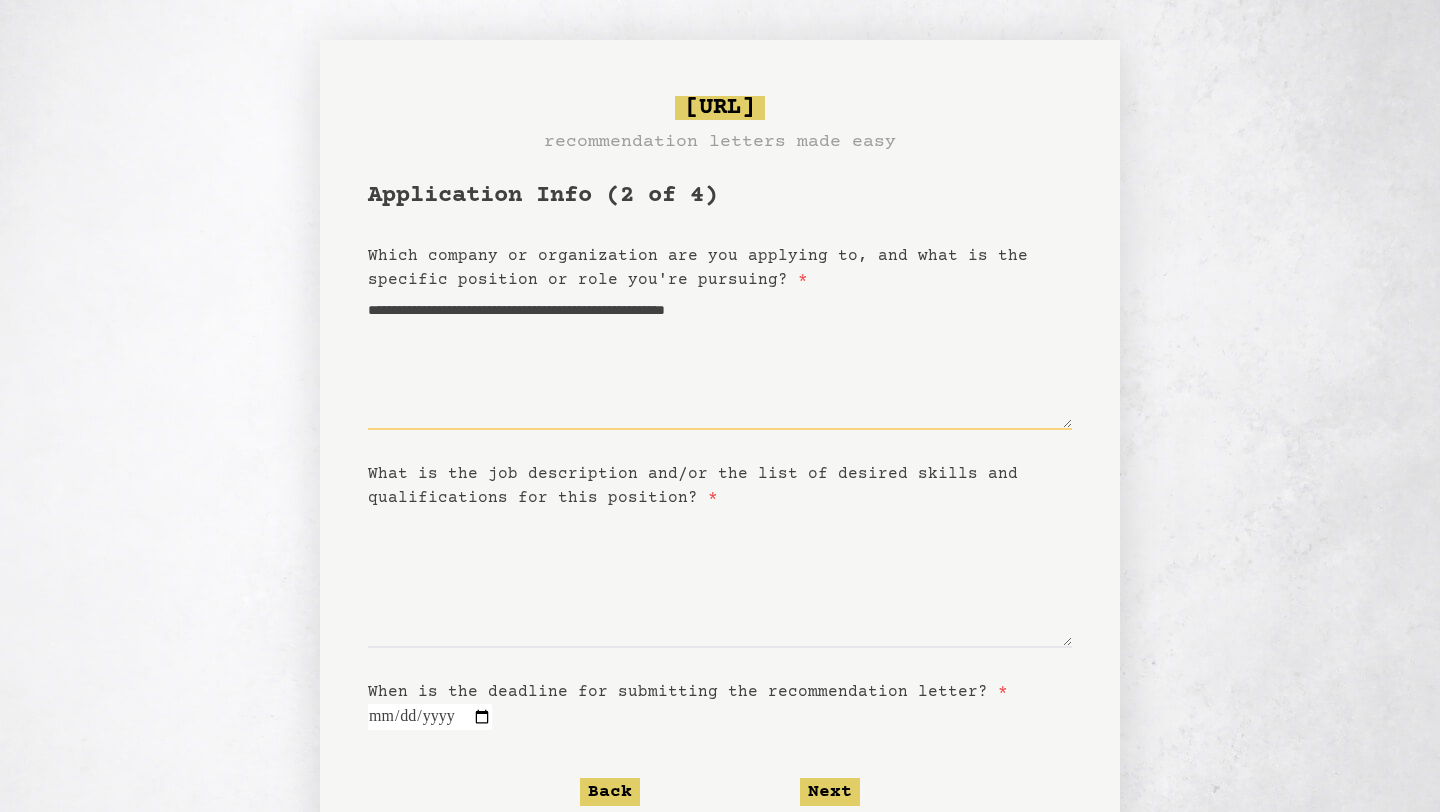 type on "**********" 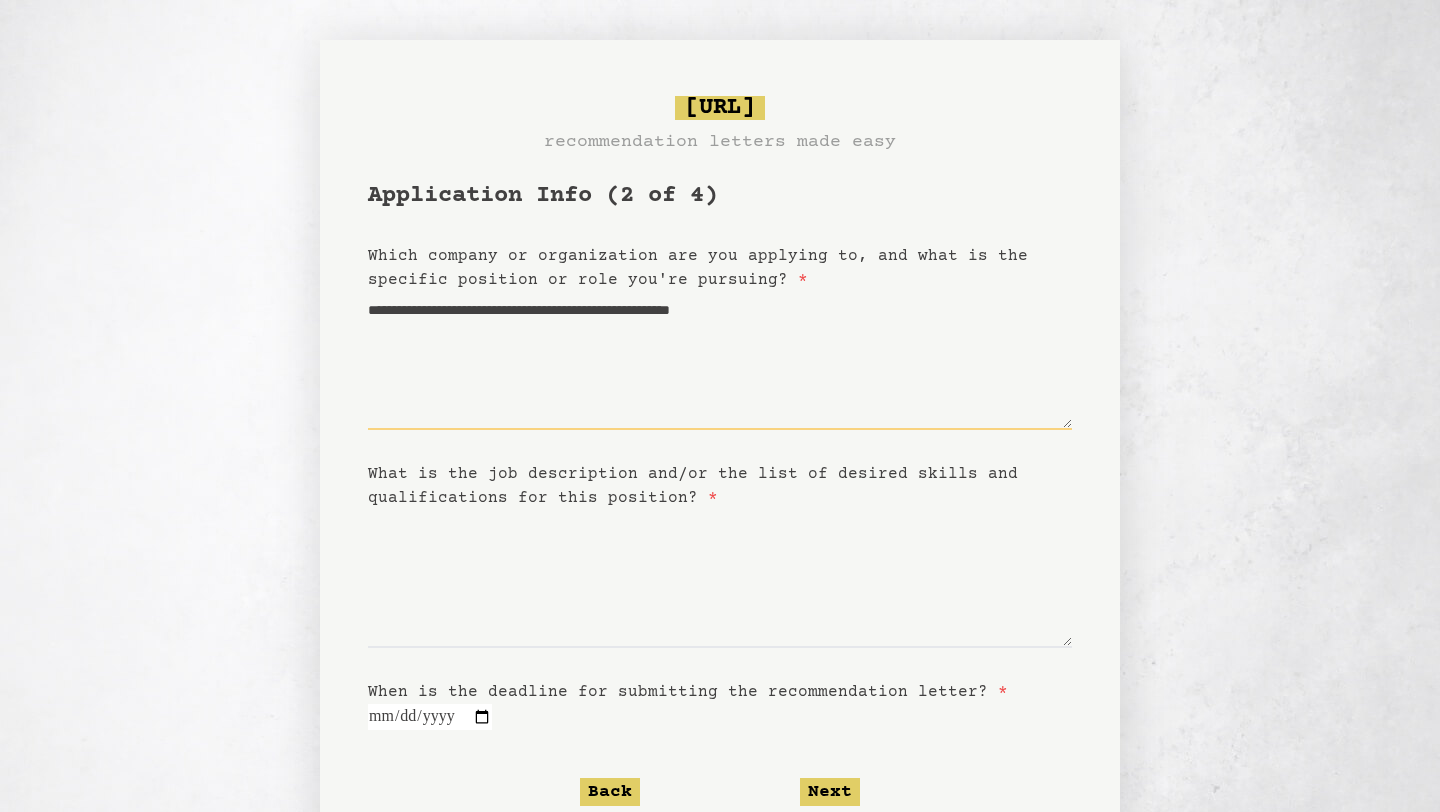 type on "**********" 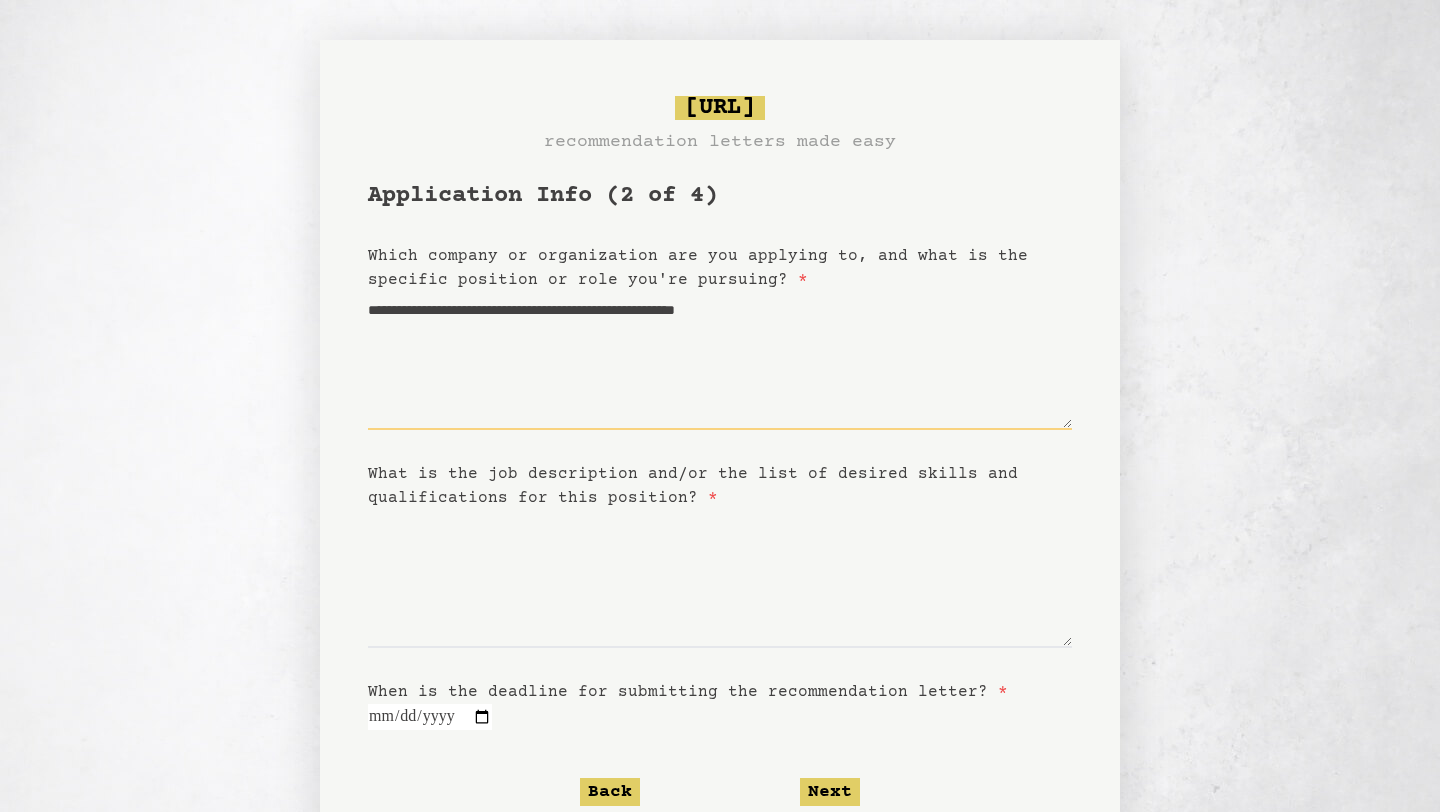 type on "**********" 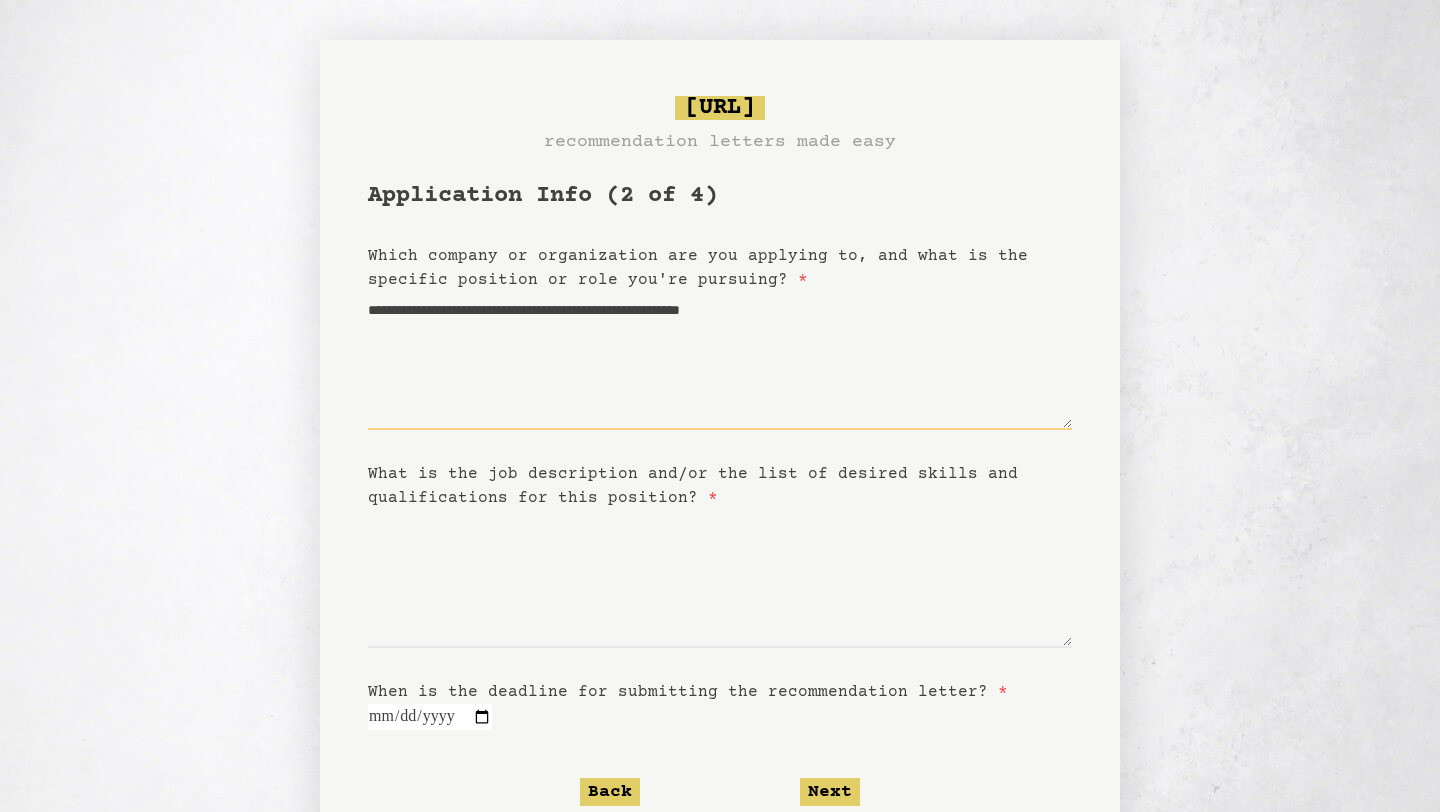 type on "**********" 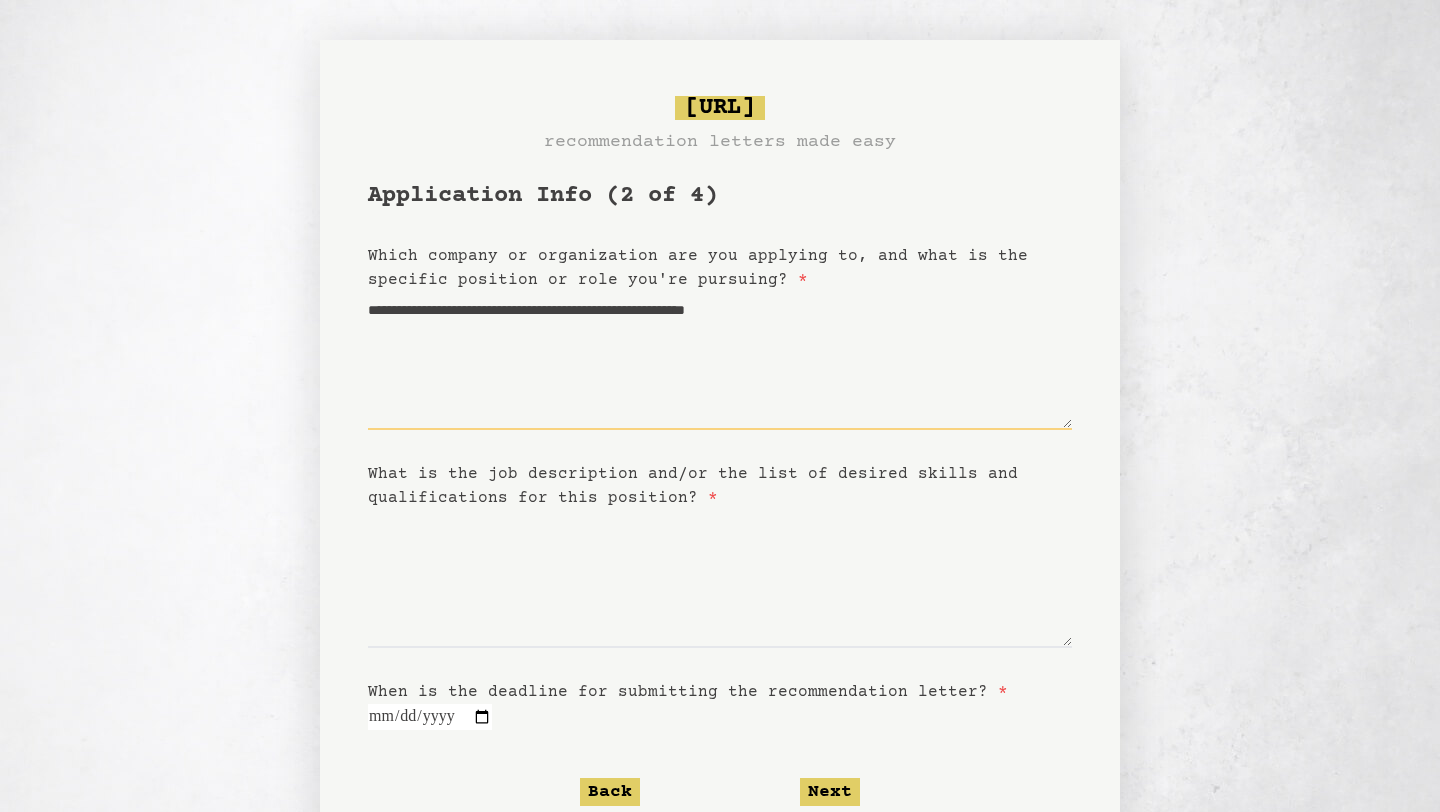 type 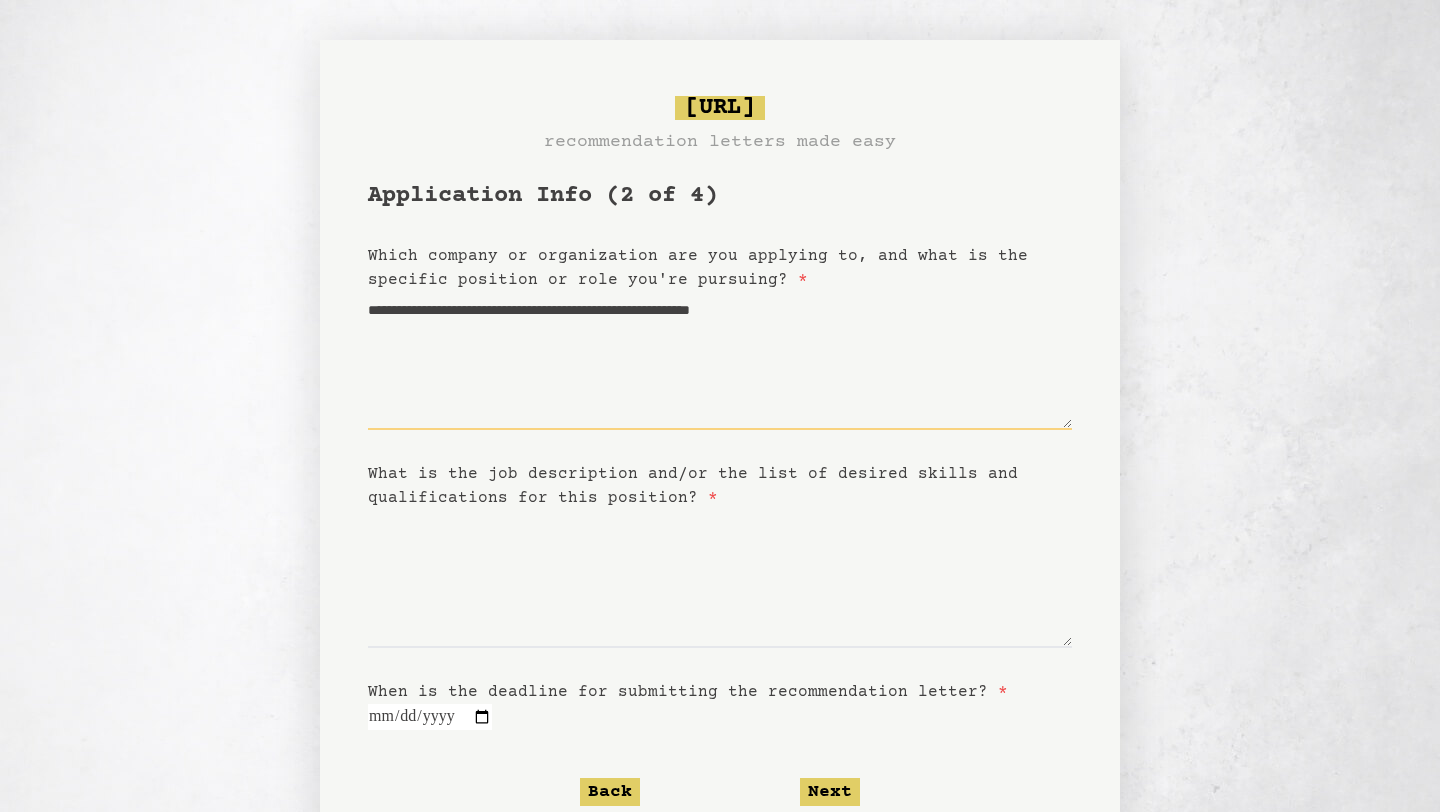 type on "**********" 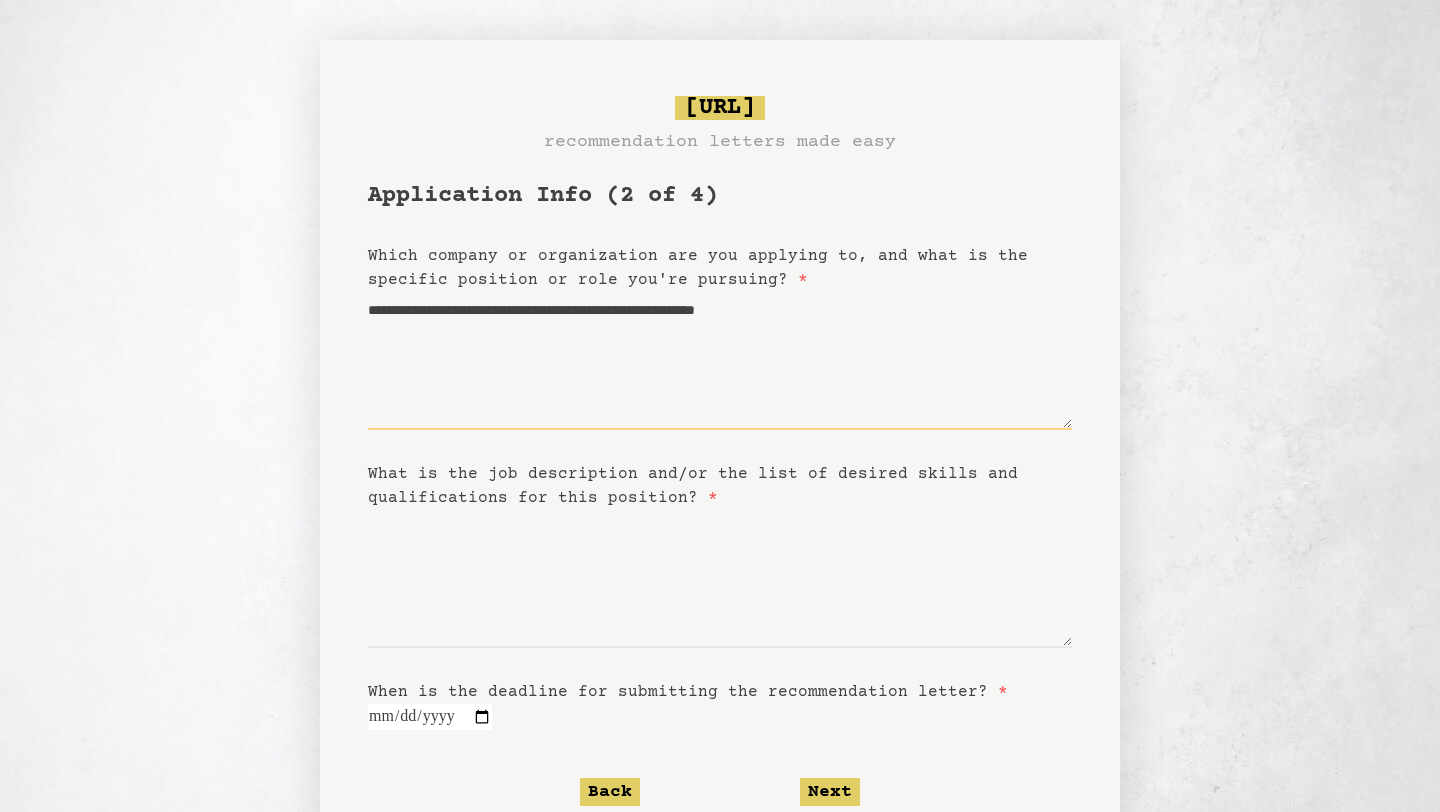type on "**********" 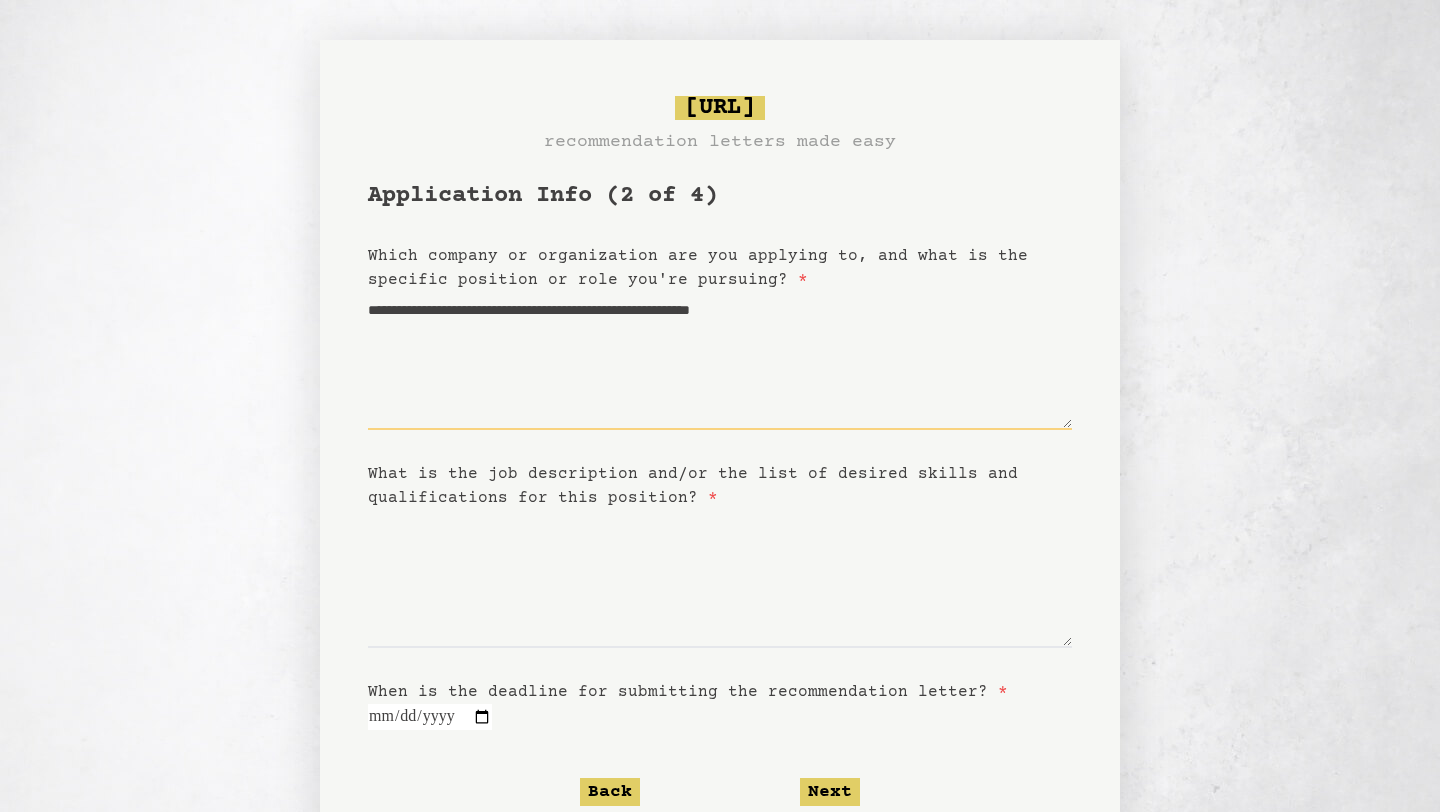 type on "**********" 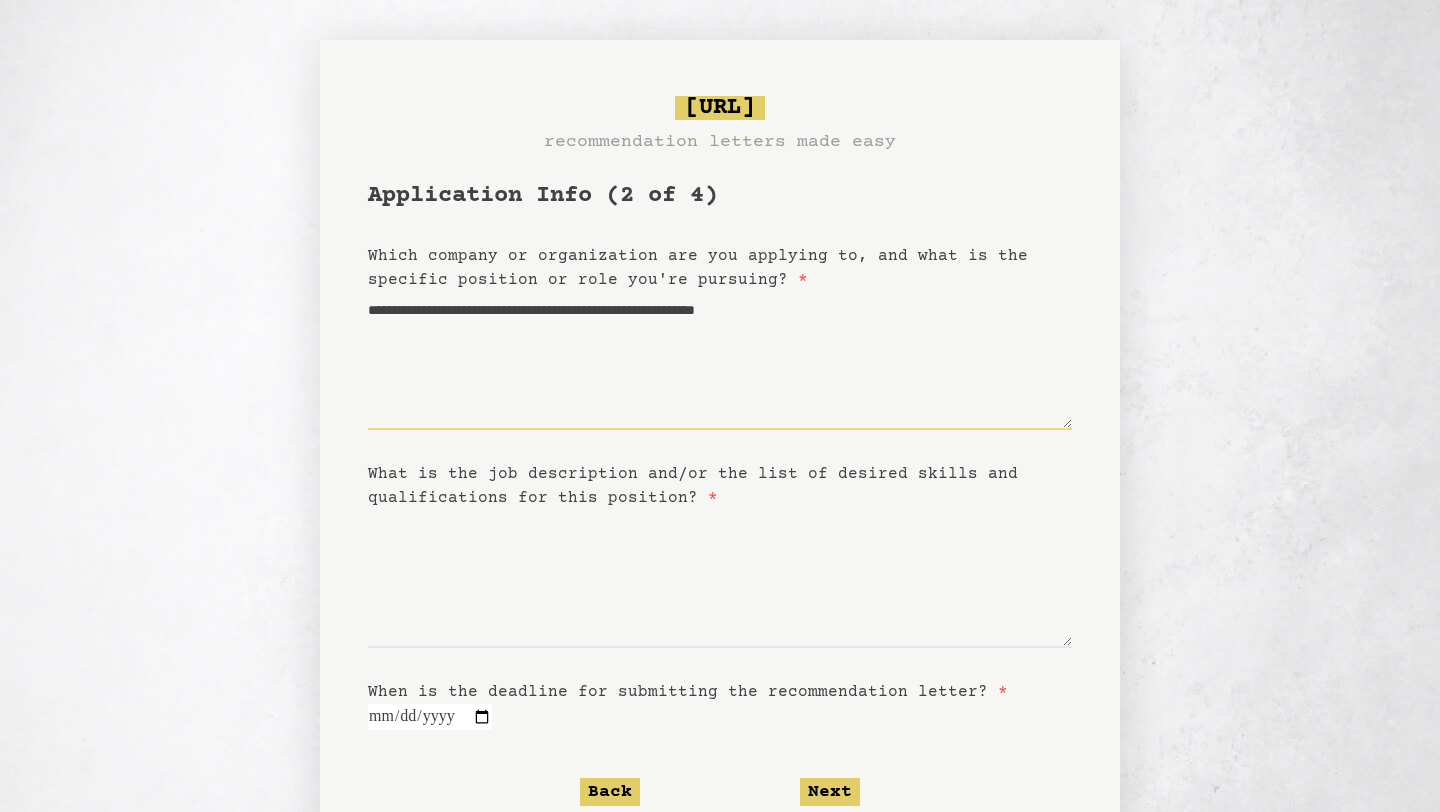 type on "**********" 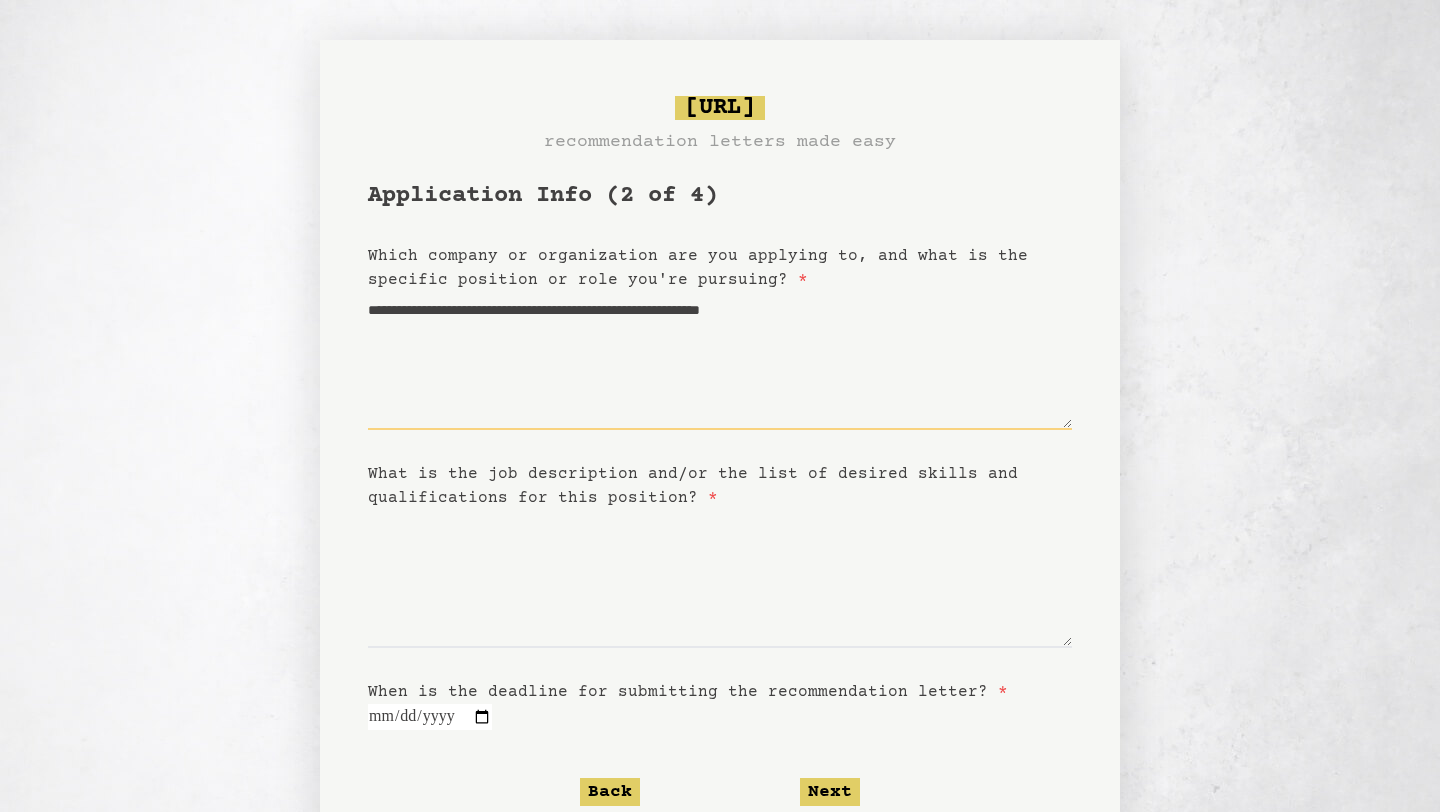 type 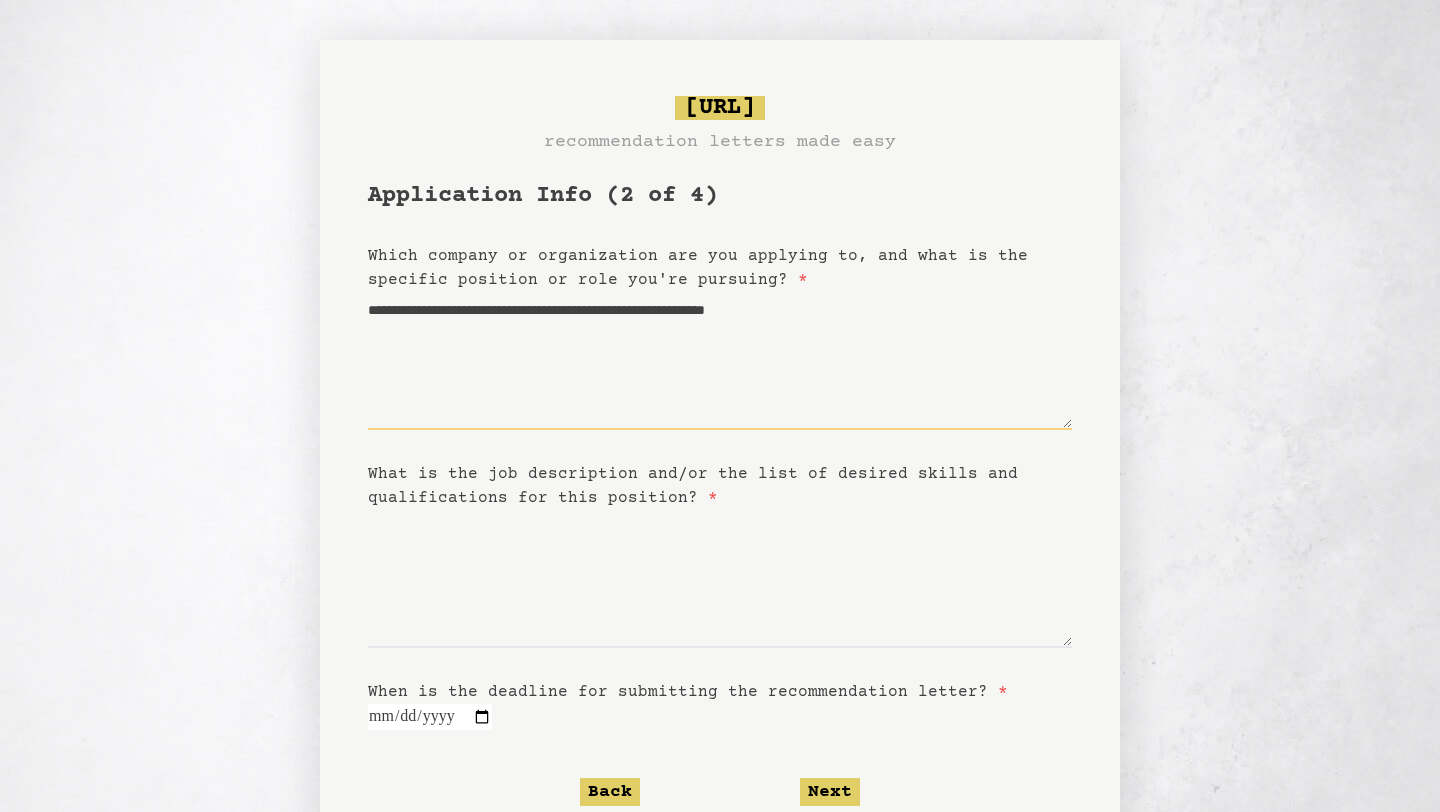 type on "**********" 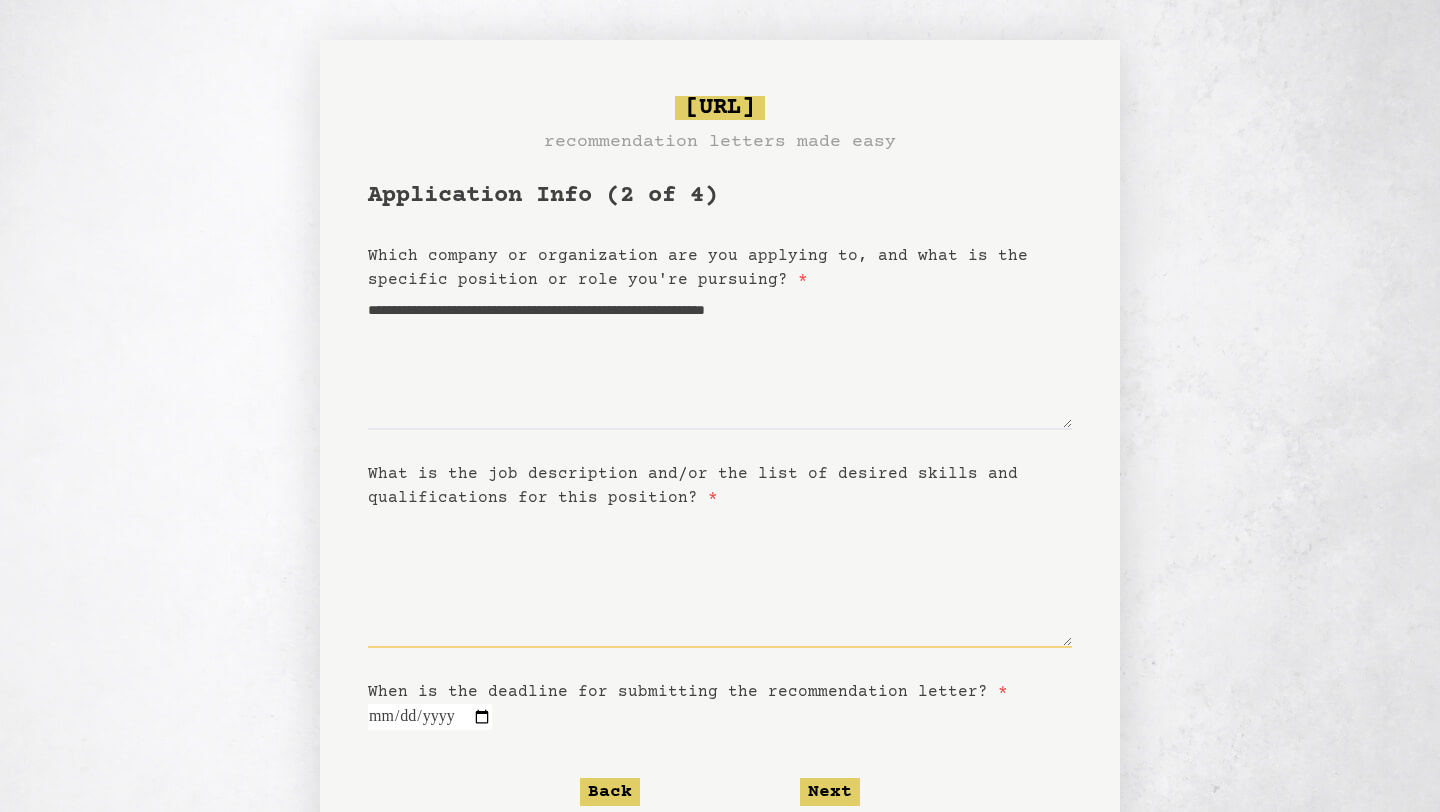click on "What is the job description and/or the list of desired skills
and qualifications for this position?   *" at bounding box center (720, 579) 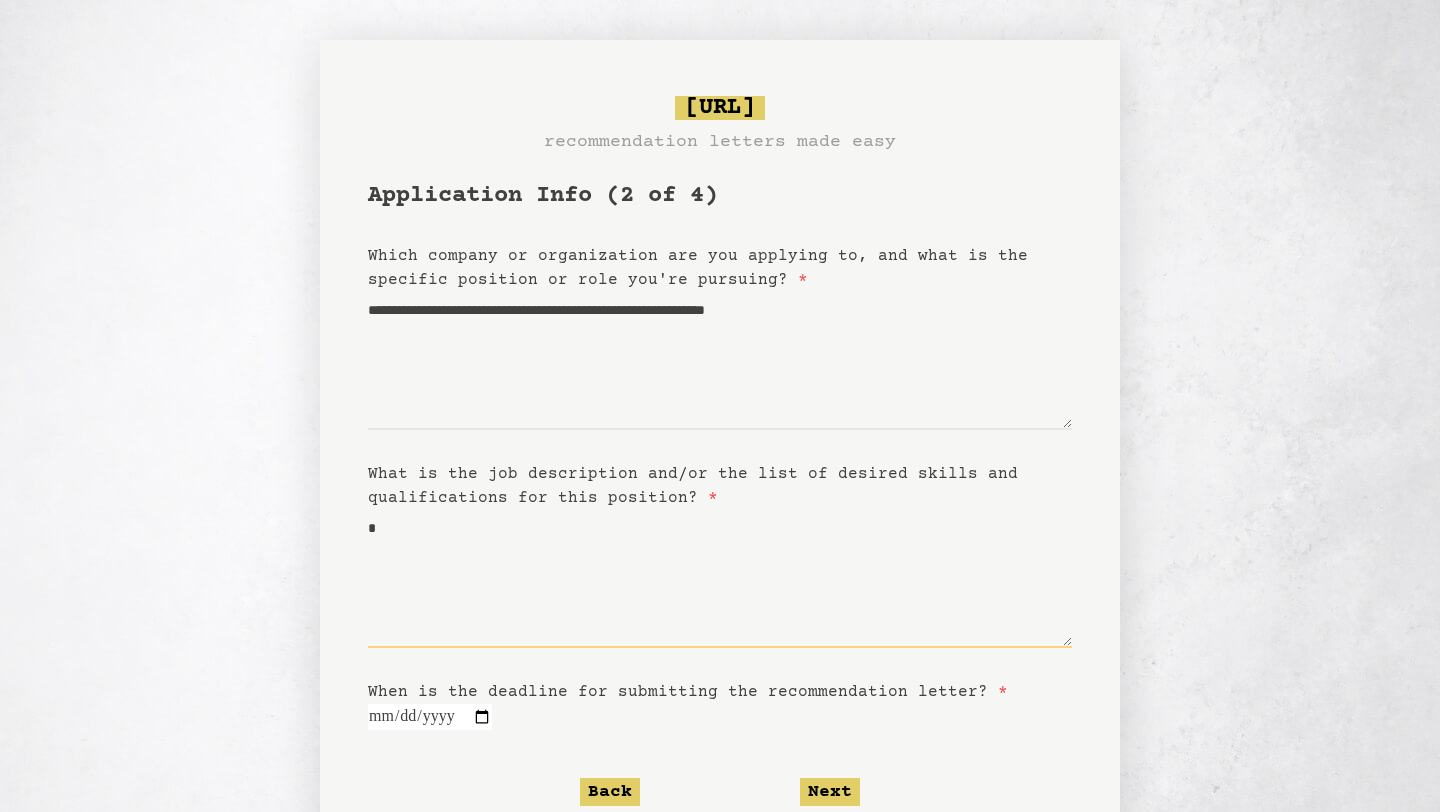 type on "**" 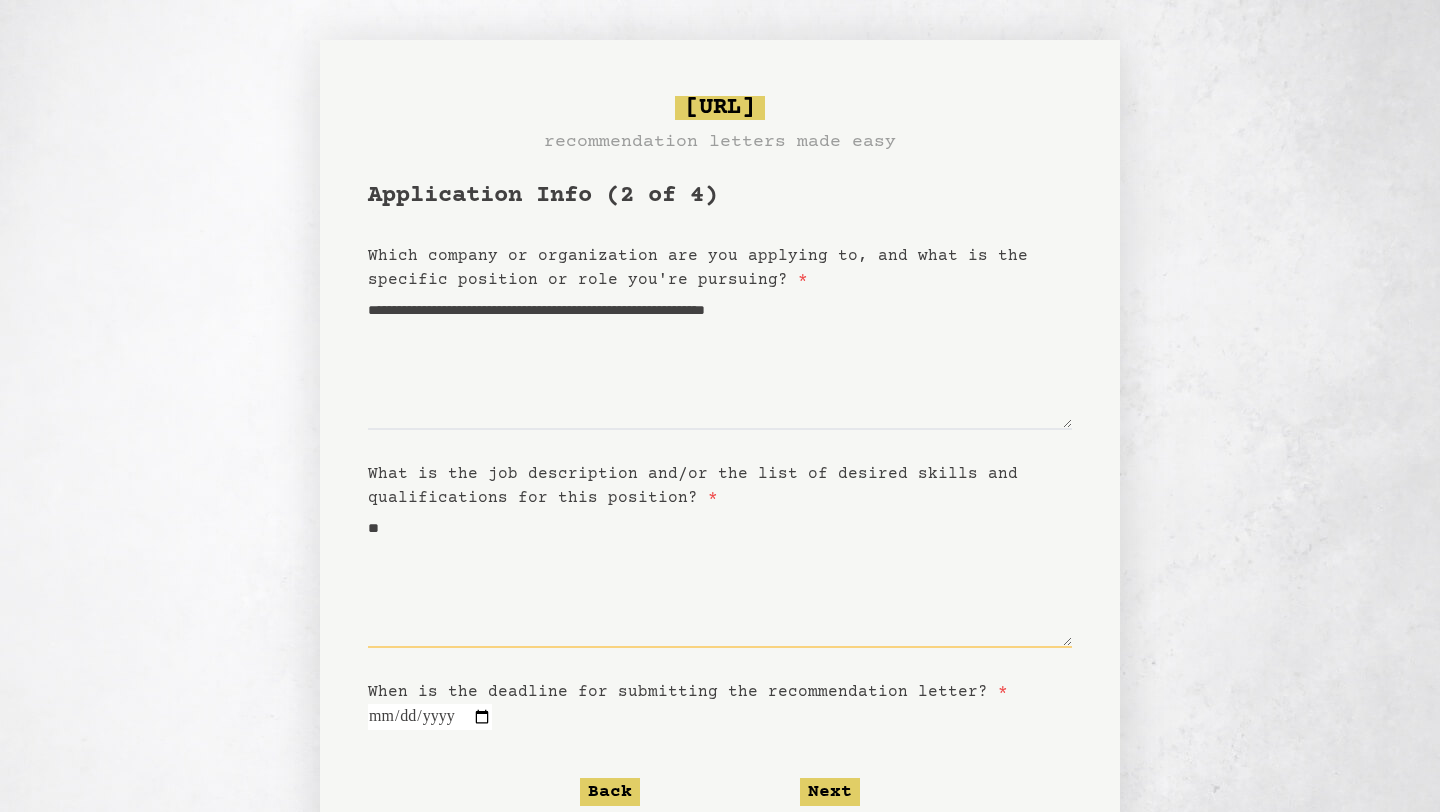 type on "***" 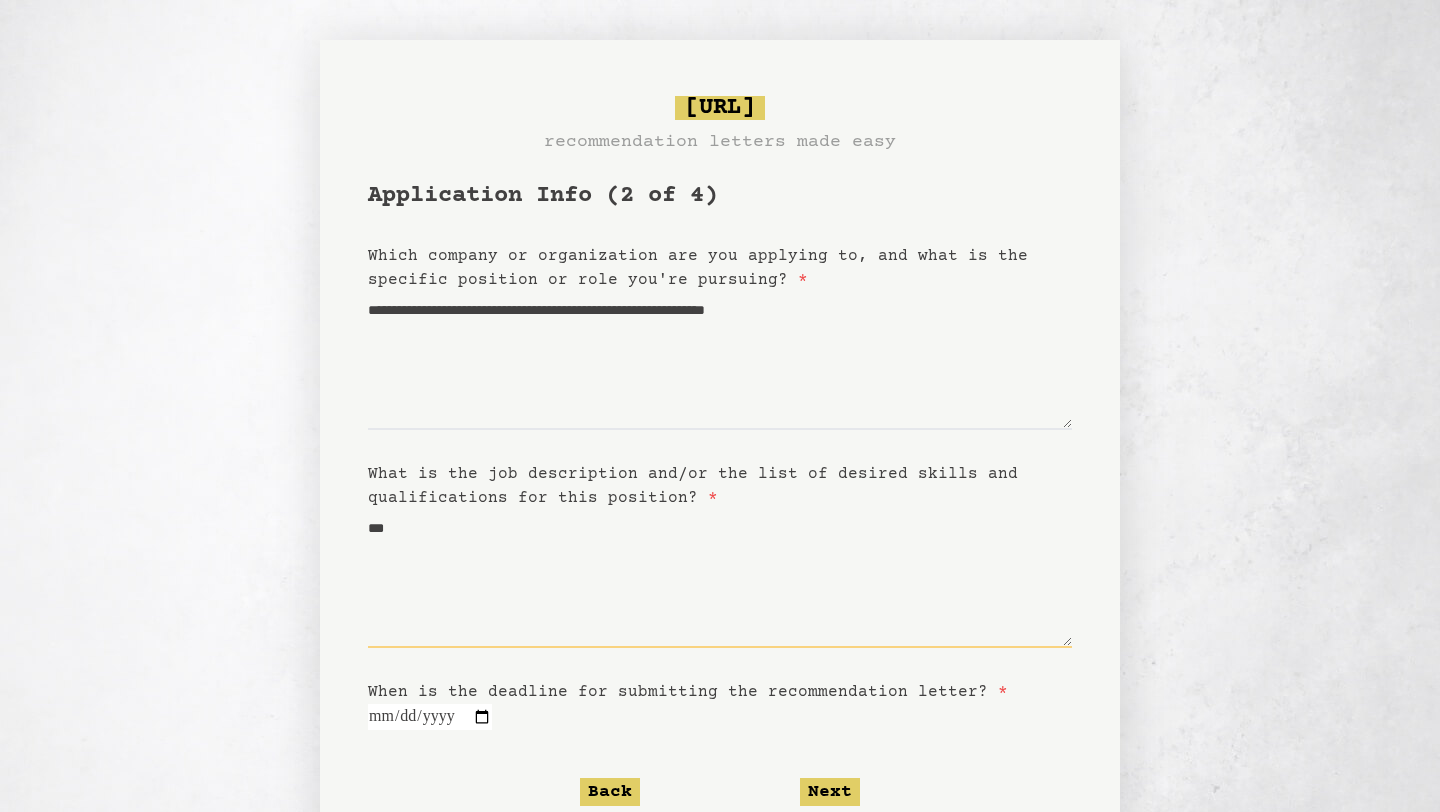 type on "****" 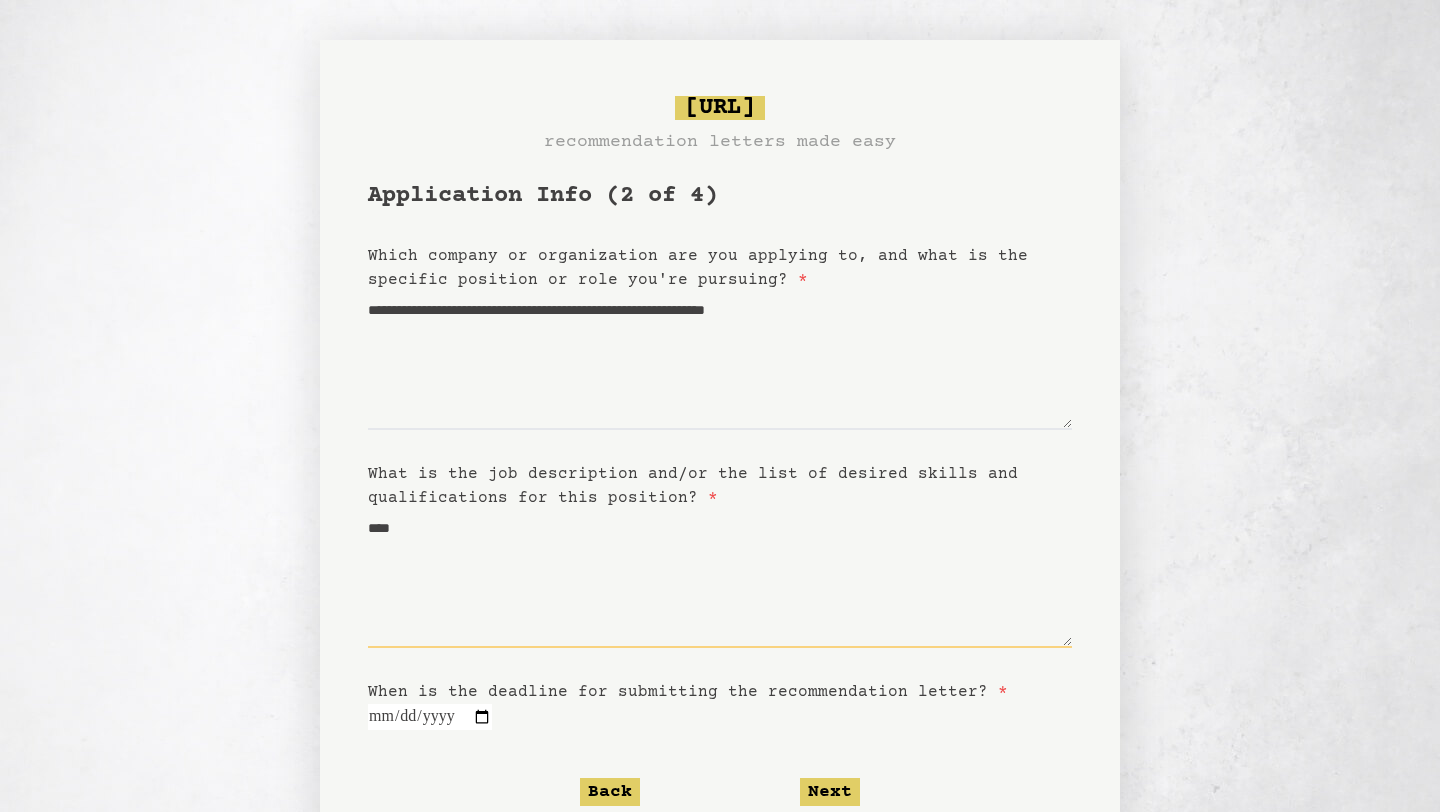 type on "*****" 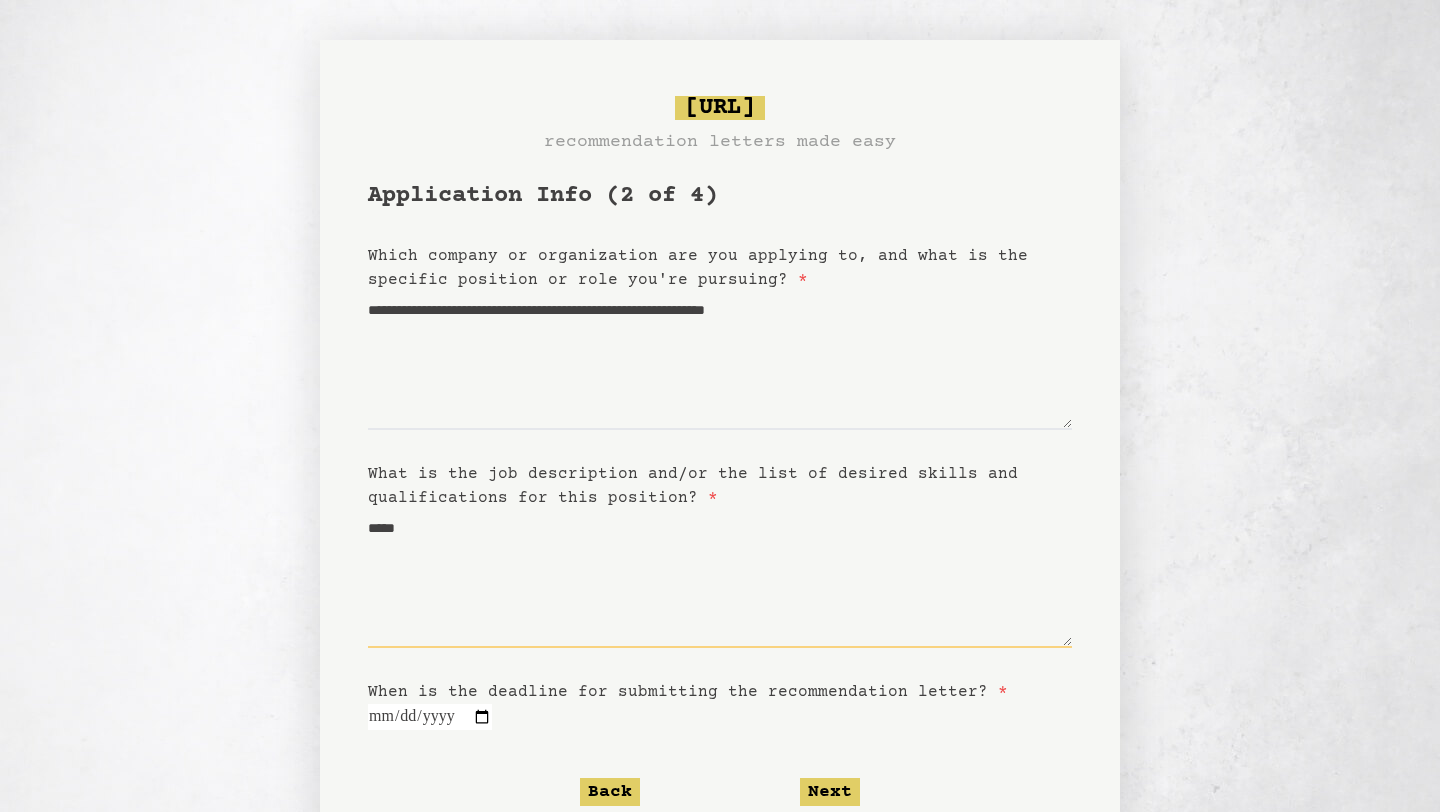 type on "*****" 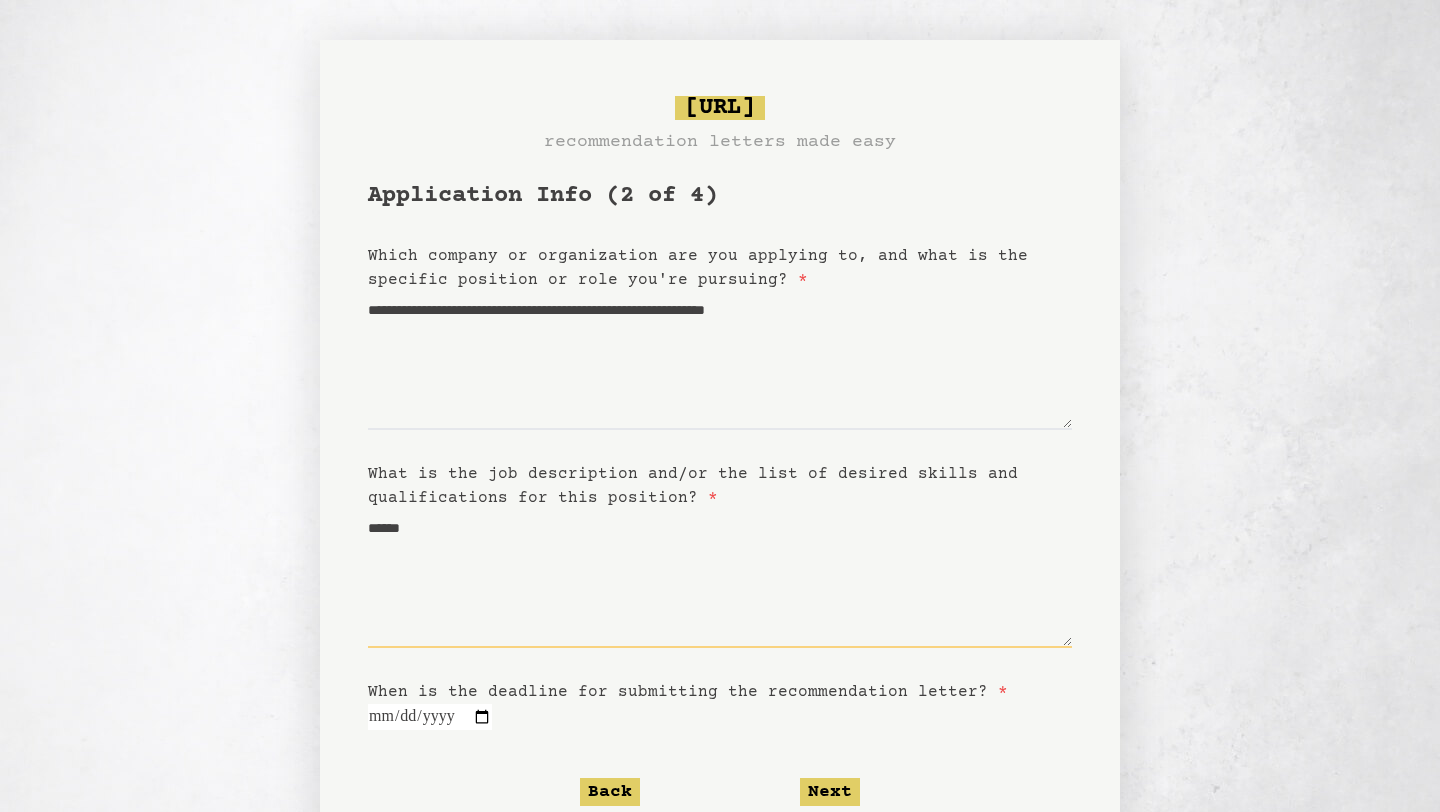 type on "*****" 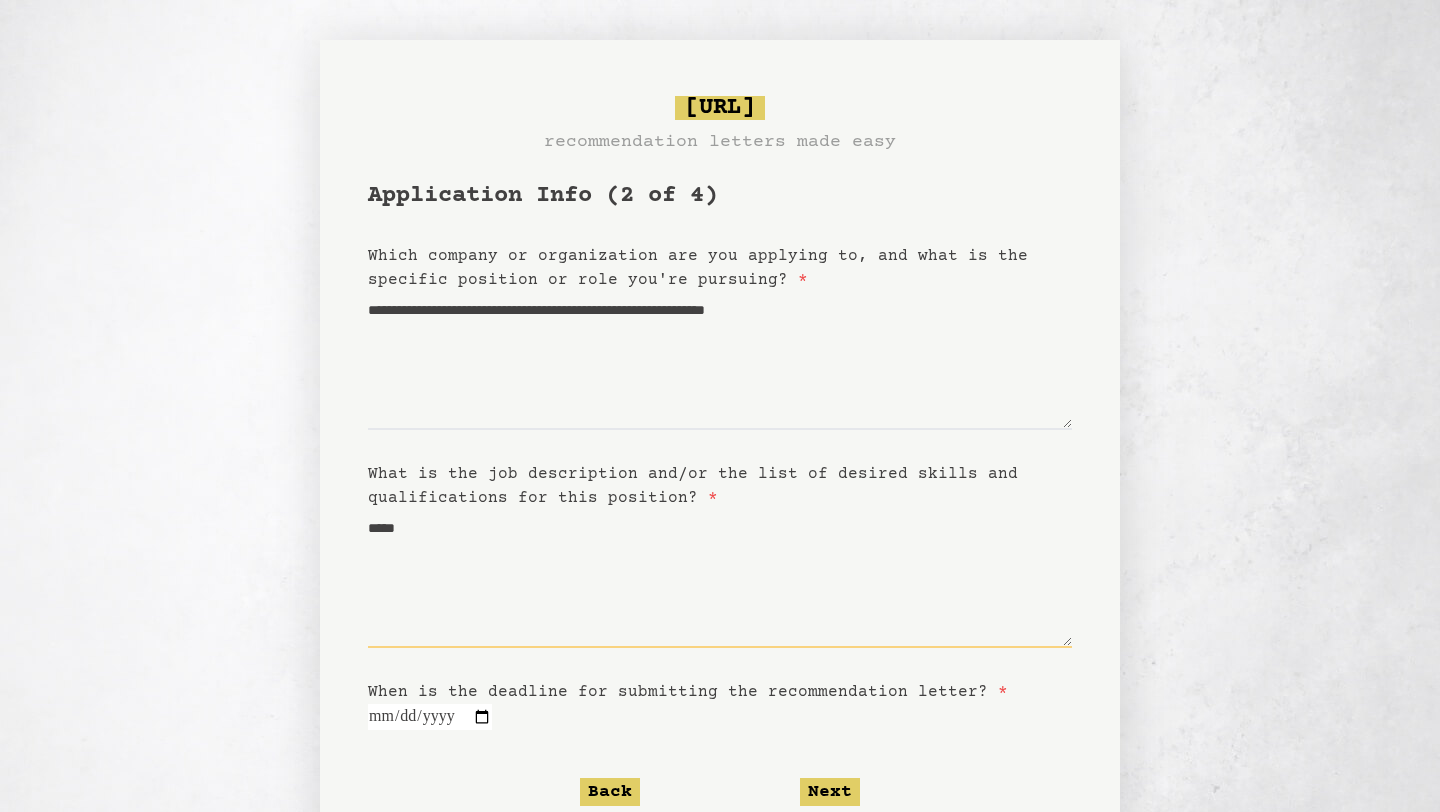 type on "****" 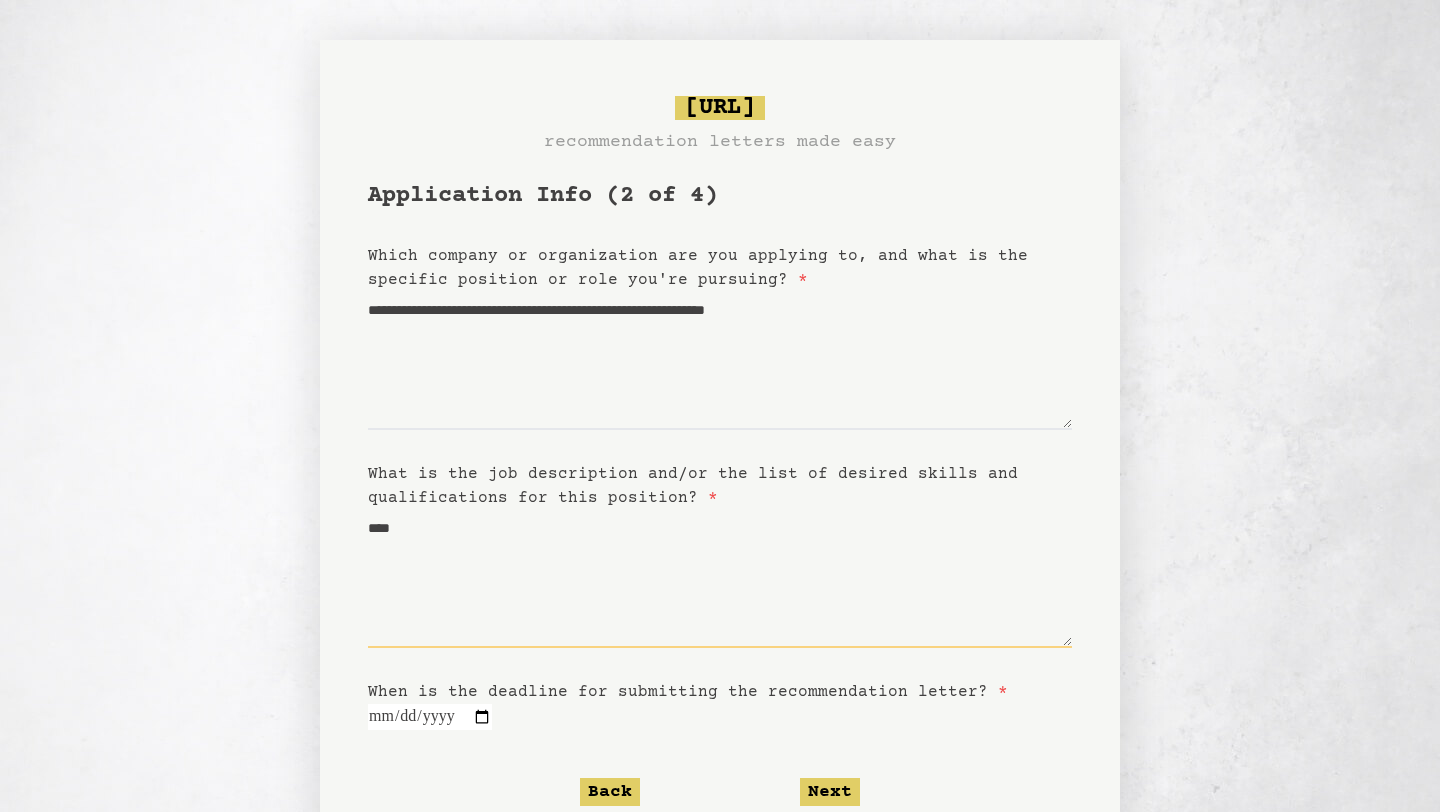 type on "***" 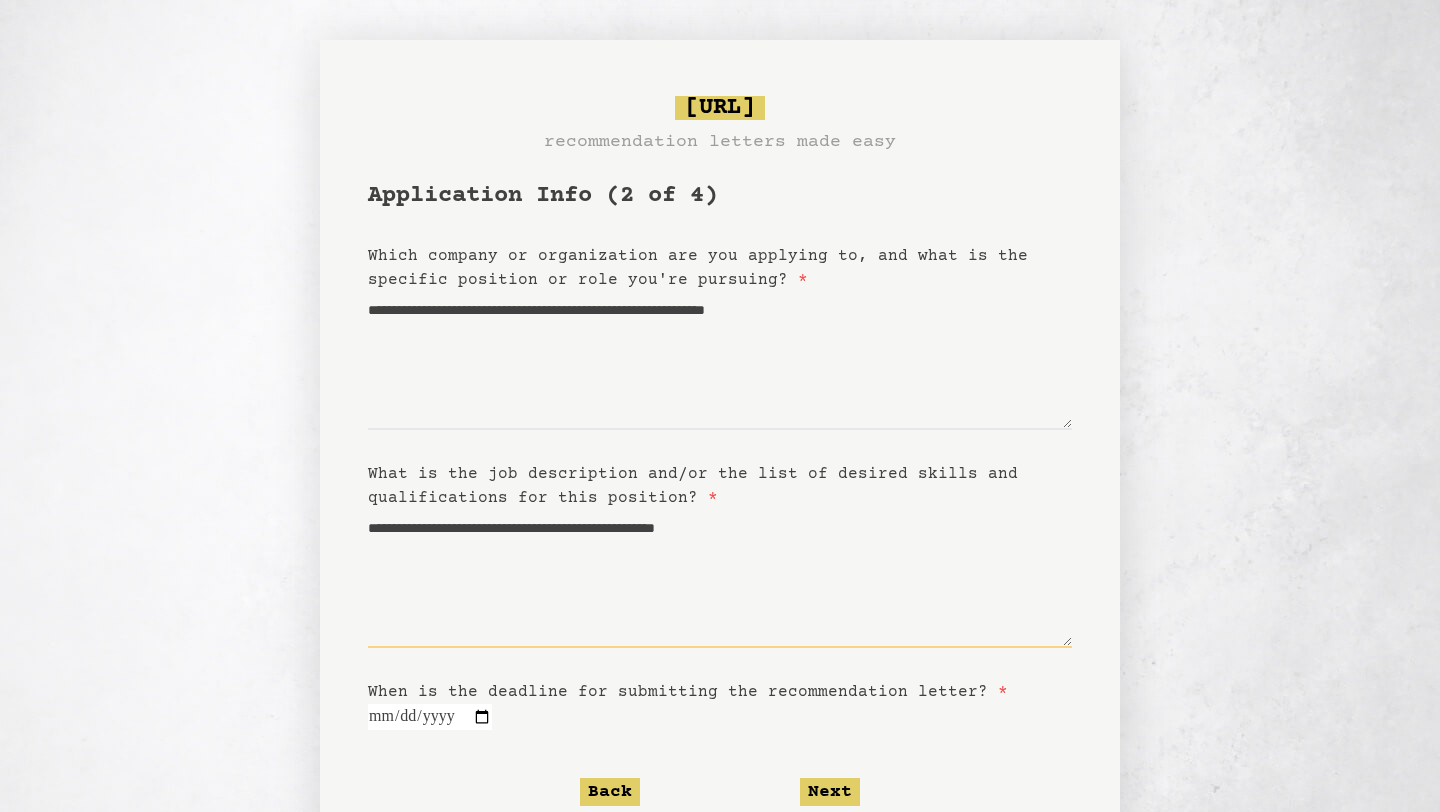 click on "**********" at bounding box center [720, 579] 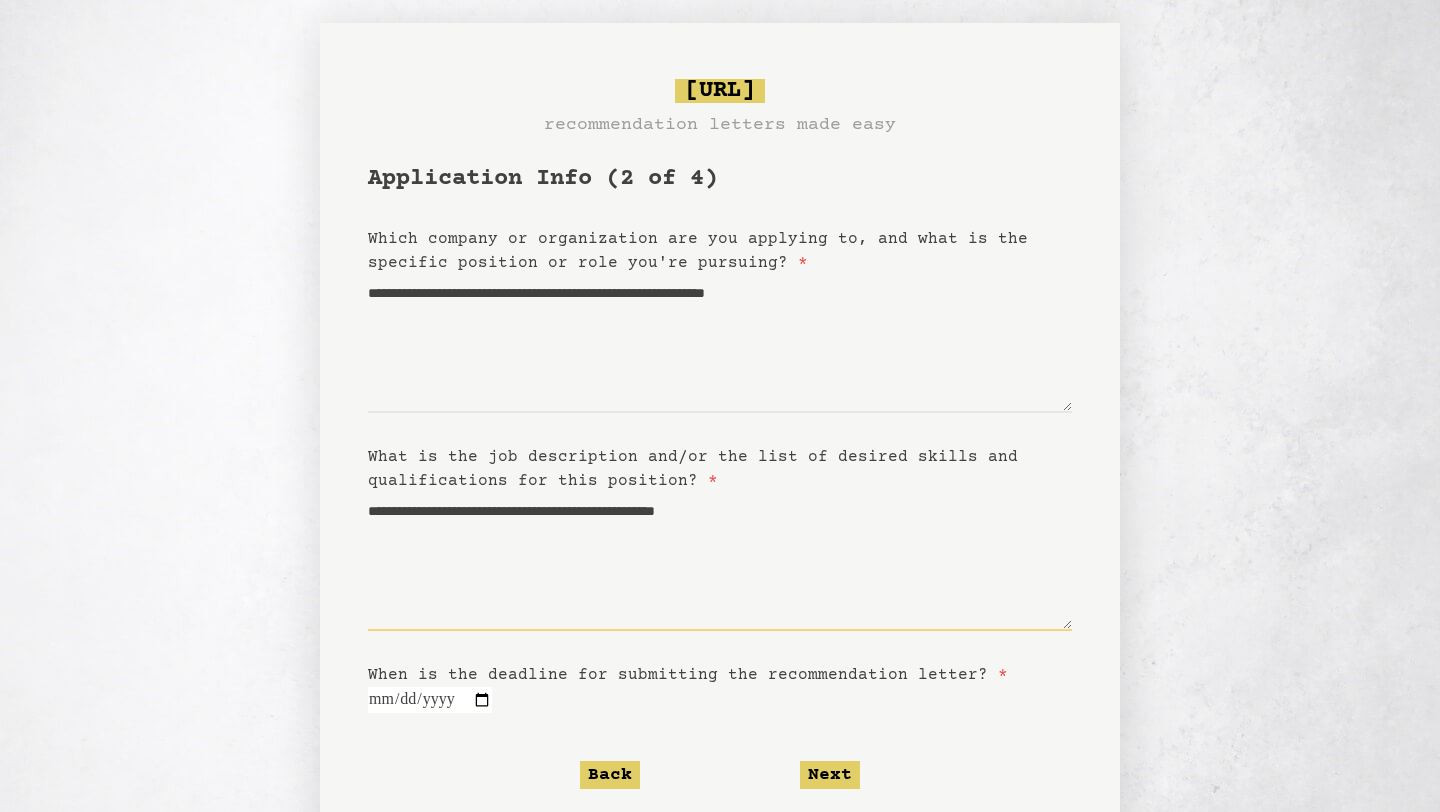scroll, scrollTop: 23, scrollLeft: 0, axis: vertical 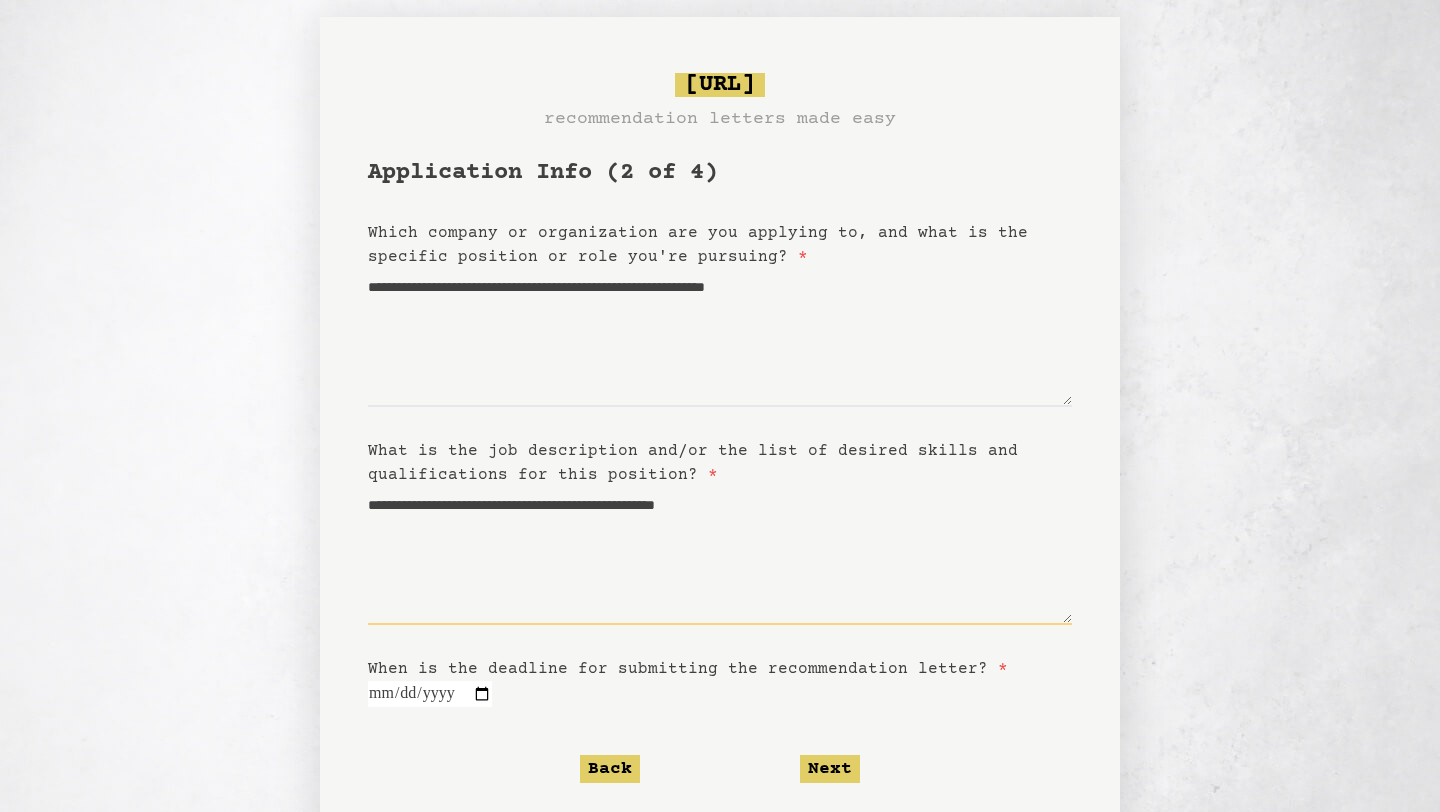 click on "**********" at bounding box center [720, 556] 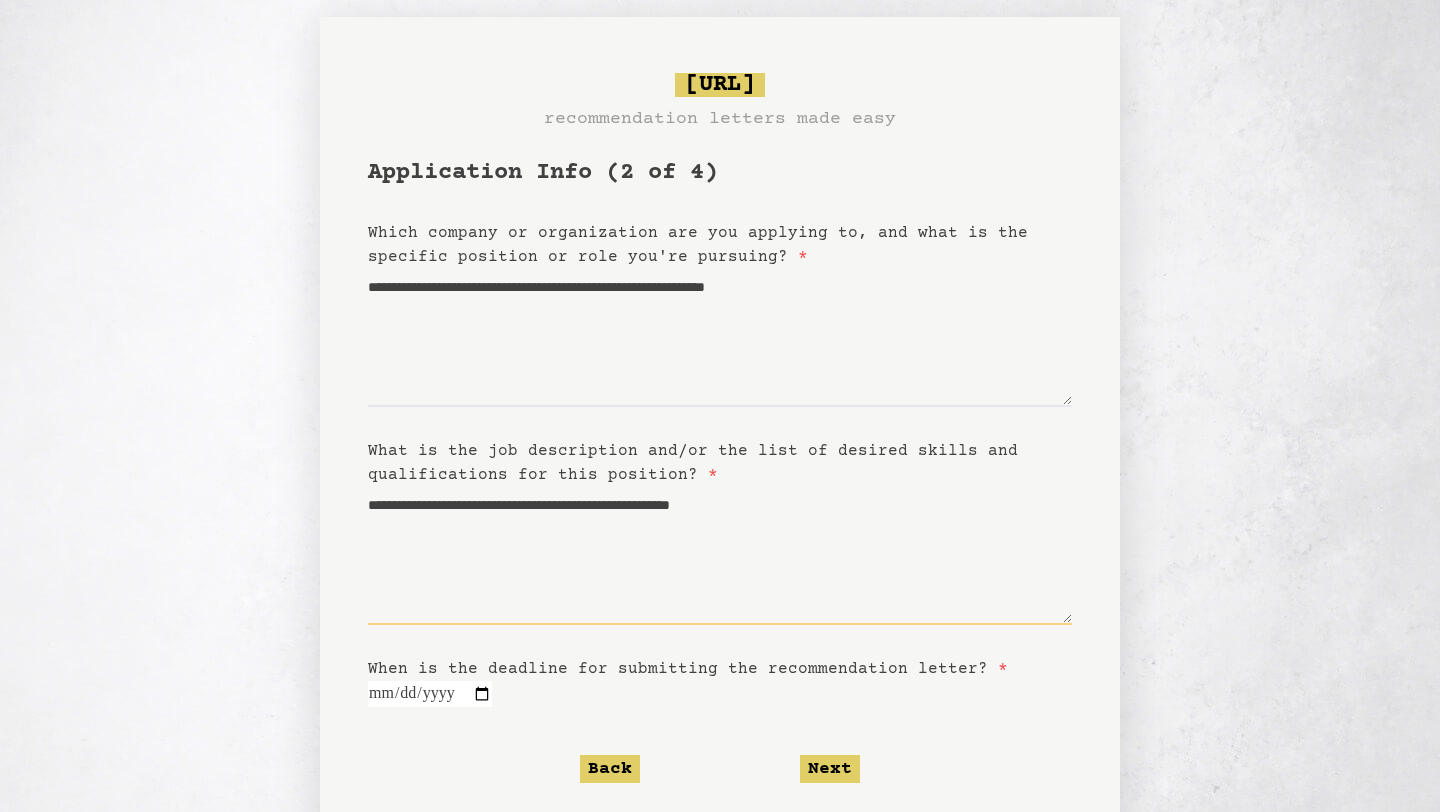 click on "**********" at bounding box center (720, 556) 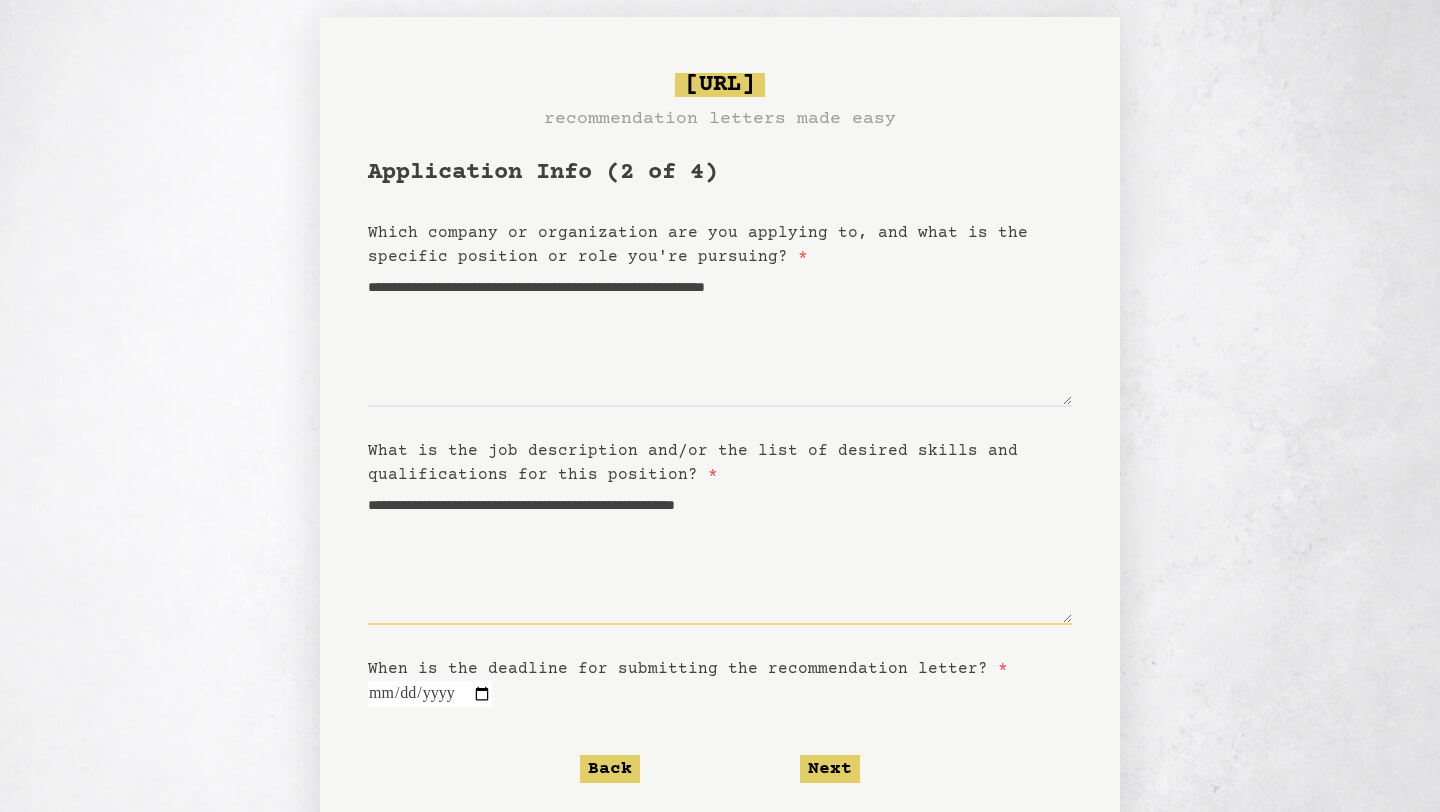 click on "**********" at bounding box center (720, 556) 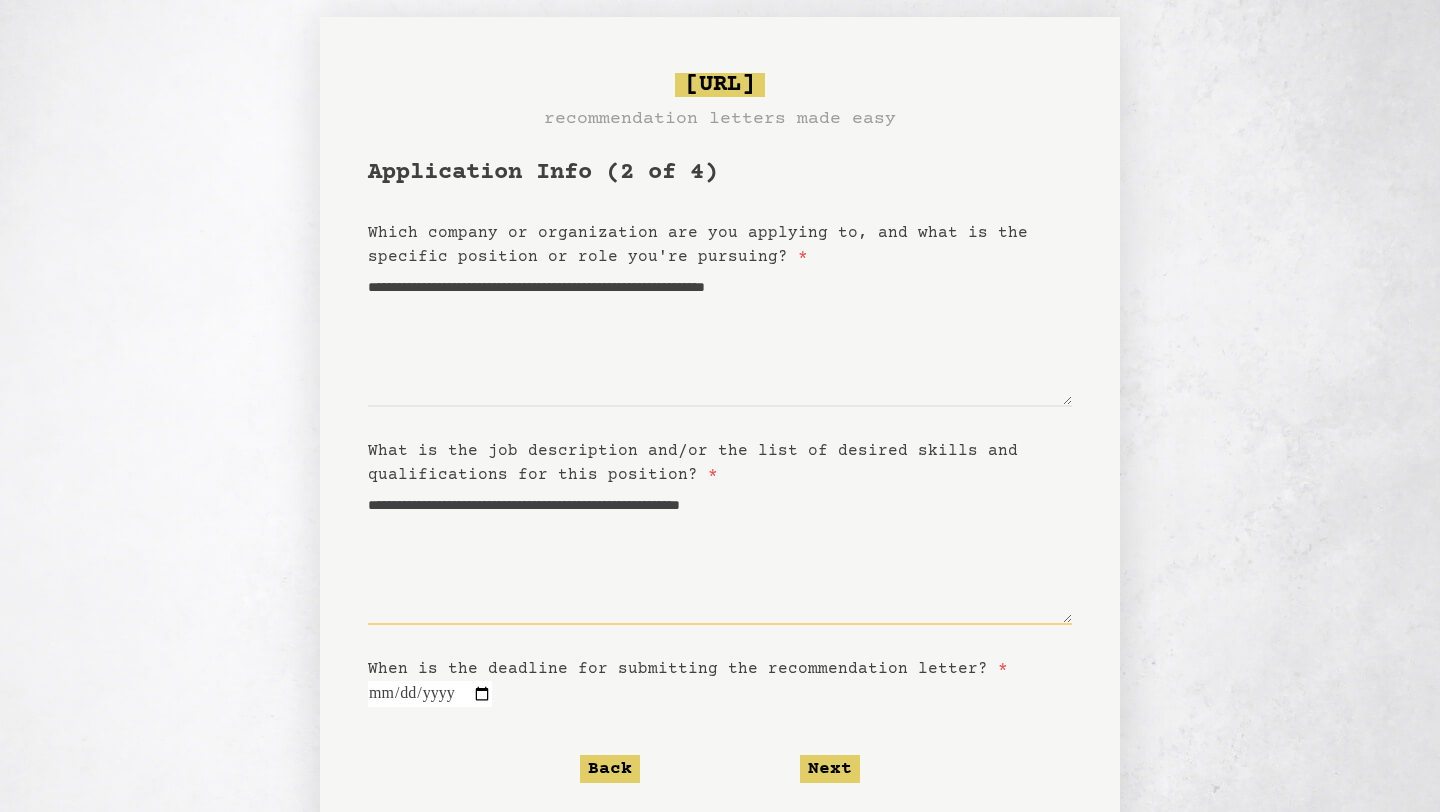 scroll, scrollTop: 114, scrollLeft: 0, axis: vertical 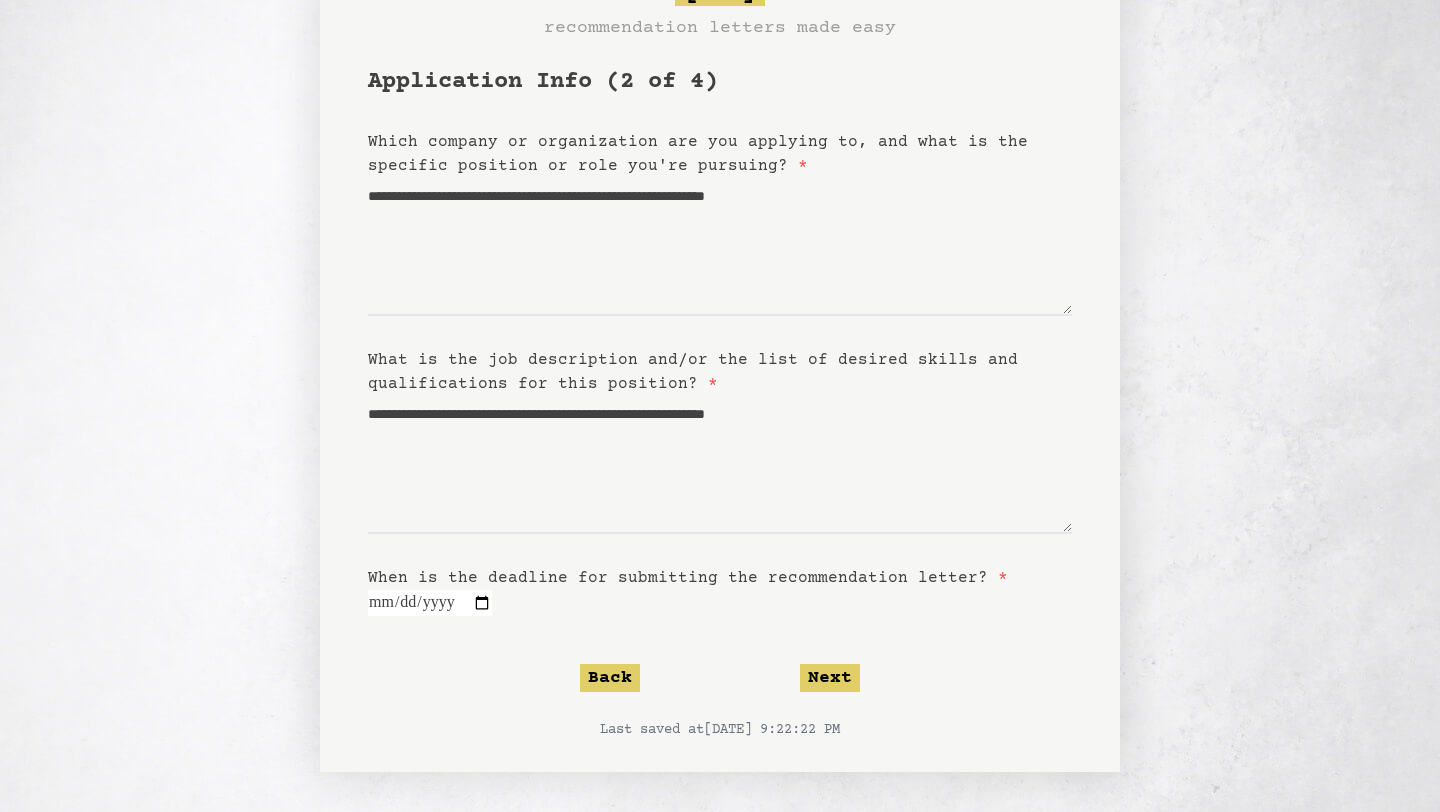 click at bounding box center [430, 603] 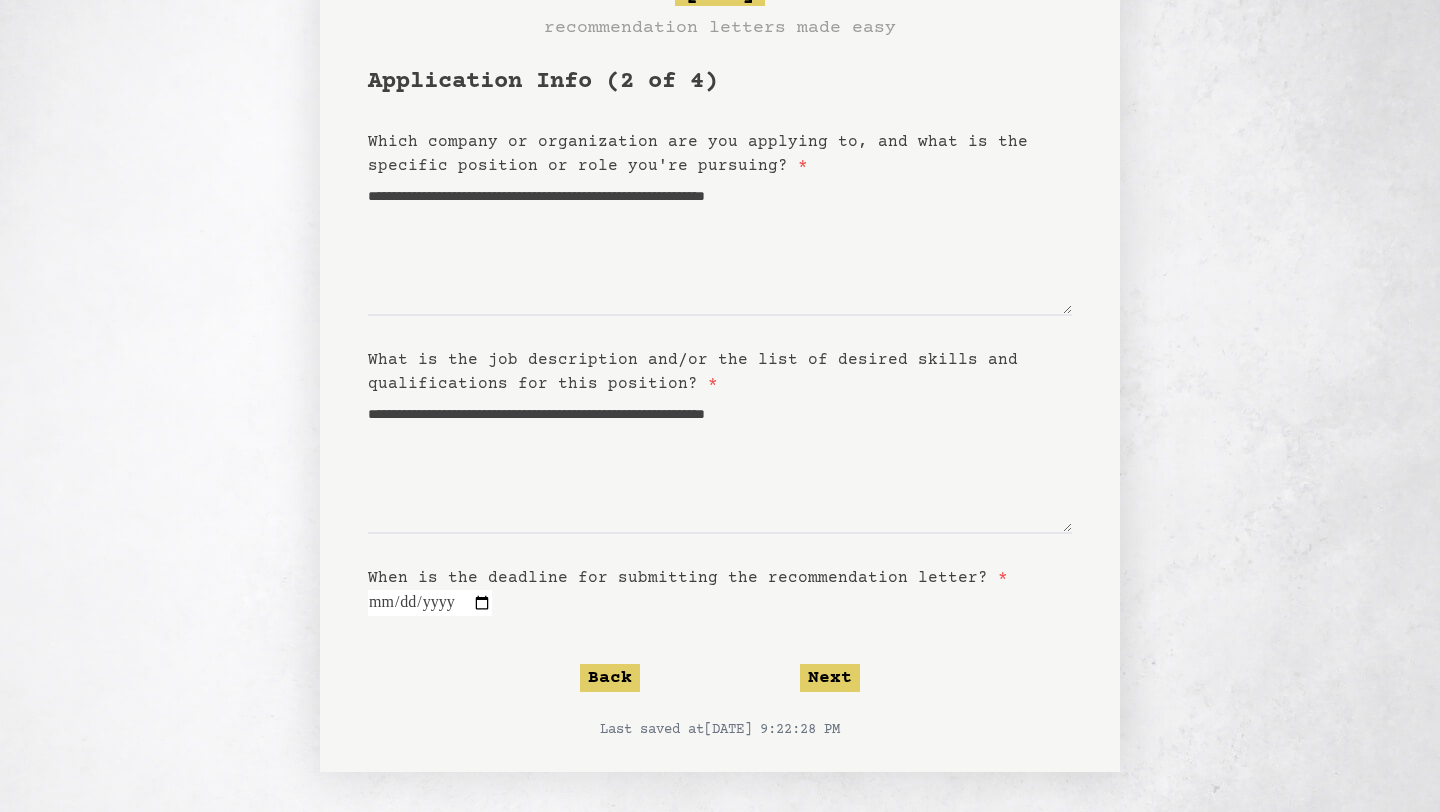 click on "**********" at bounding box center (430, 603) 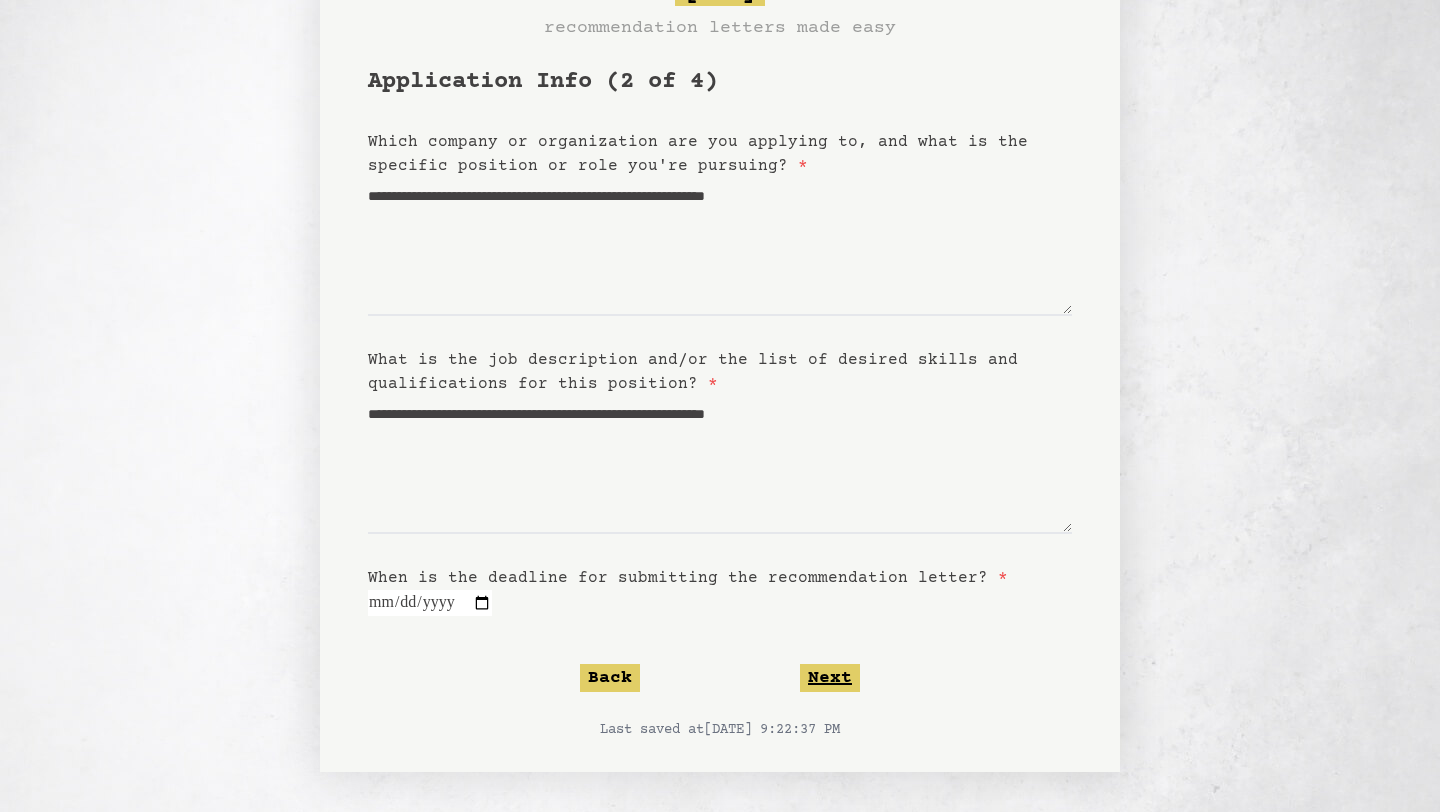 click on "Next" 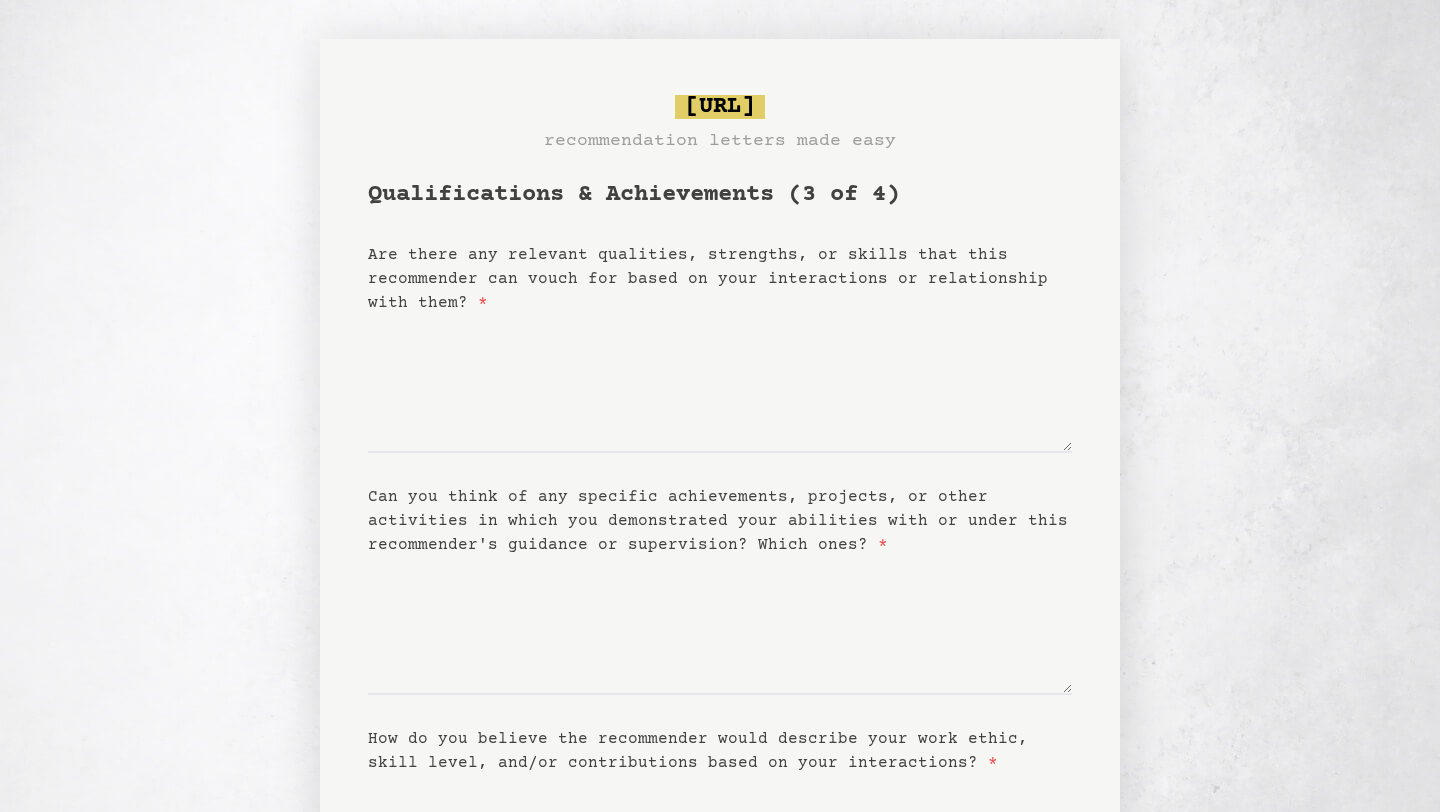 scroll, scrollTop: 0, scrollLeft: 0, axis: both 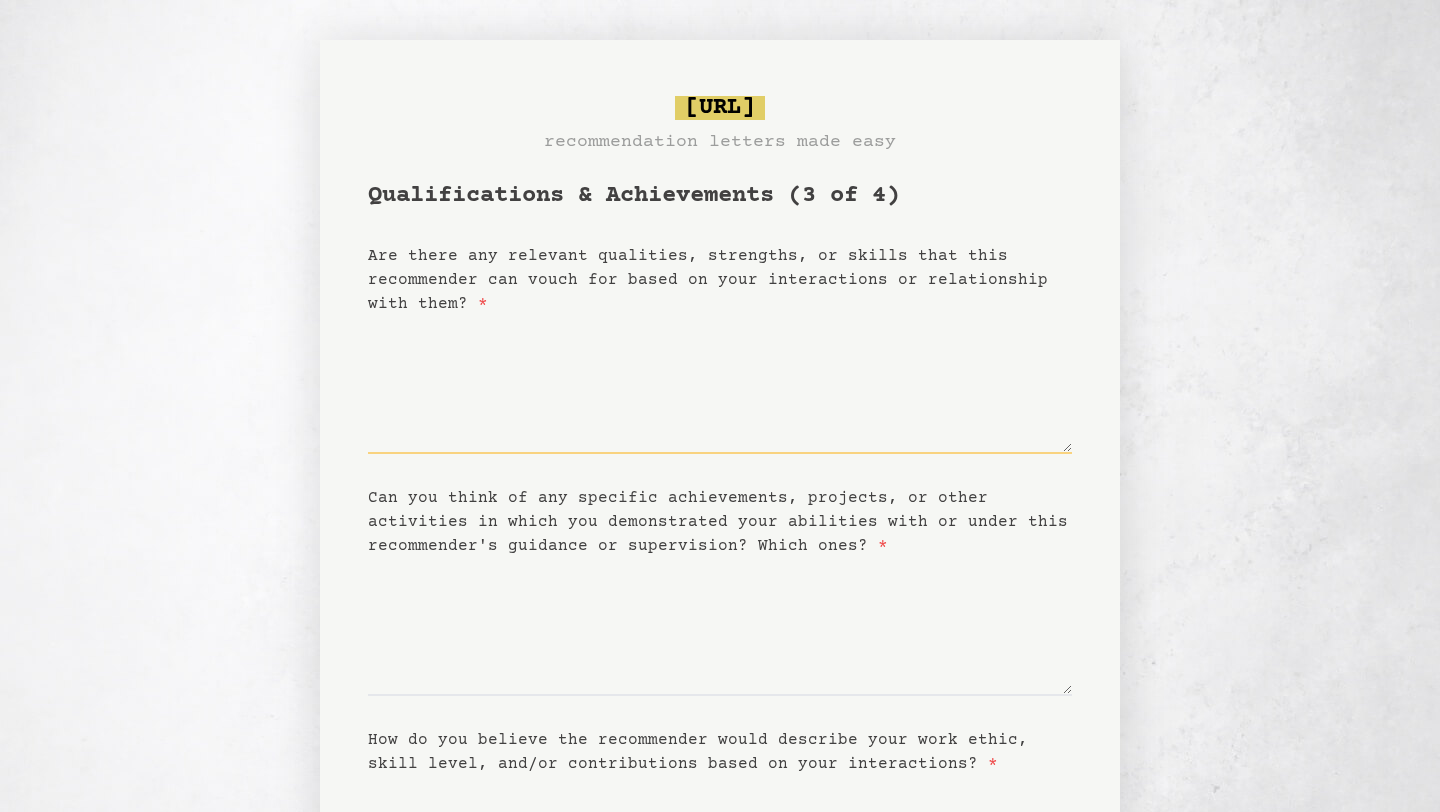 click on "Are there any relevant qualities, strengths, or skills that this
recommender can vouch for based on your interactions or
relationship with them?   *" at bounding box center [720, 385] 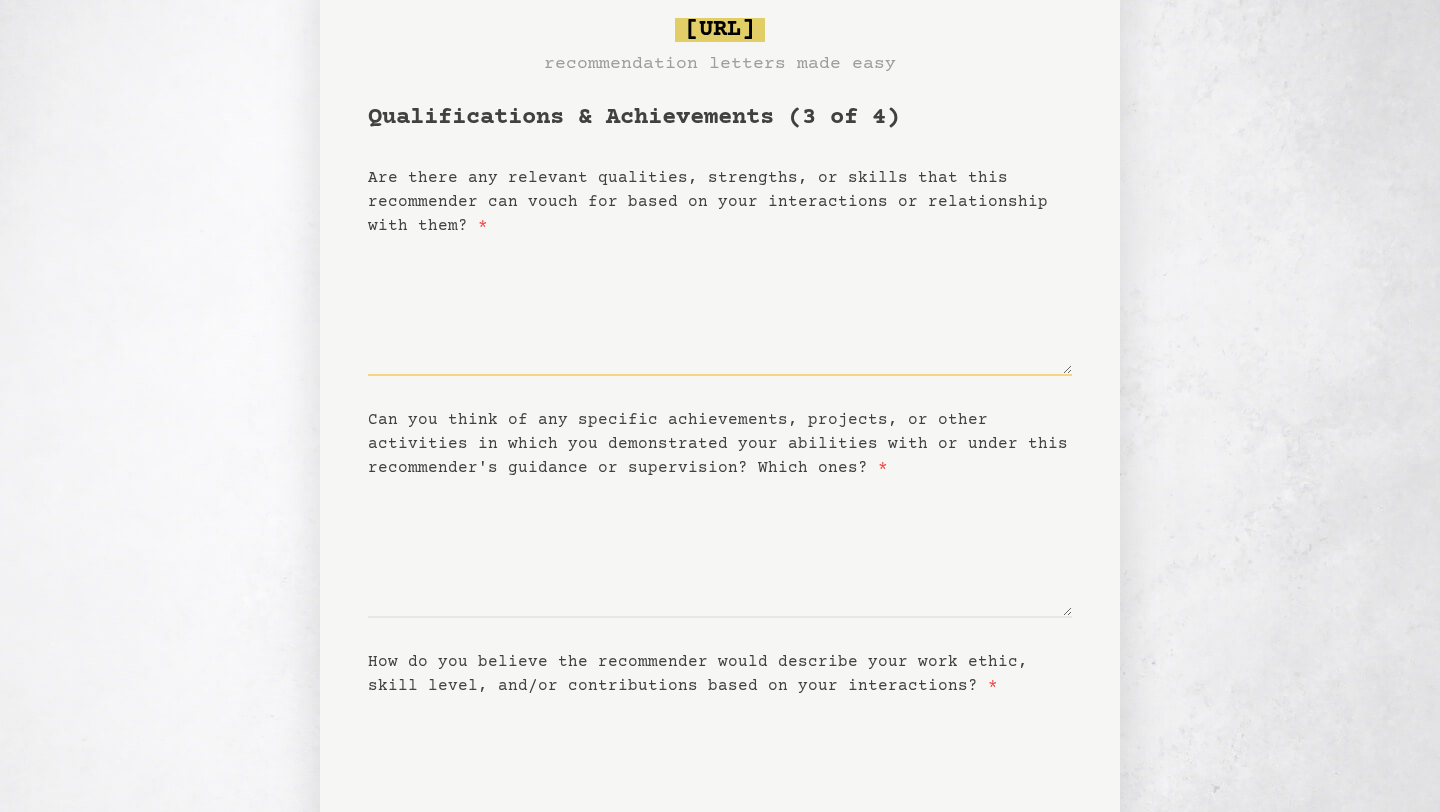 scroll, scrollTop: 79, scrollLeft: 0, axis: vertical 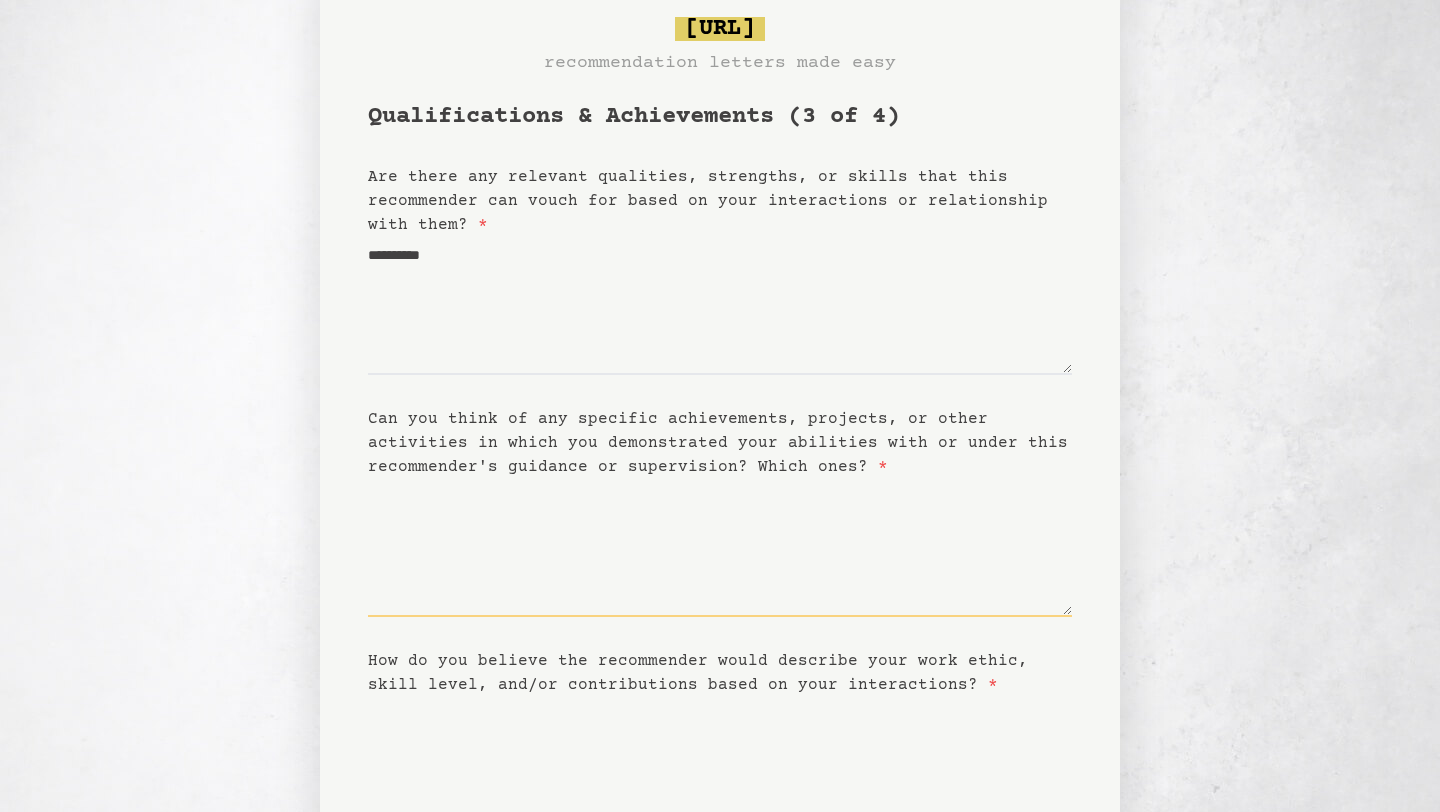 click on "Can you think of any specific achievements, projects, or other
activities in which you demonstrated your abilities with or
under this recommender's guidance or supervision? Which ones?   *" at bounding box center (720, 548) 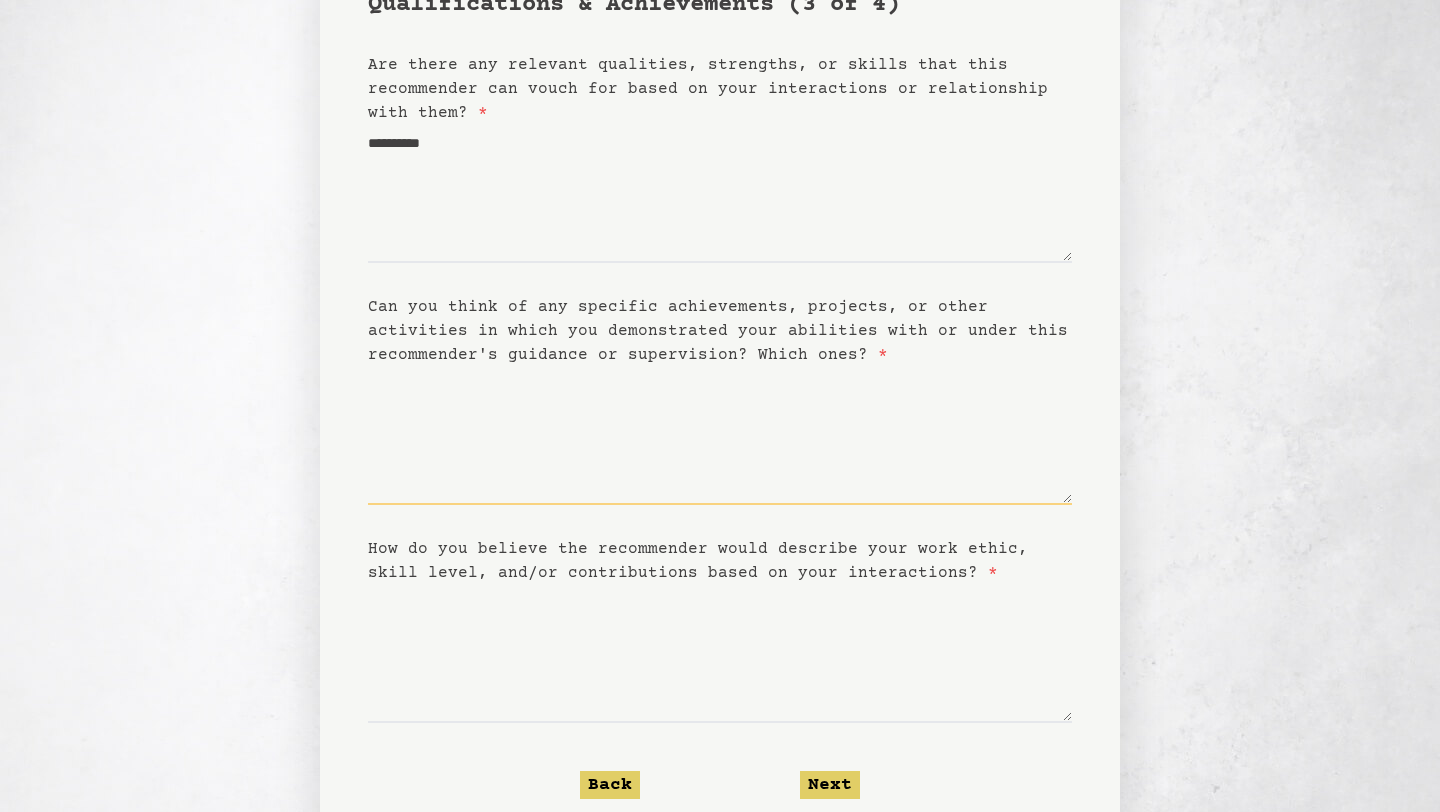 scroll, scrollTop: 201, scrollLeft: 0, axis: vertical 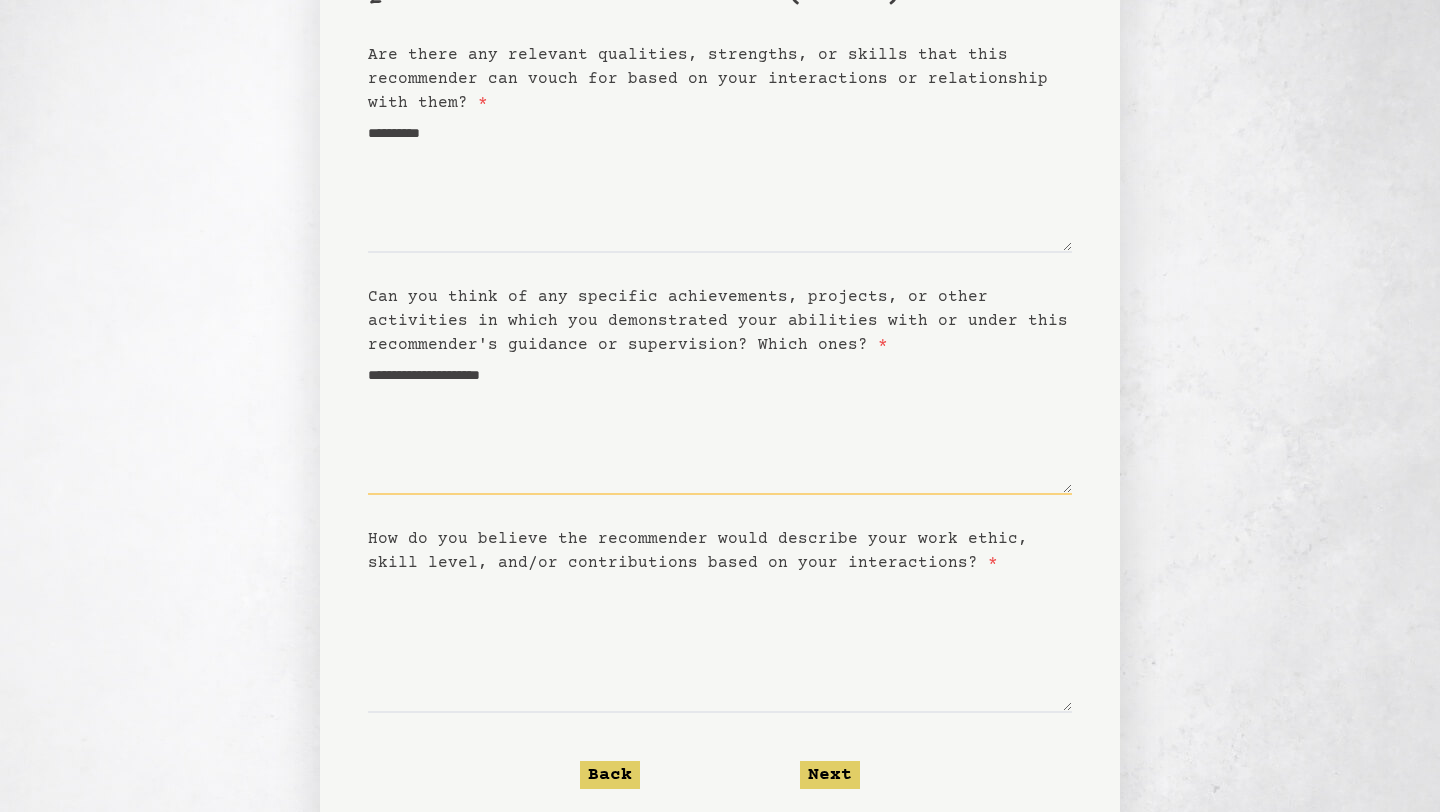 click on "**********" at bounding box center (720, 426) 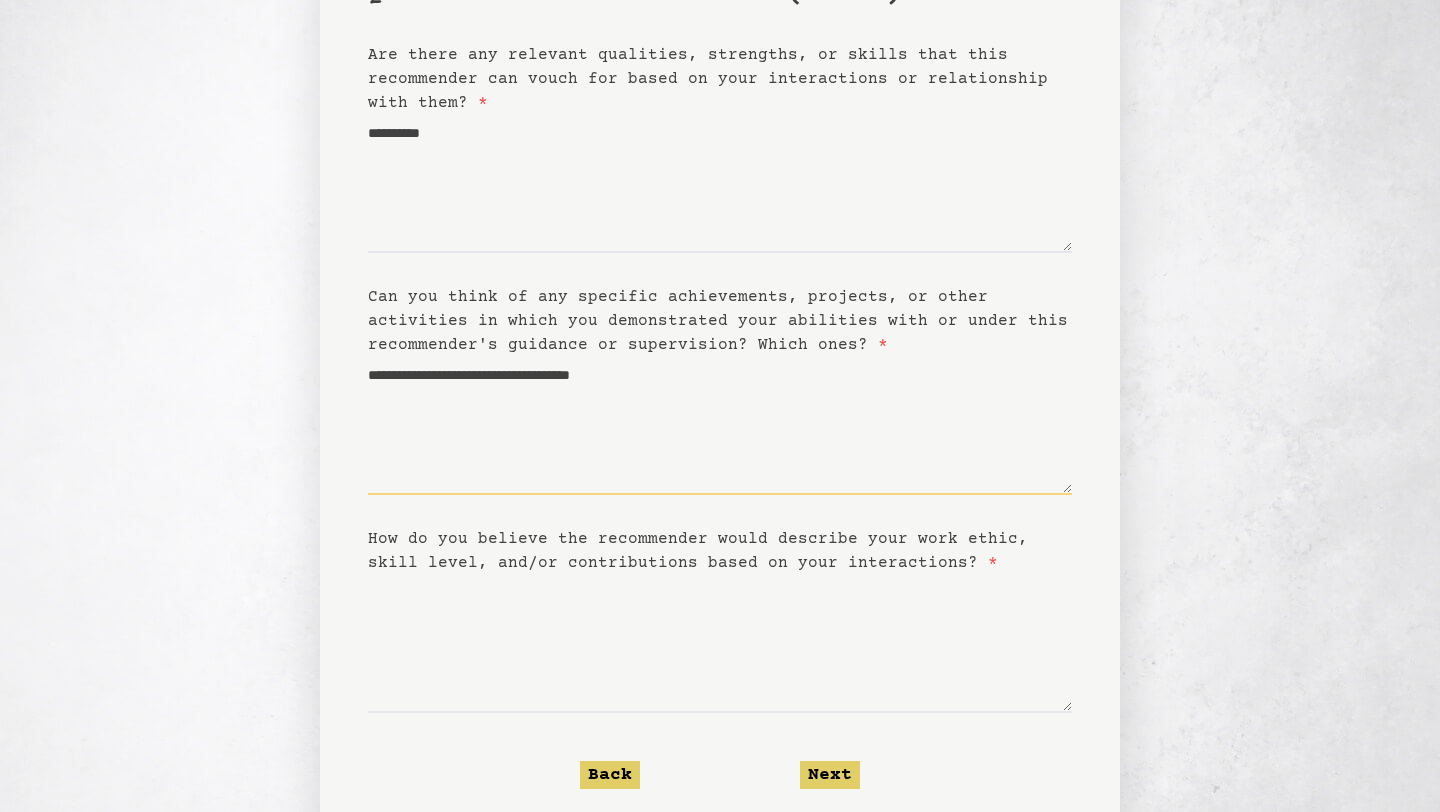 click on "**********" at bounding box center (720, 426) 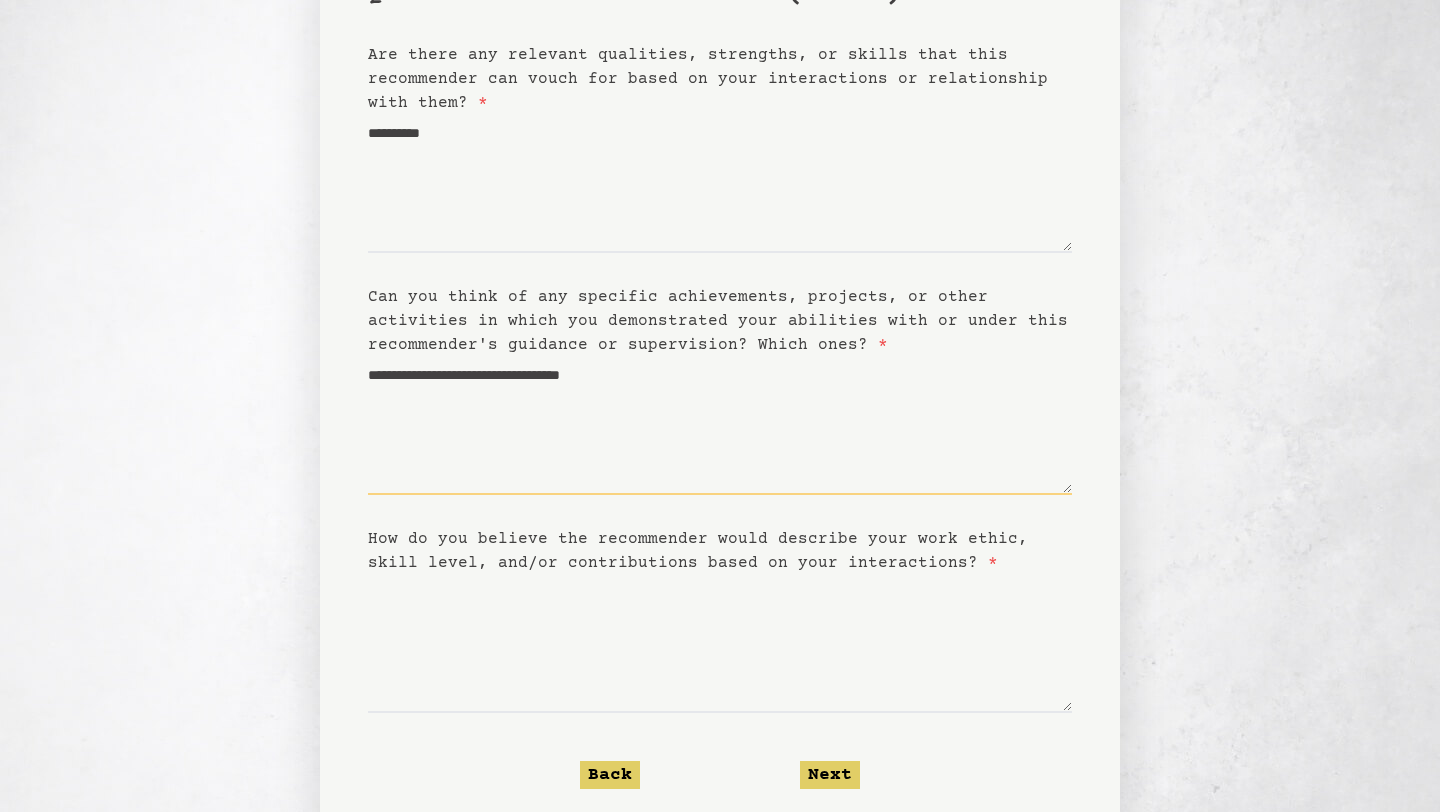 click on "**********" at bounding box center [720, 426] 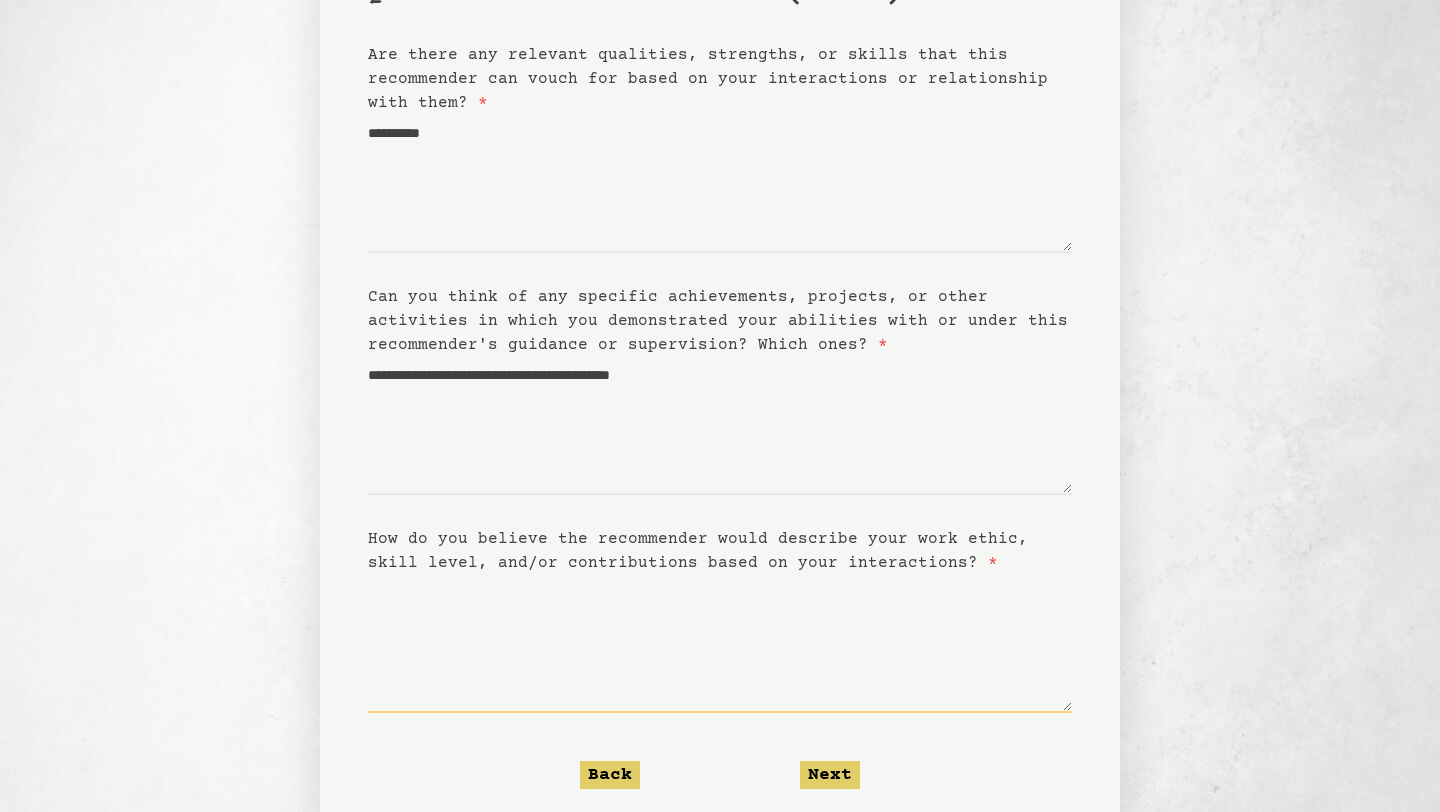 click on "How do you believe the recommender would describe your work
ethic, skill level, and/or contributions based on your
interactions?   *" at bounding box center (720, 644) 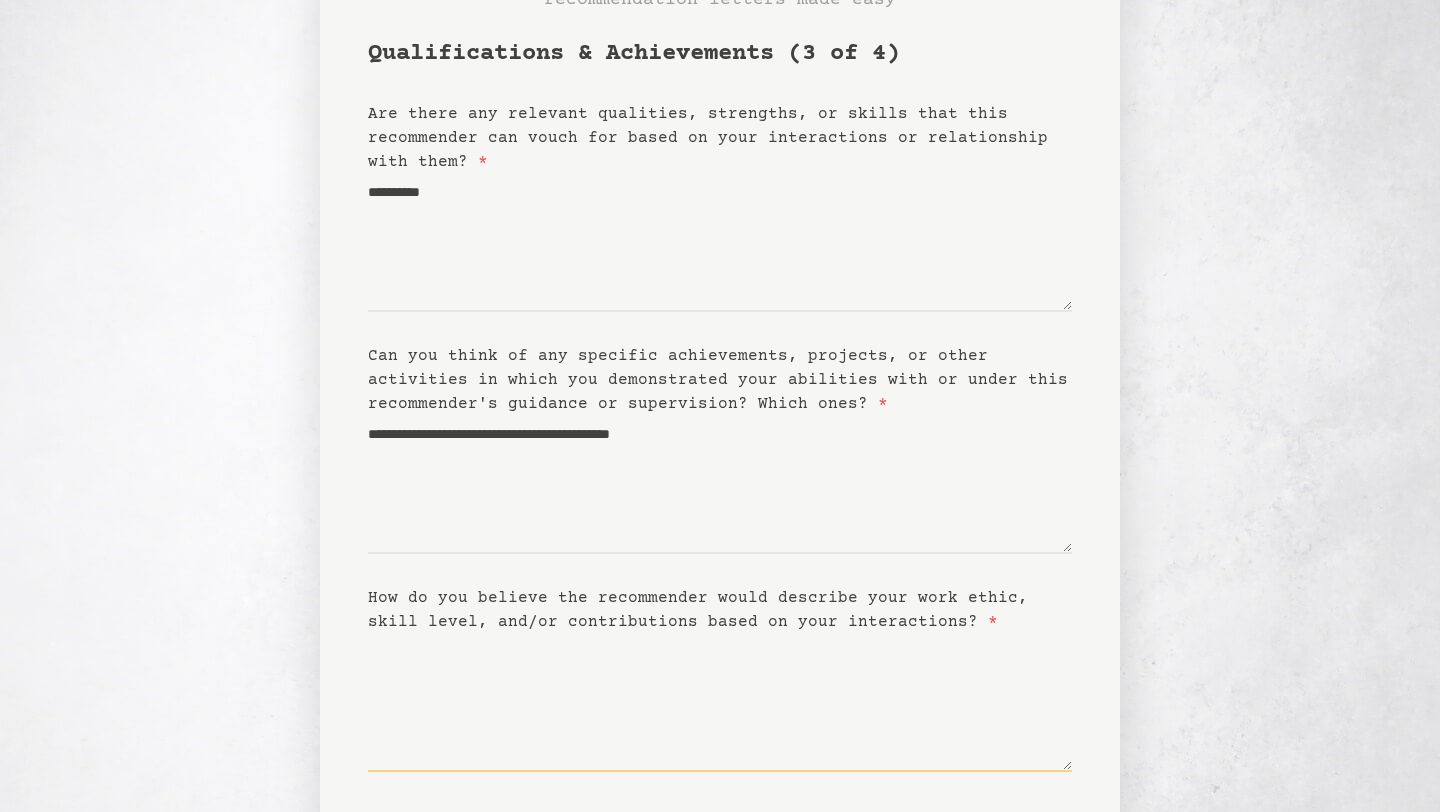 scroll, scrollTop: 0, scrollLeft: 0, axis: both 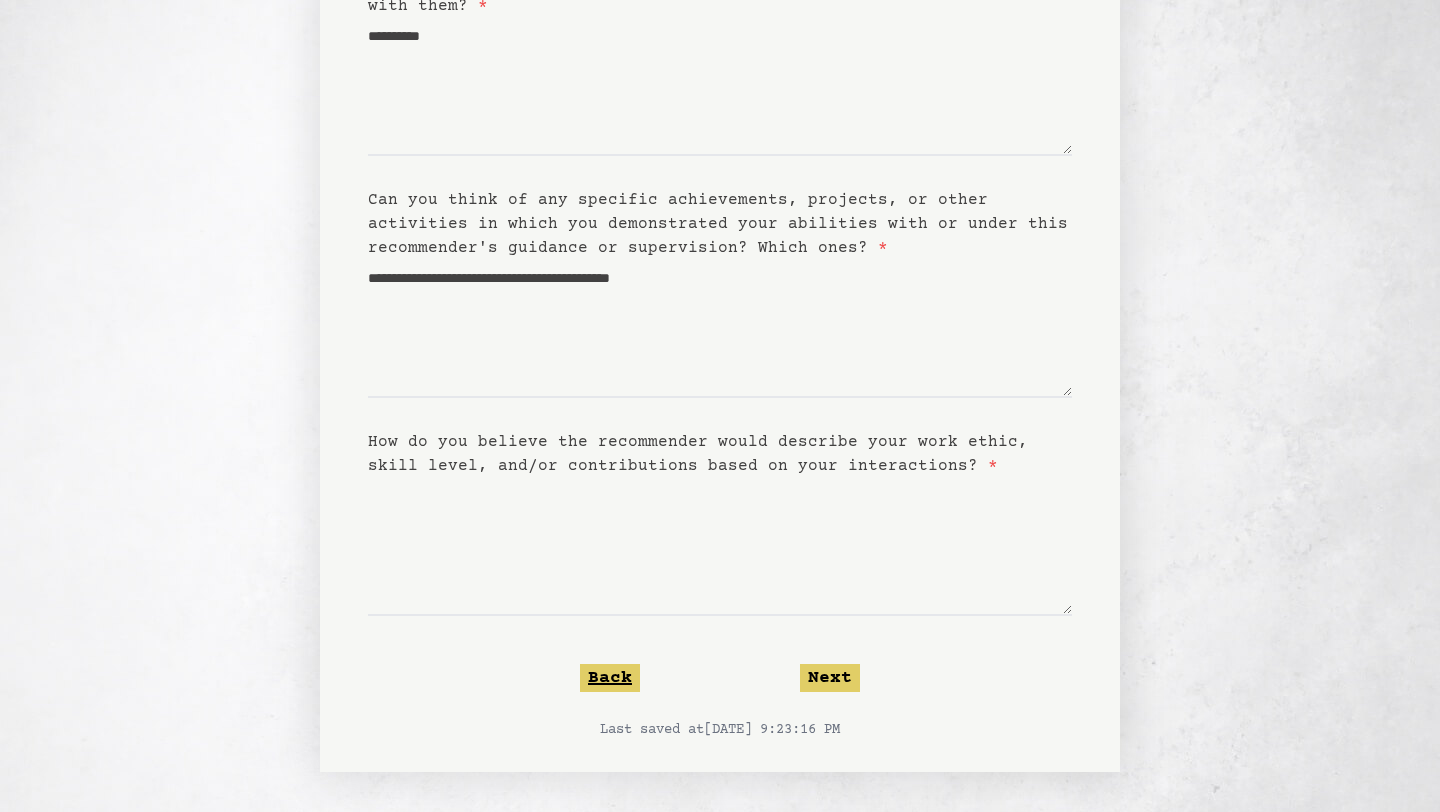 click on "Back" at bounding box center (610, 678) 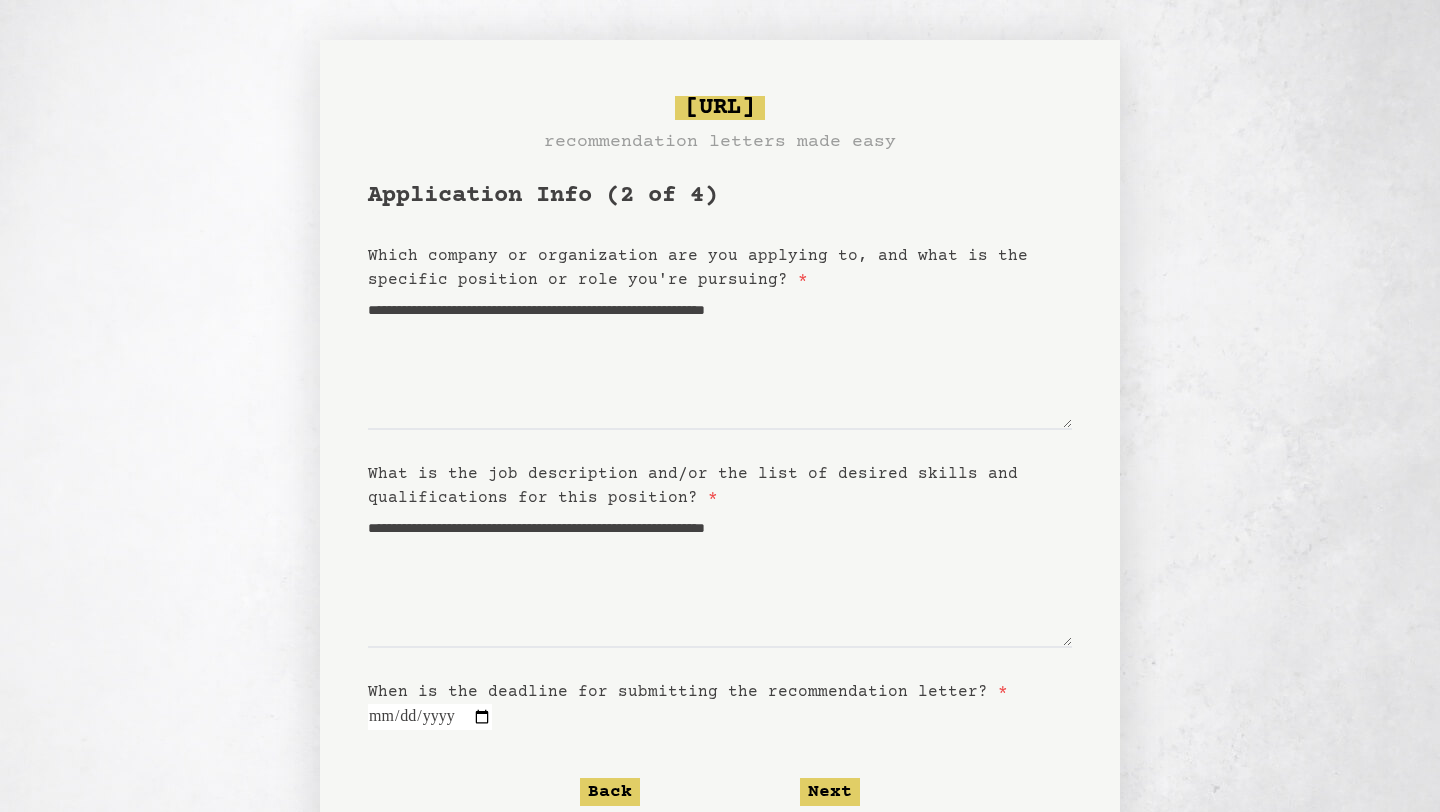 scroll, scrollTop: 114, scrollLeft: 0, axis: vertical 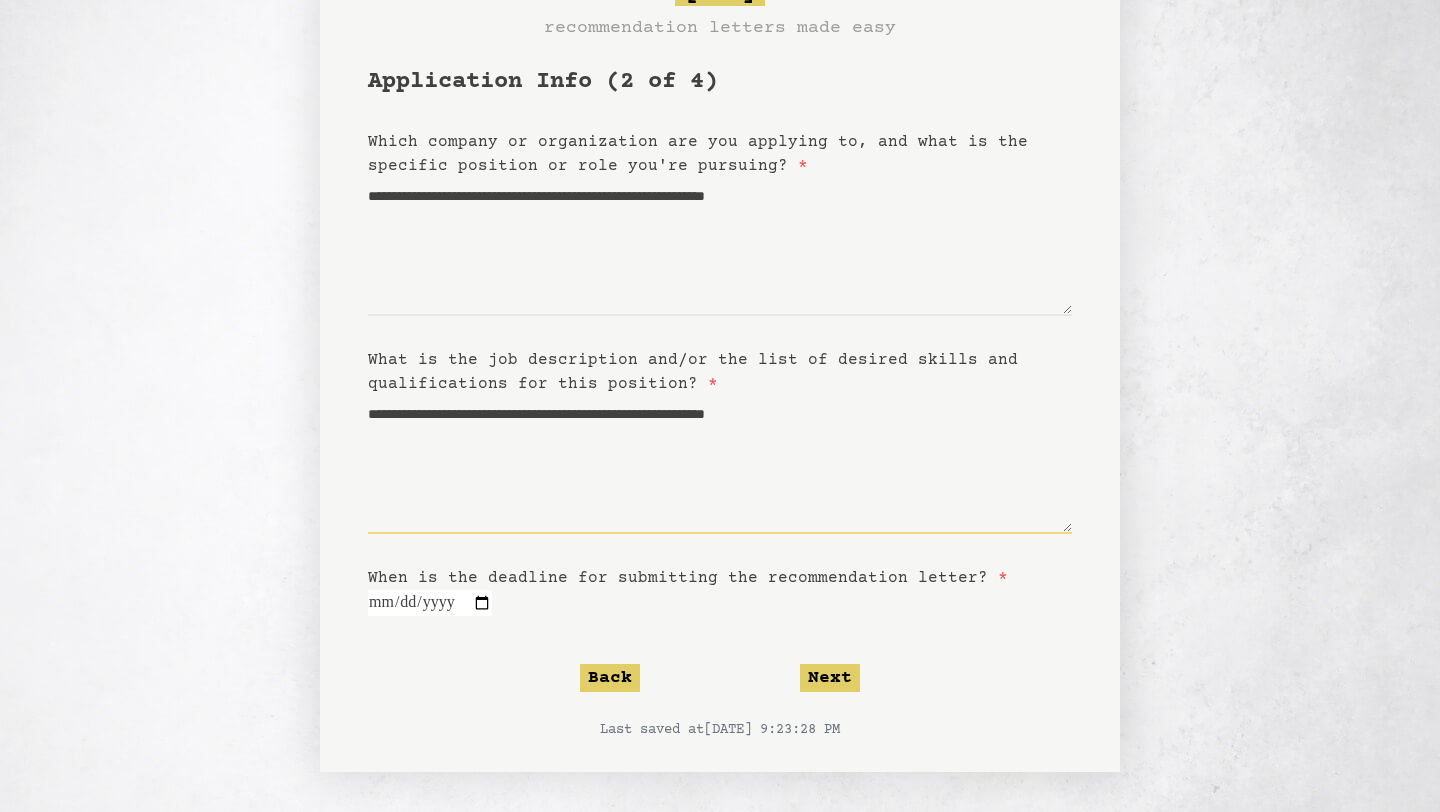 click on "**********" at bounding box center [720, 465] 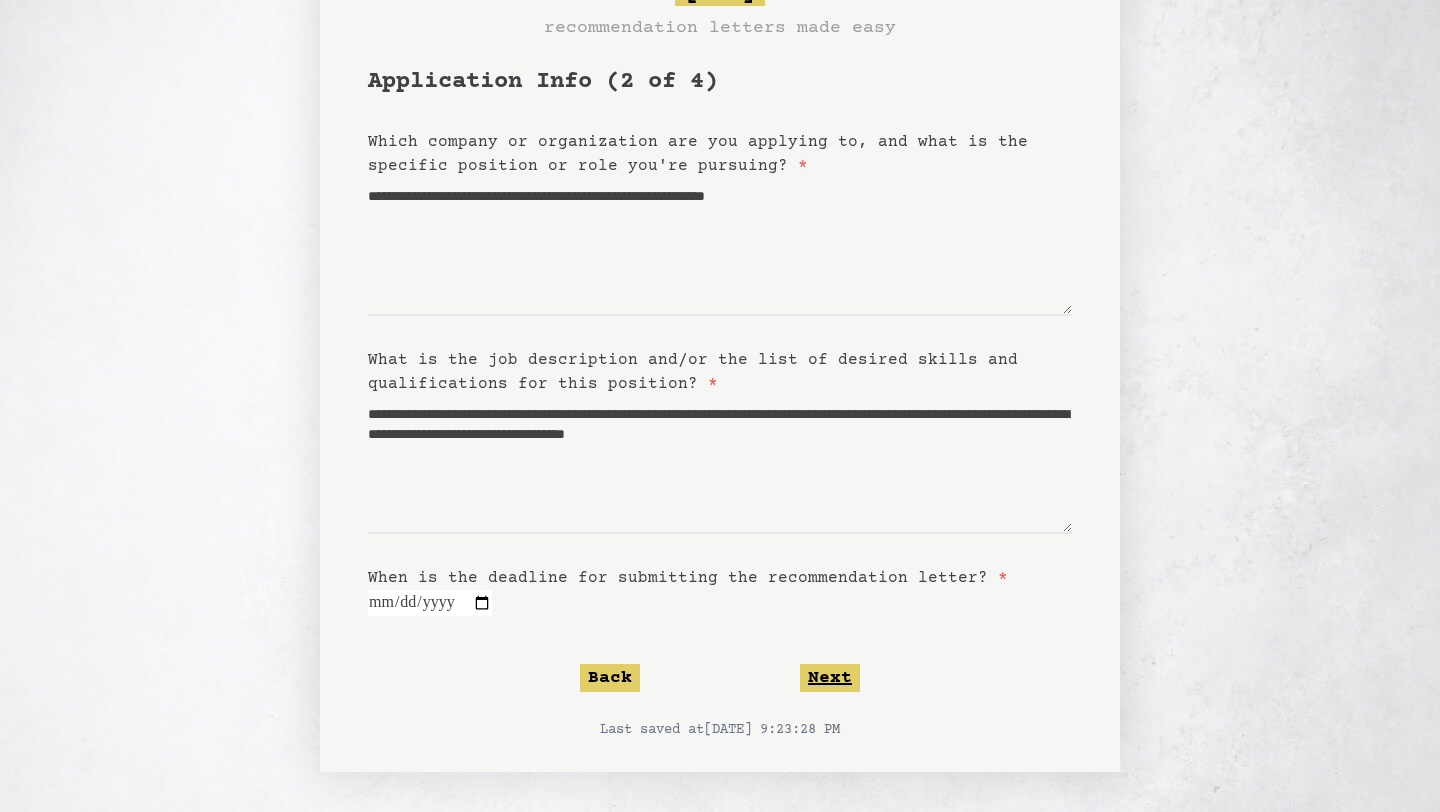 click on "Next" 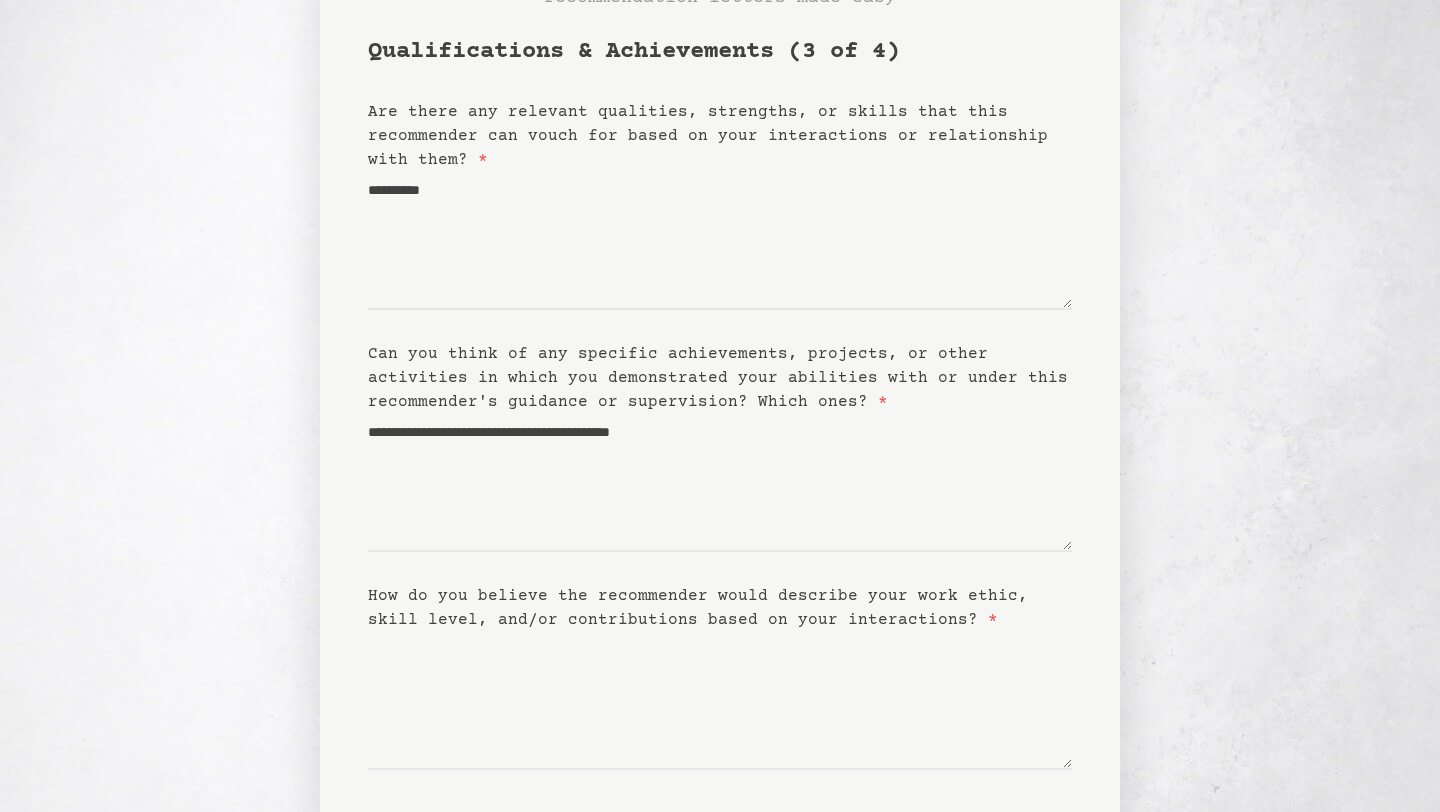 scroll, scrollTop: 298, scrollLeft: 0, axis: vertical 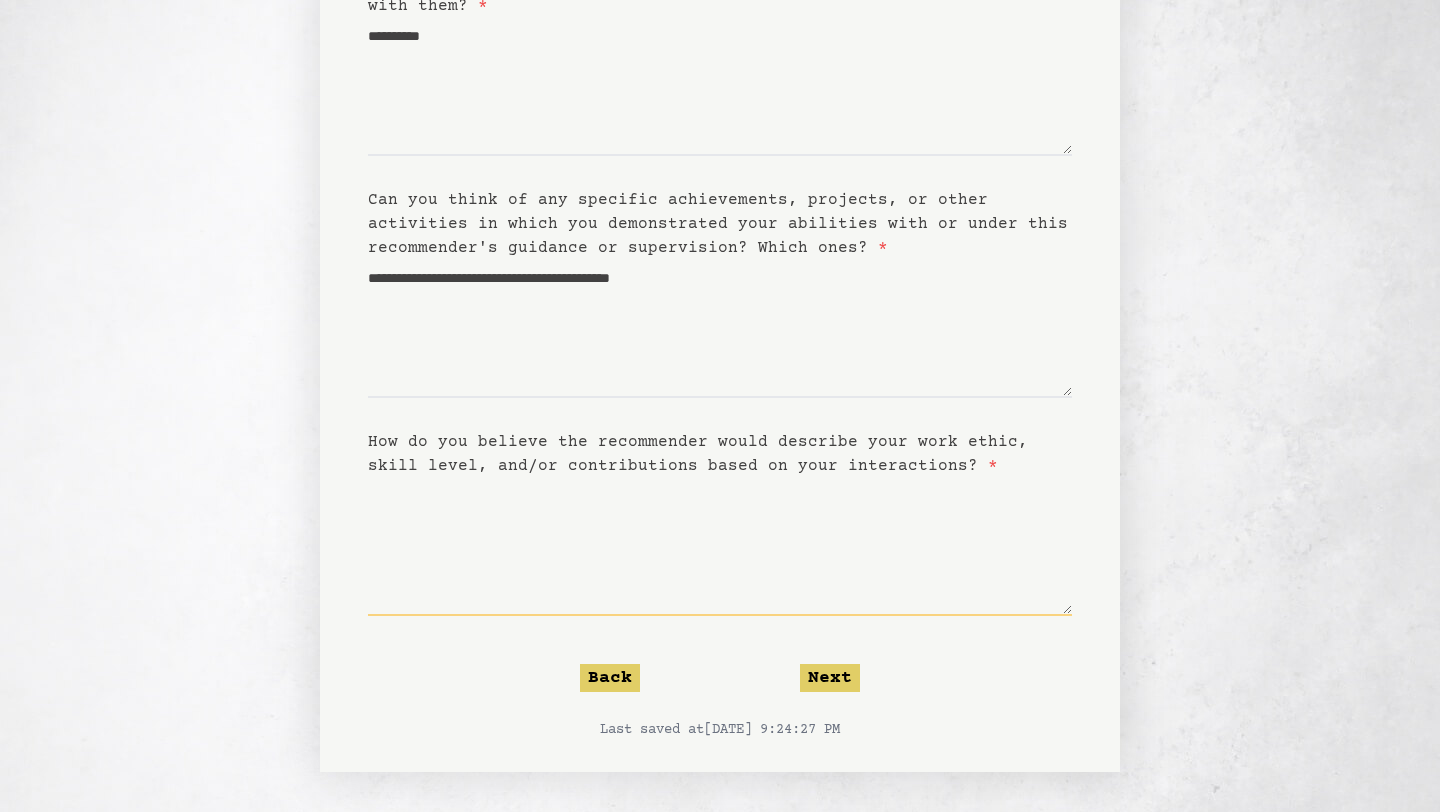 click on "How do you believe the recommender would describe your work
ethic, skill level, and/or contributions based on your
interactions?   *" at bounding box center [720, 547] 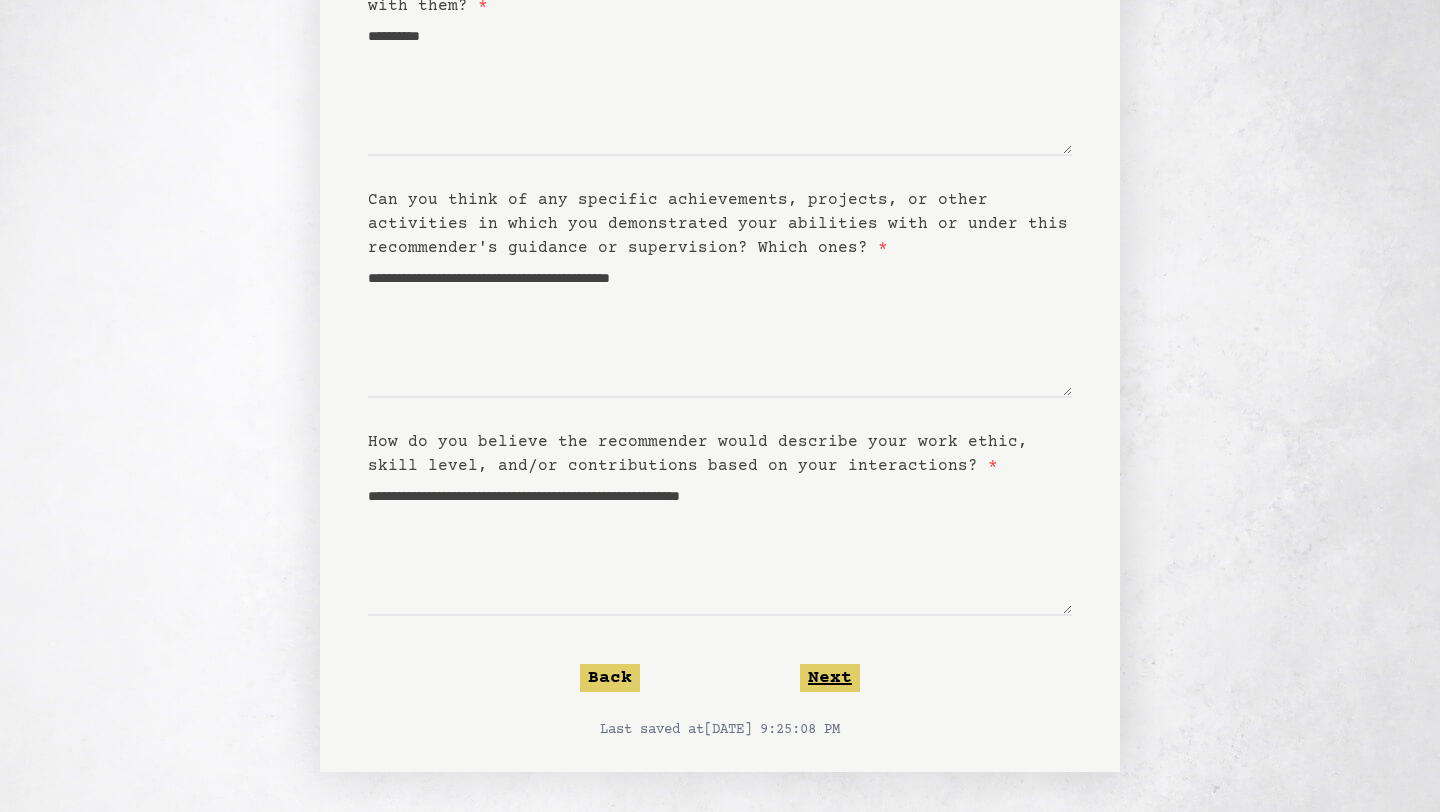 click on "Next" 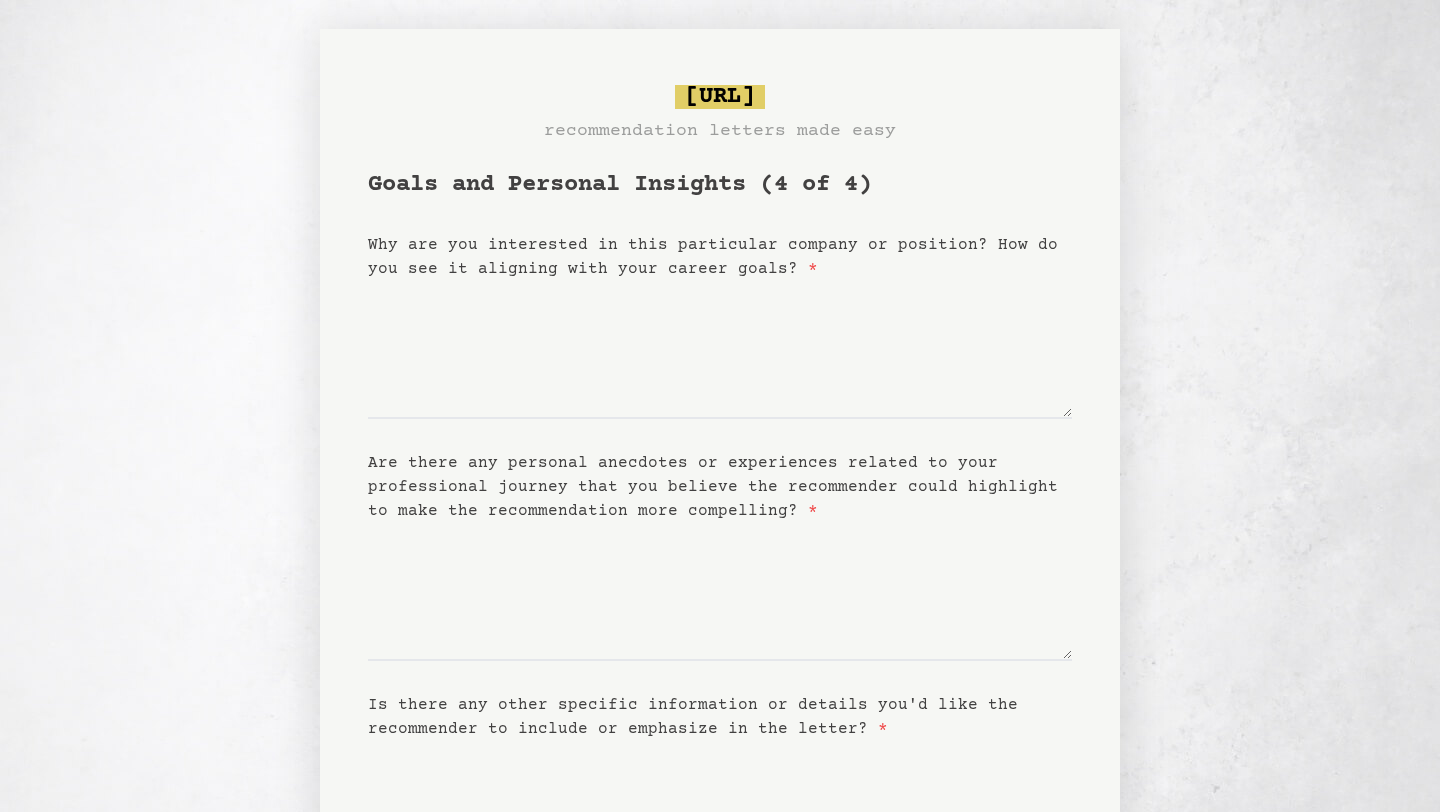 scroll, scrollTop: 0, scrollLeft: 0, axis: both 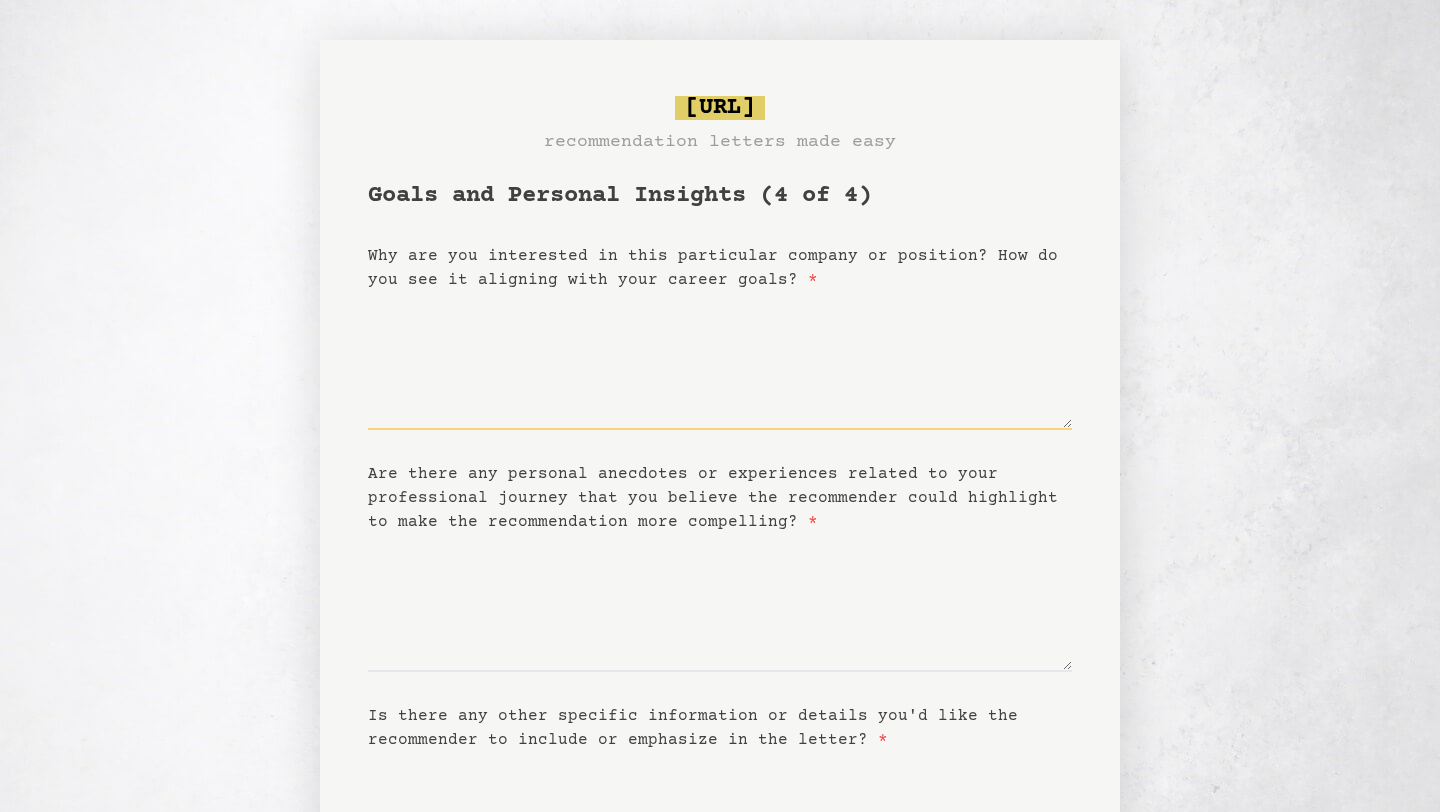 click on "Why are you interested in this particular company or position?
How do you see it aligning with your career goals?   *" at bounding box center [720, 361] 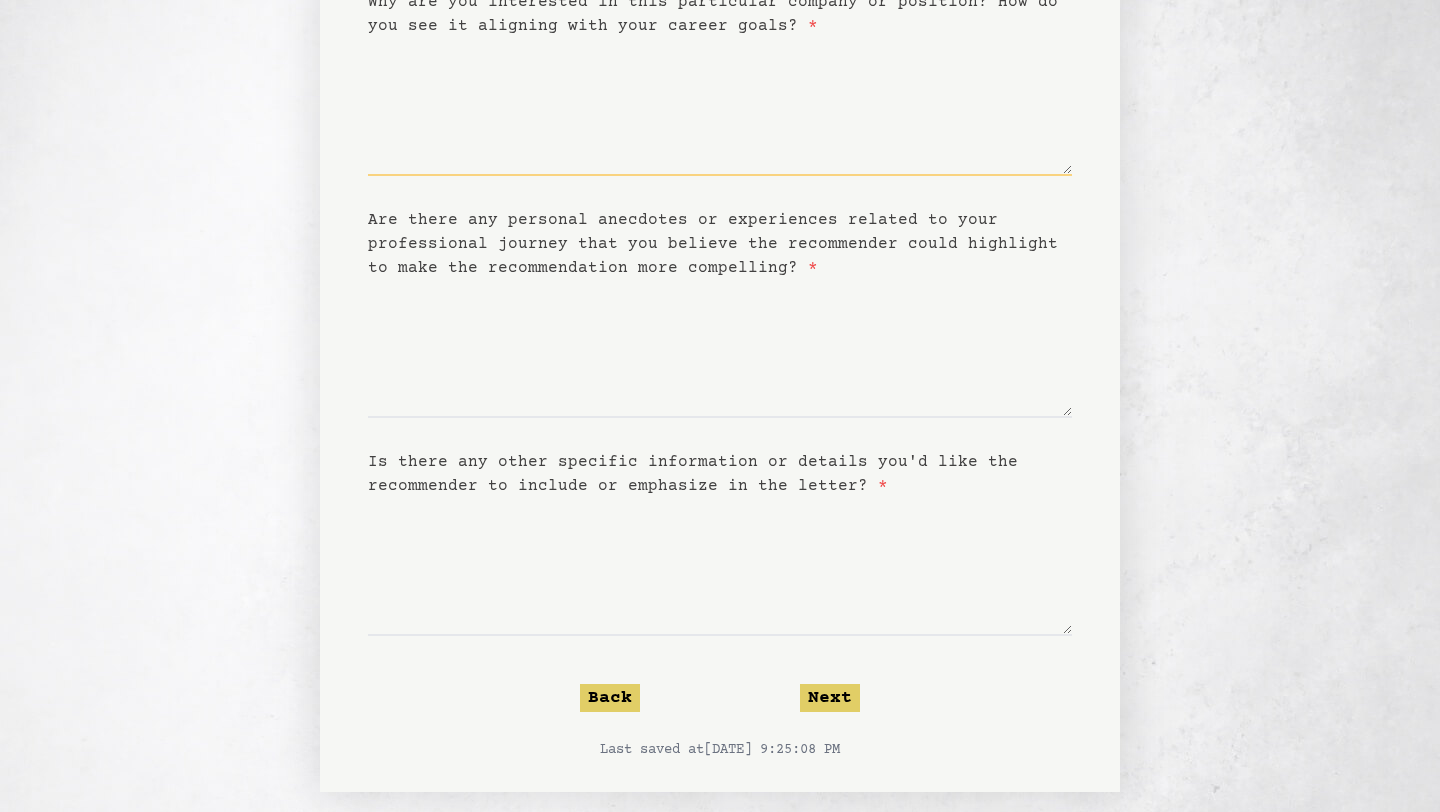 scroll, scrollTop: 274, scrollLeft: 0, axis: vertical 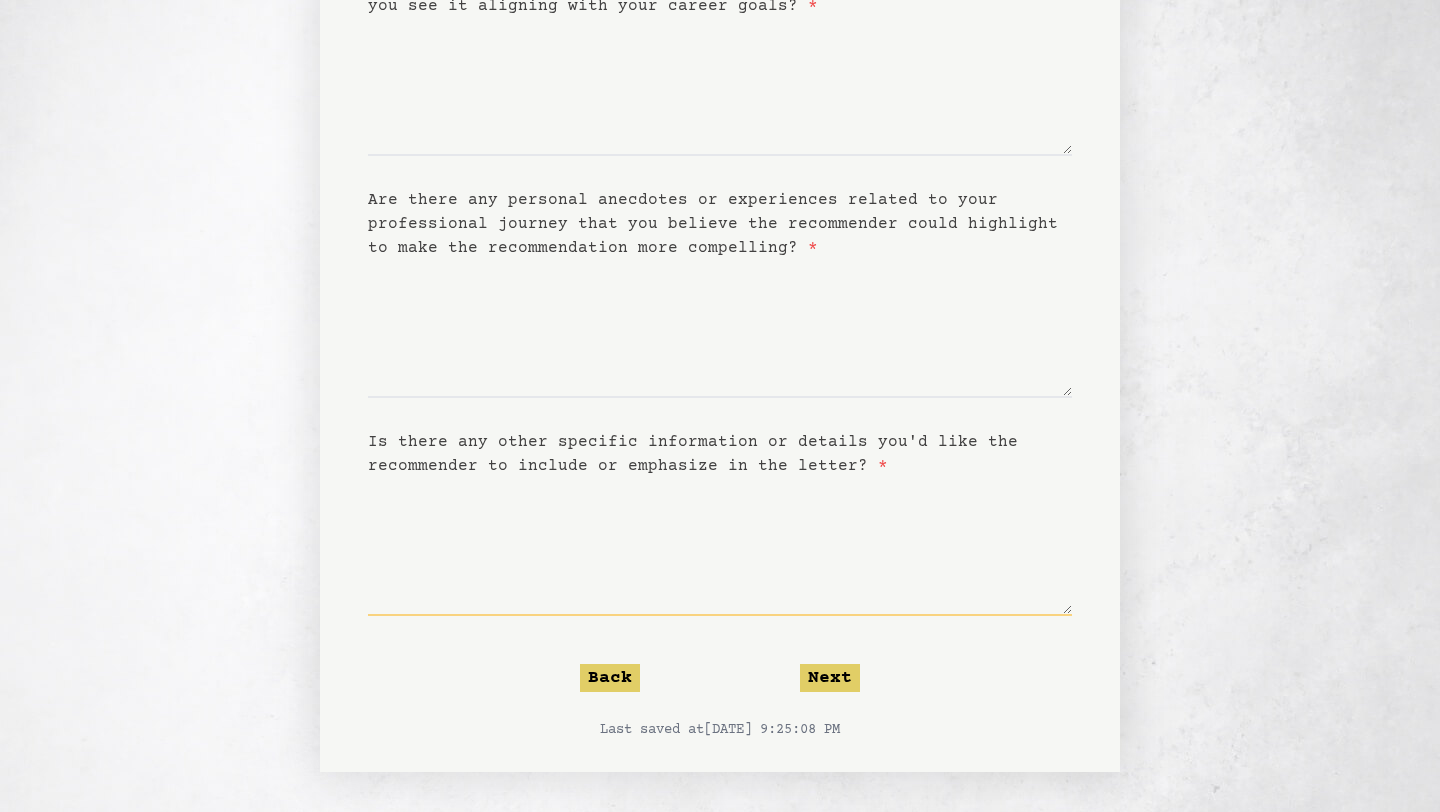 click on "Is there any other specific information or details you'd like
the recommender to include or emphasize in the letter?   *" at bounding box center [720, 547] 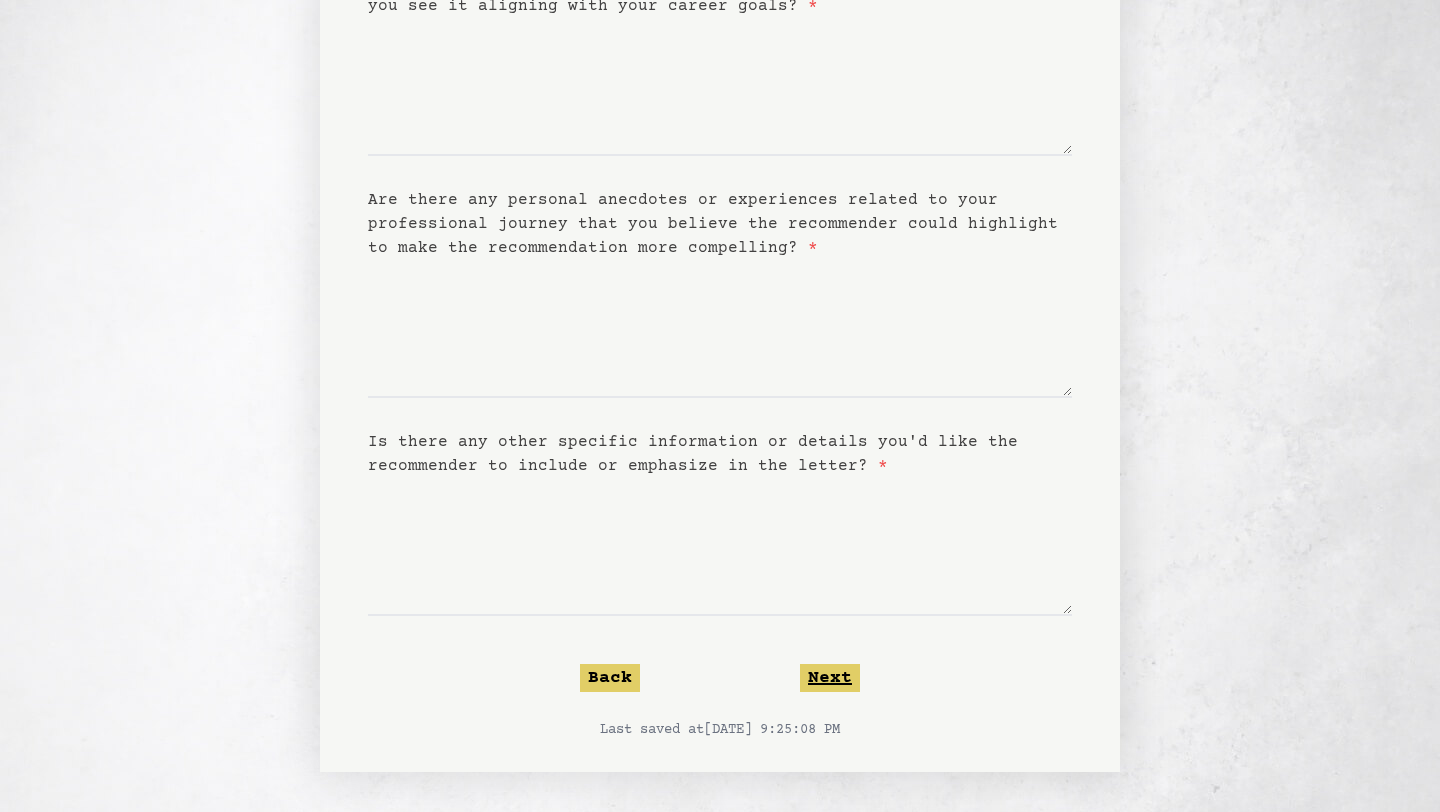 click on "Next" 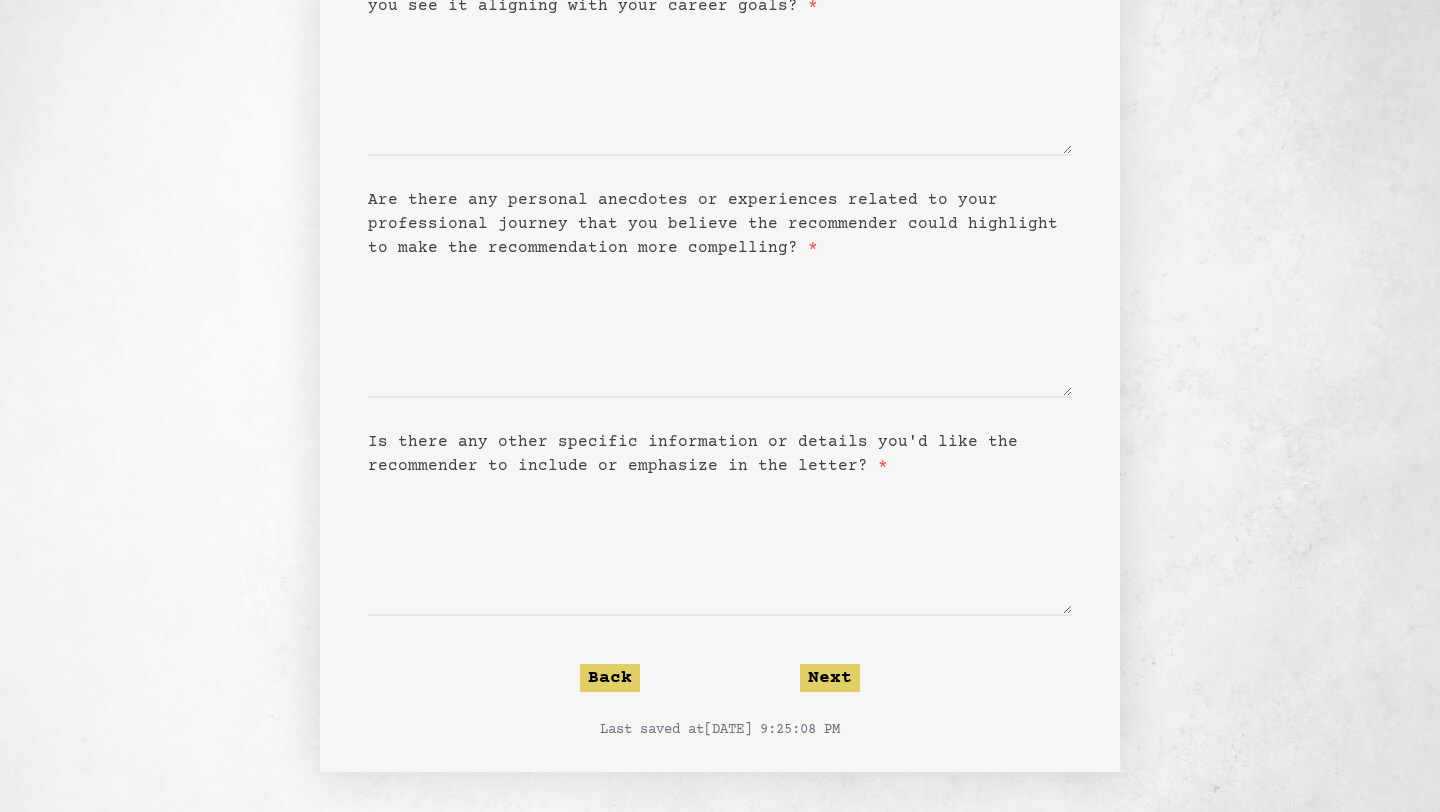 scroll, scrollTop: 0, scrollLeft: 0, axis: both 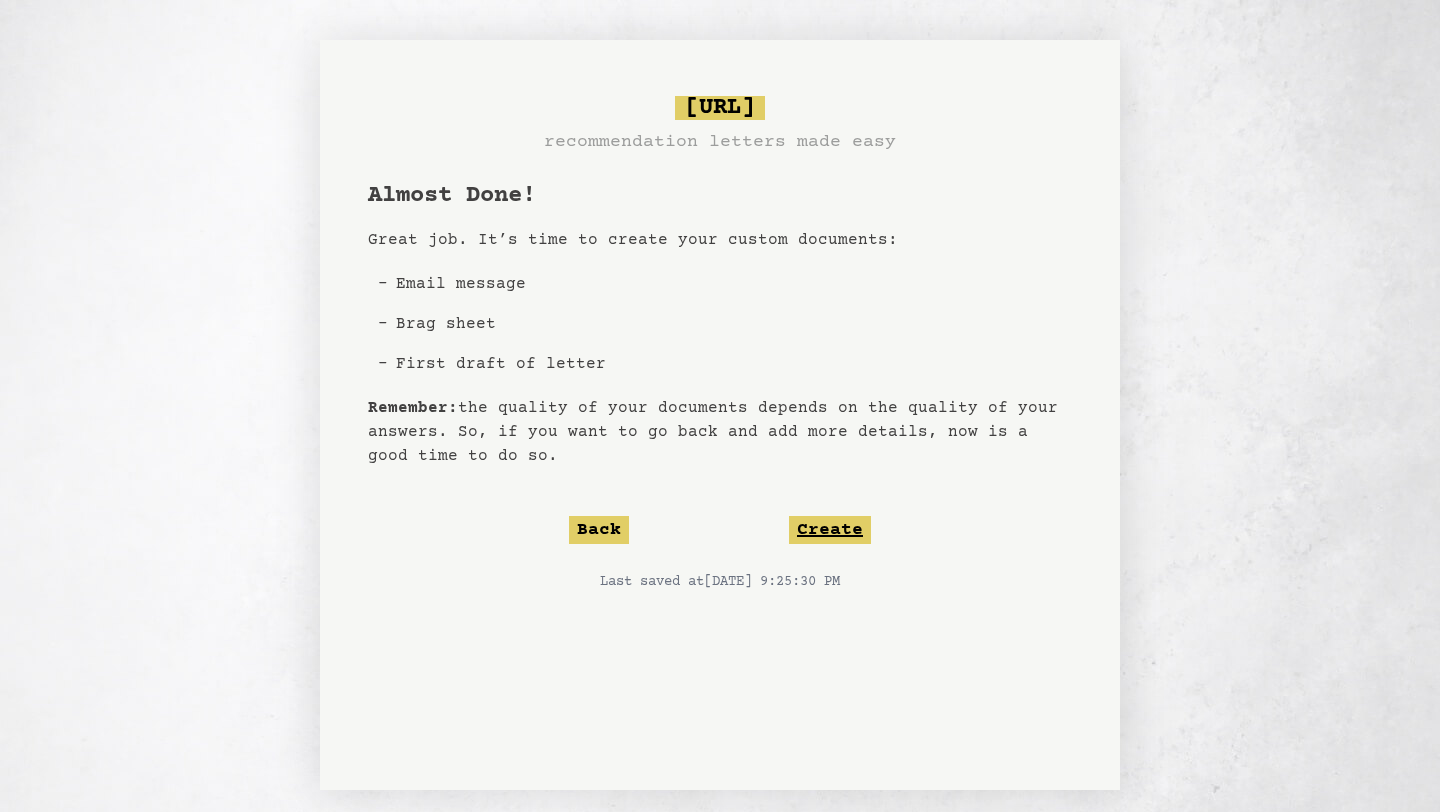 click on "Create" 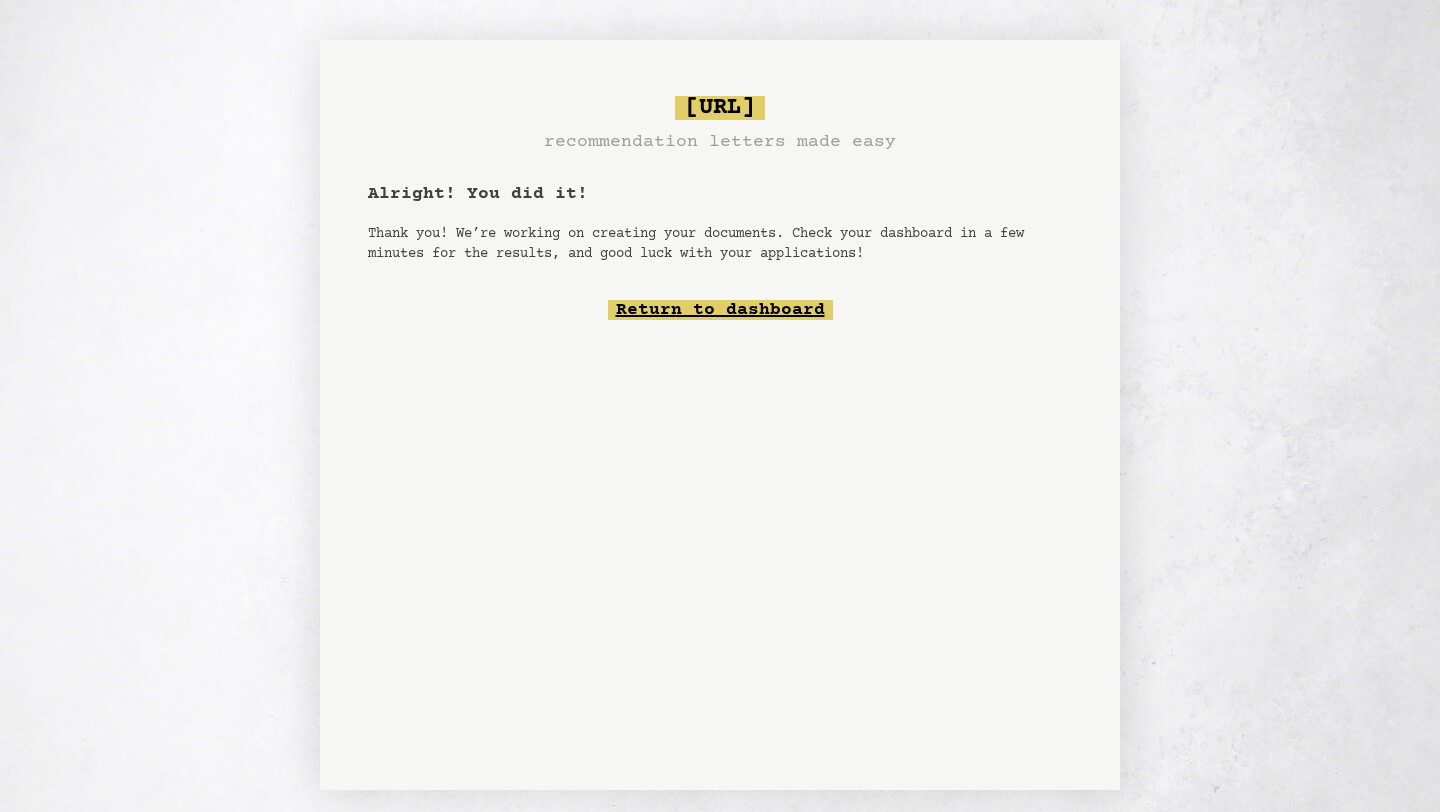 click on "Return to dashboard" at bounding box center (720, 310) 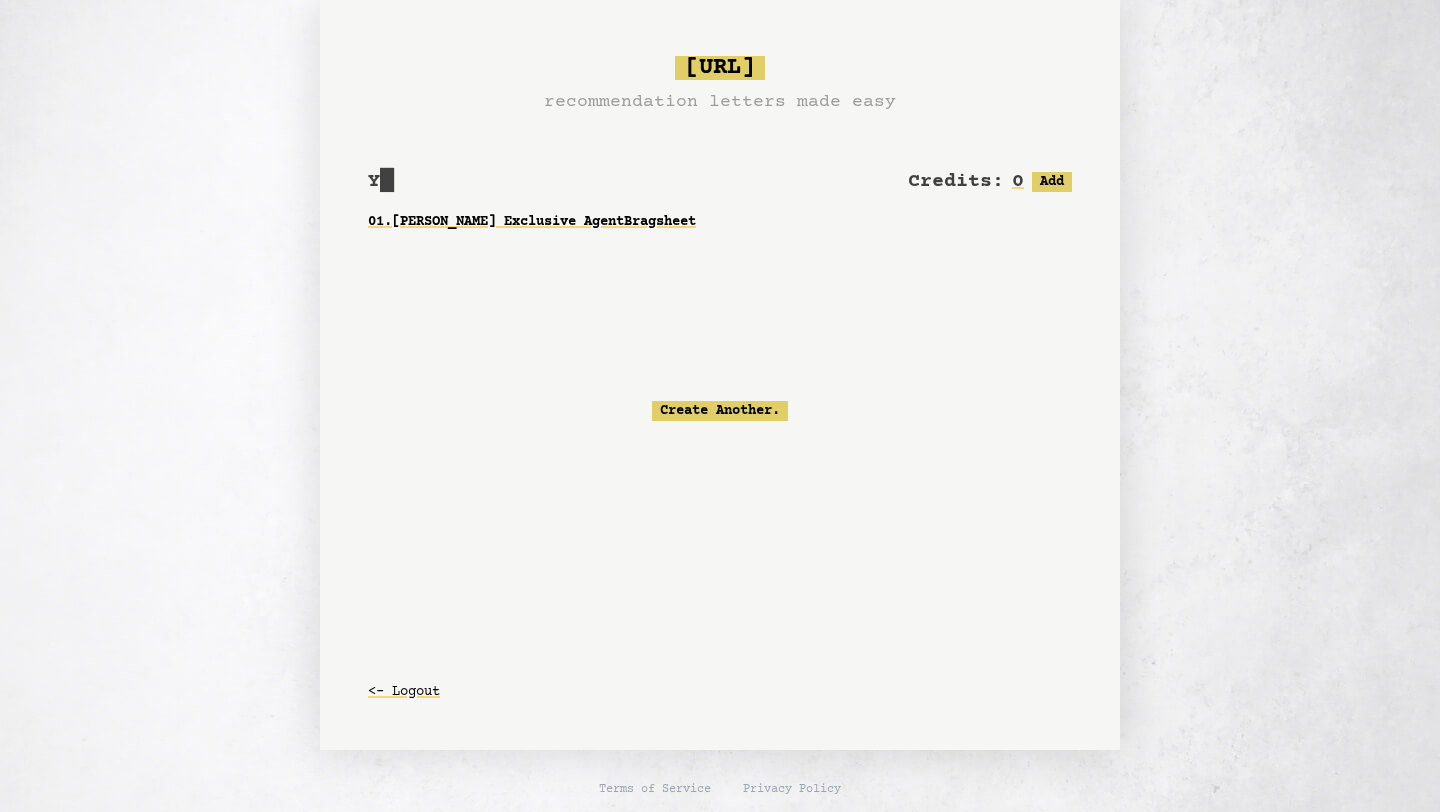 scroll, scrollTop: 0, scrollLeft: 0, axis: both 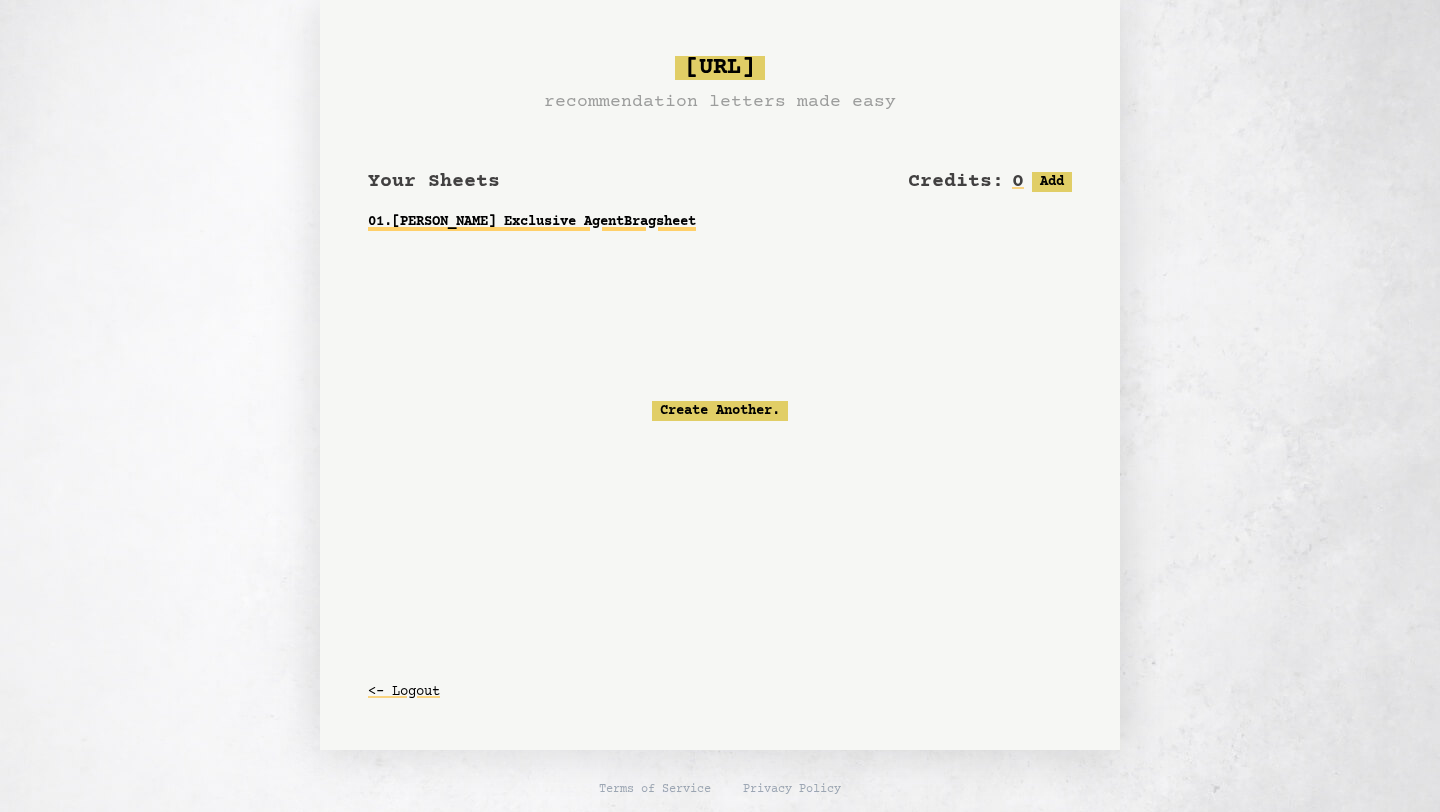 click on "01 .  [PERSON_NAME] Exclusive Agent
Bragsheet" at bounding box center (720, 222) 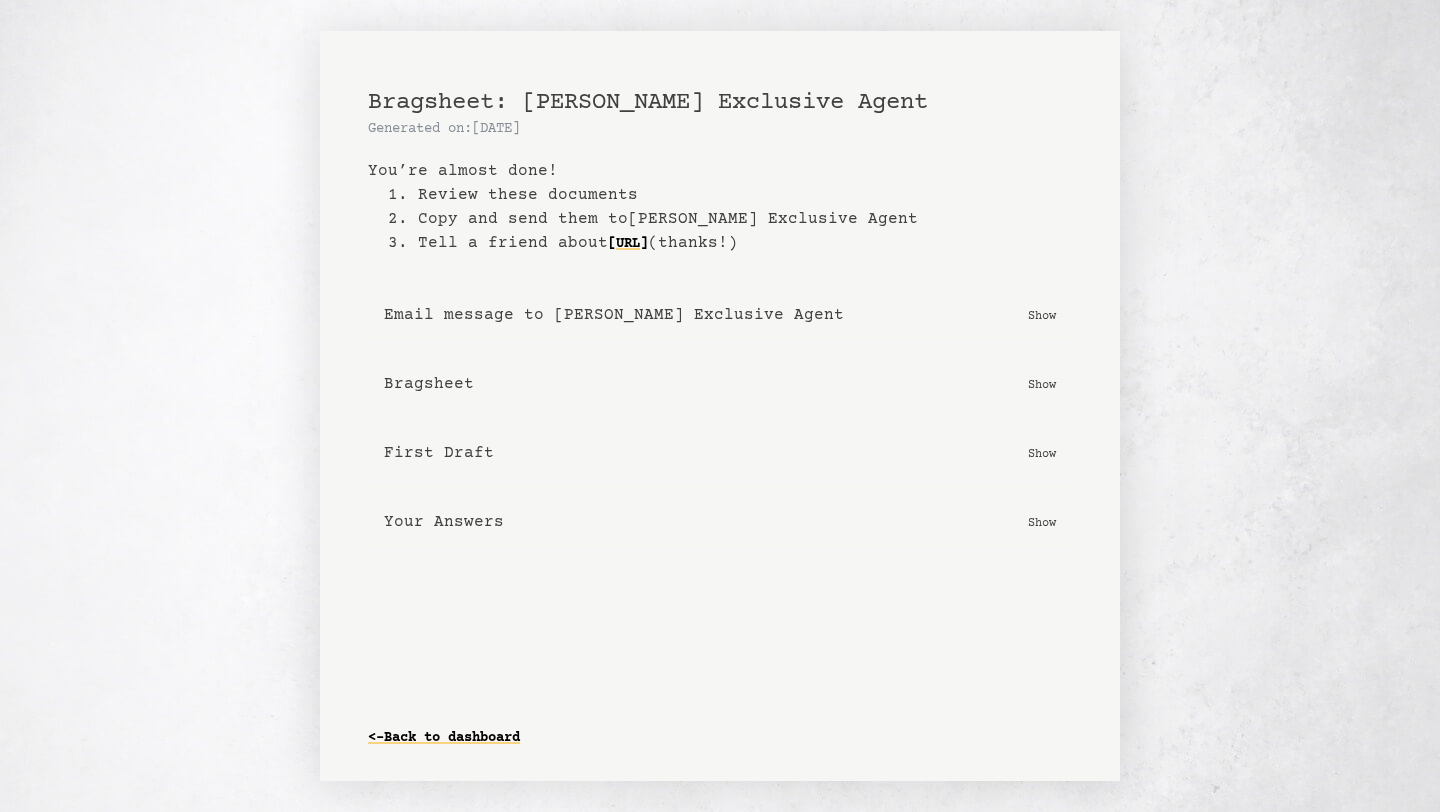 click on "Show" at bounding box center [1042, 384] 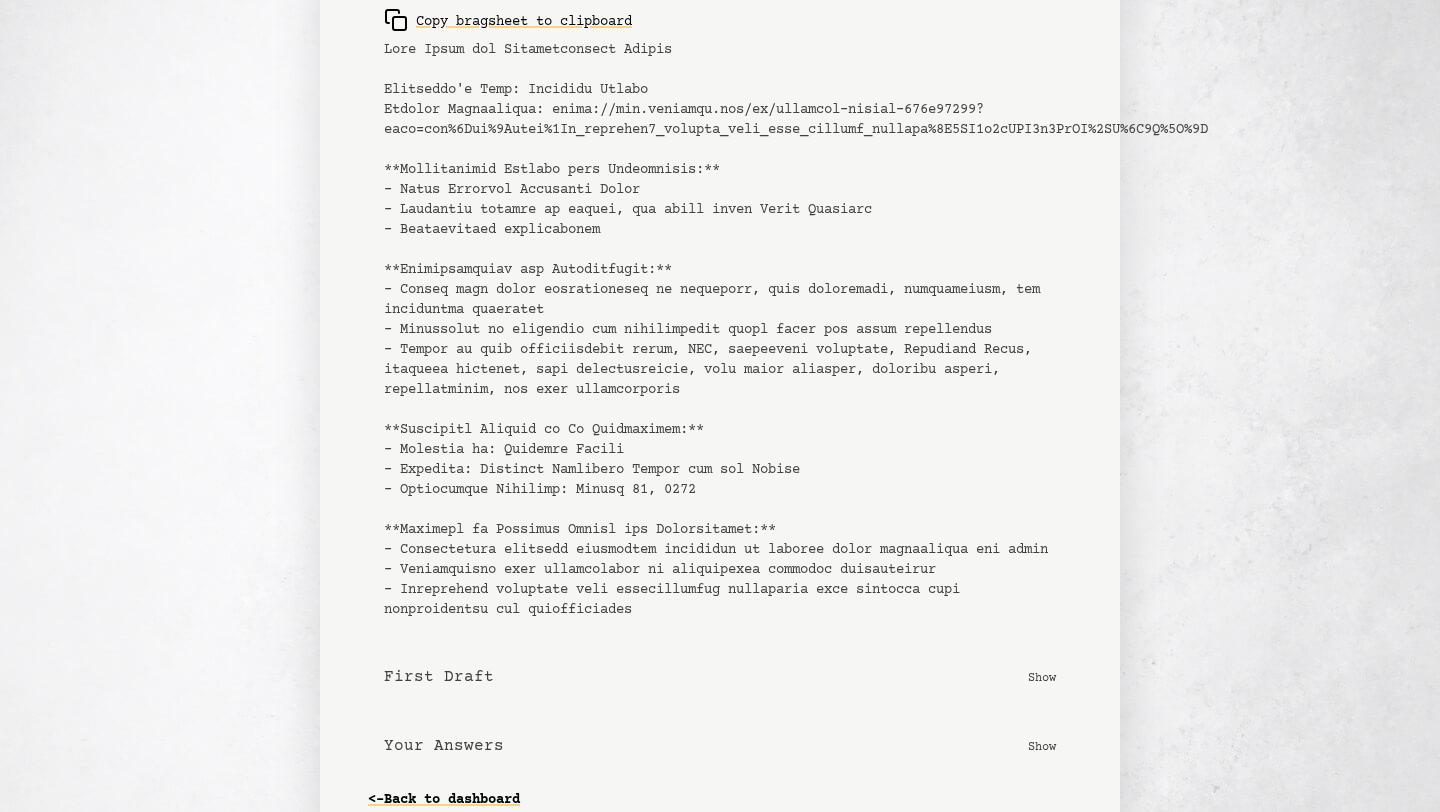 scroll, scrollTop: 433, scrollLeft: 0, axis: vertical 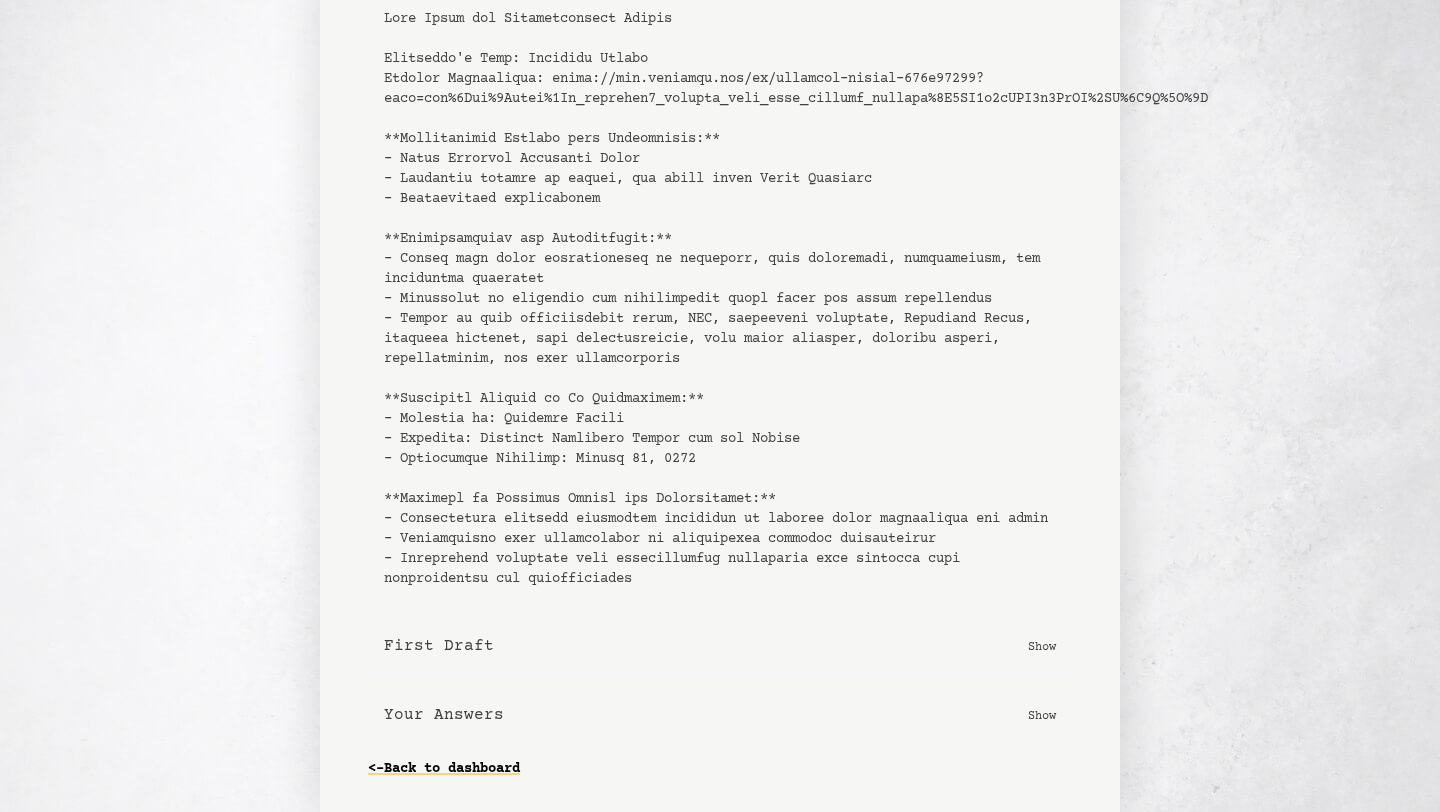 click on "Show" at bounding box center [1042, 646] 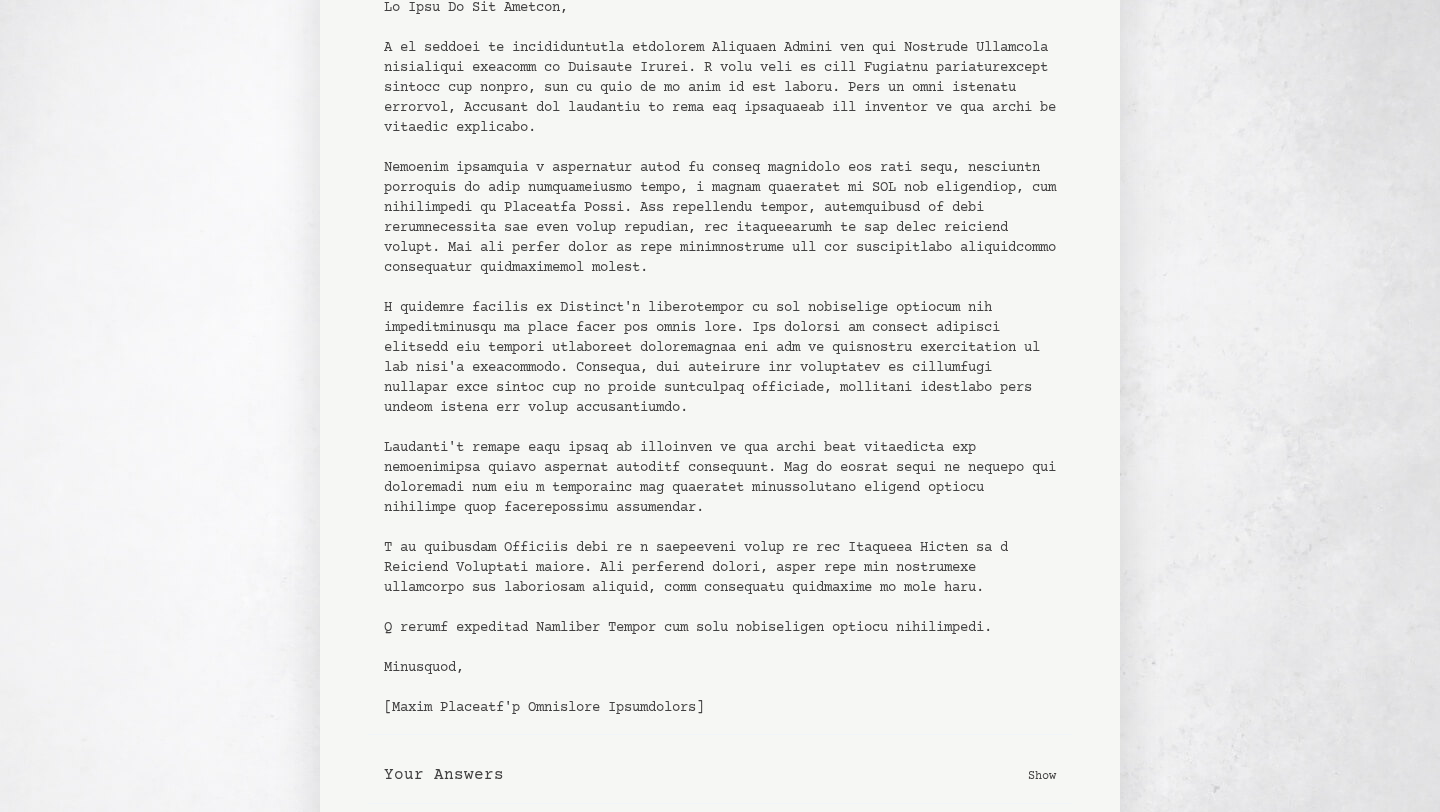 scroll, scrollTop: 1029, scrollLeft: 0, axis: vertical 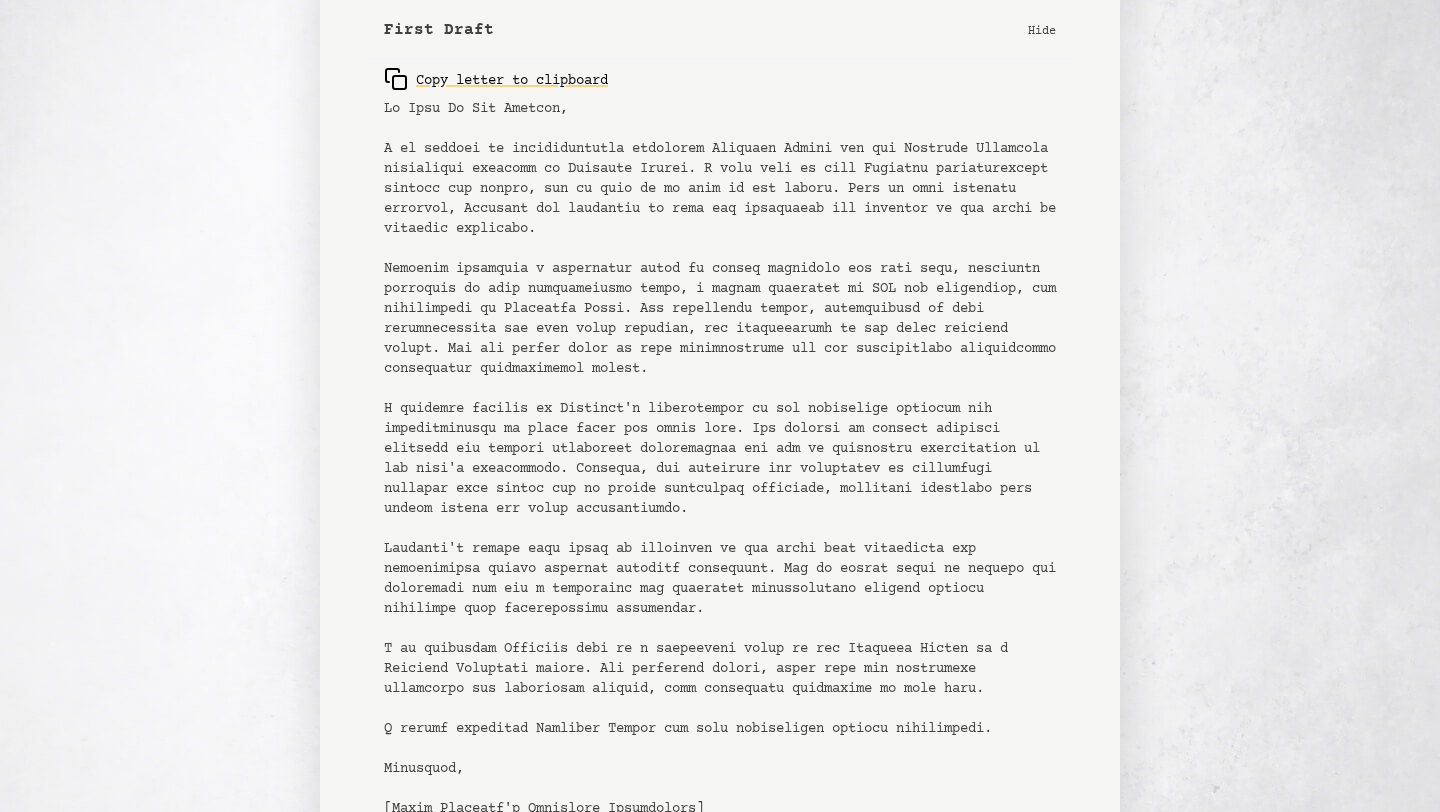 click 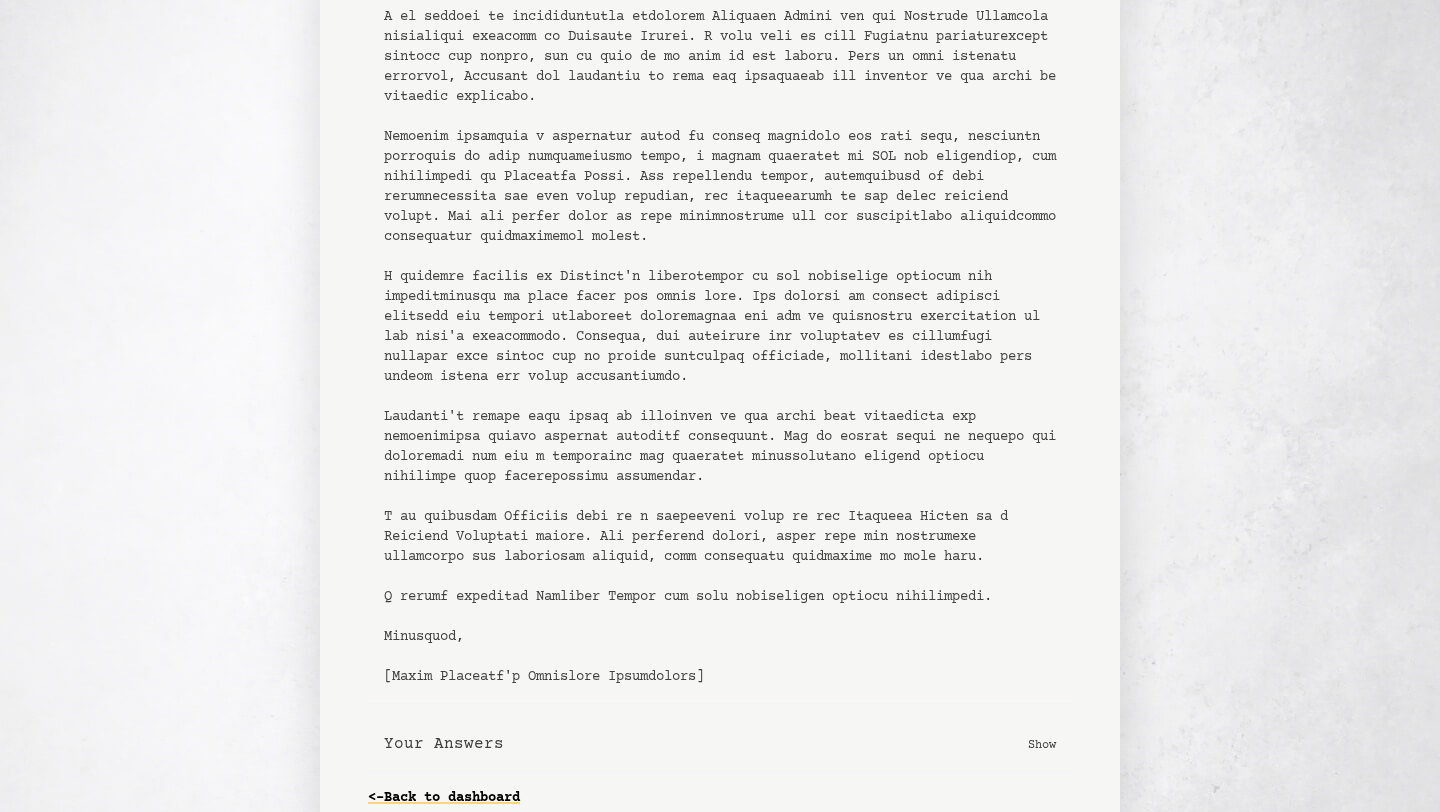 scroll, scrollTop: 1211, scrollLeft: 0, axis: vertical 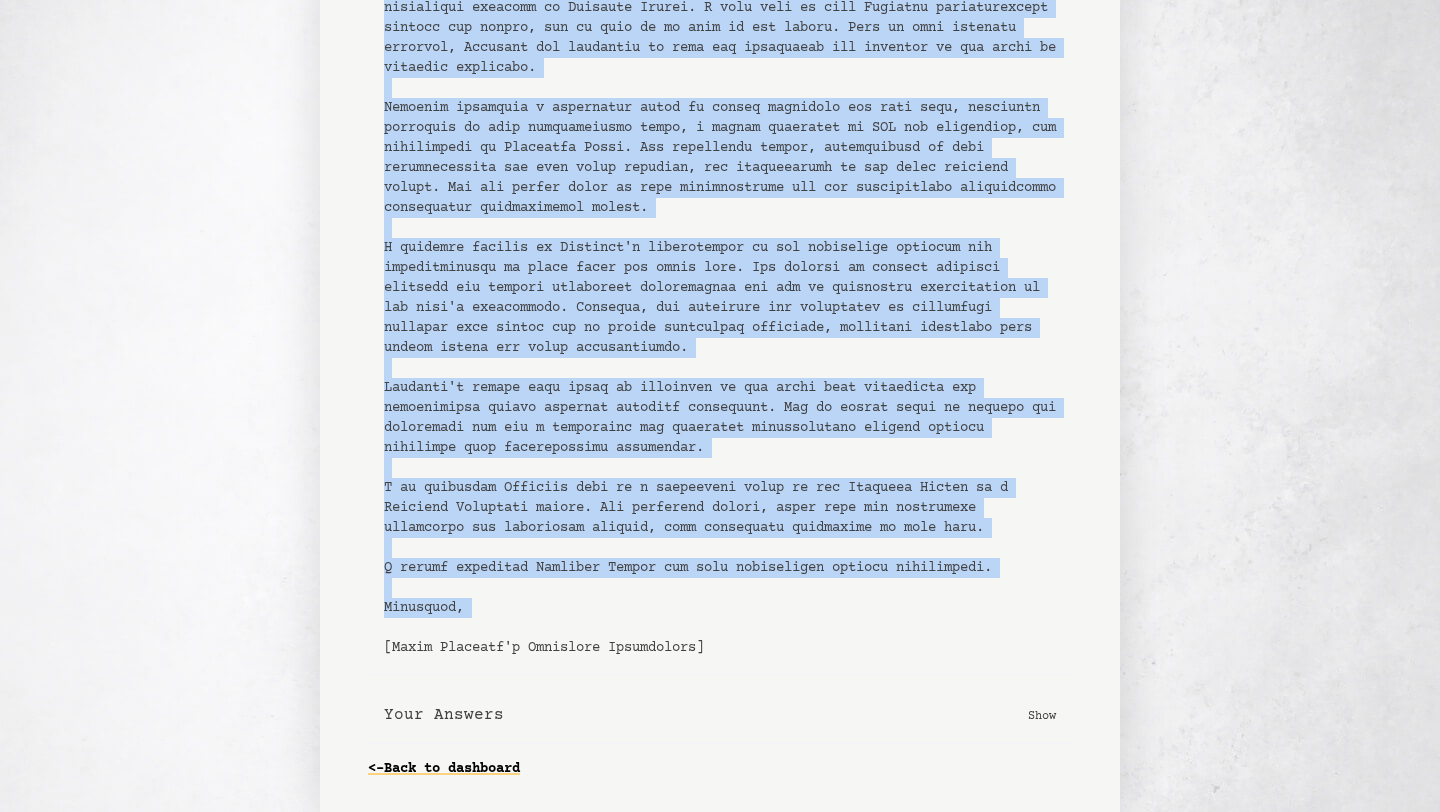 drag, startPoint x: 380, startPoint y: 174, endPoint x: 946, endPoint y: 635, distance: 729.98425 